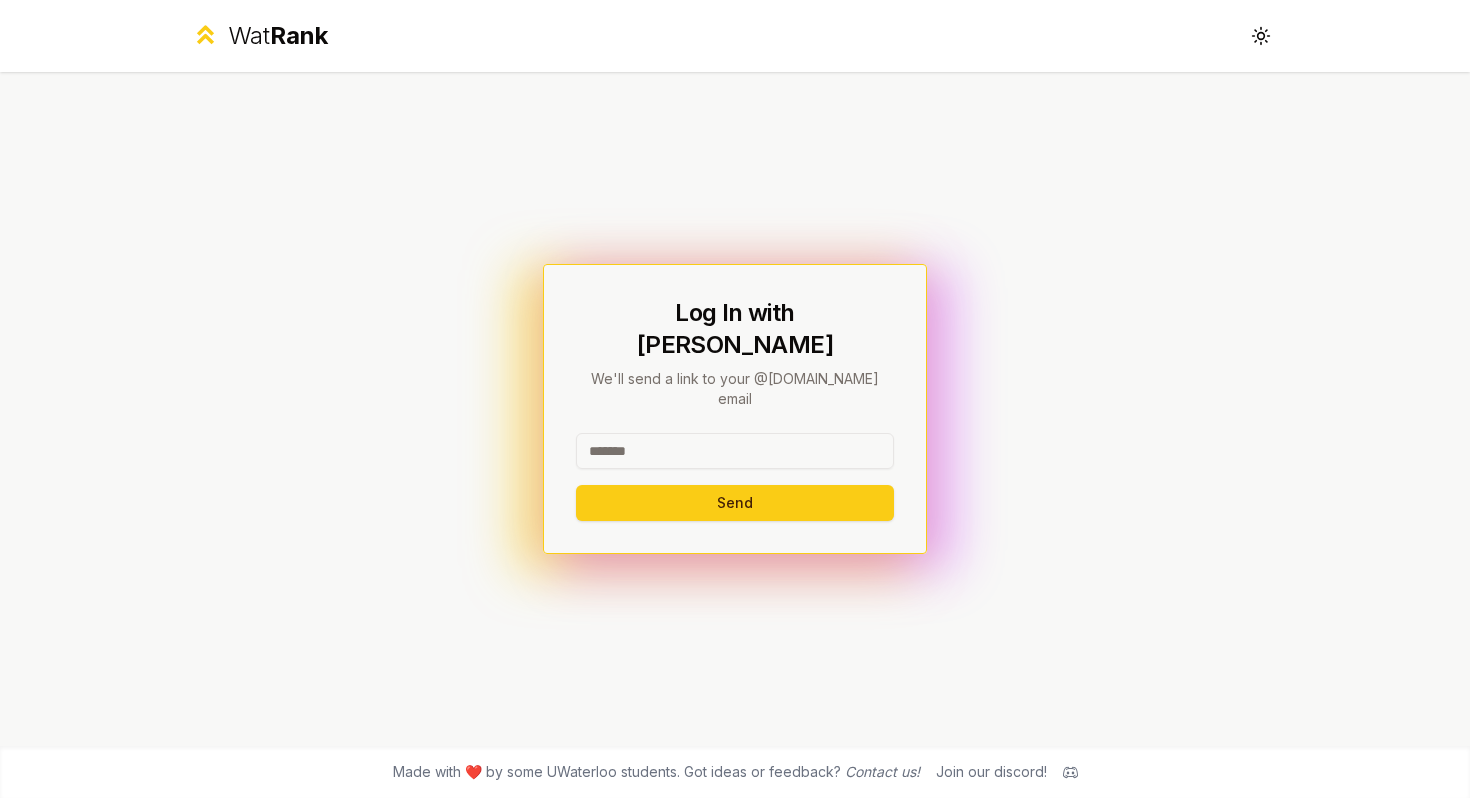 scroll, scrollTop: 0, scrollLeft: 0, axis: both 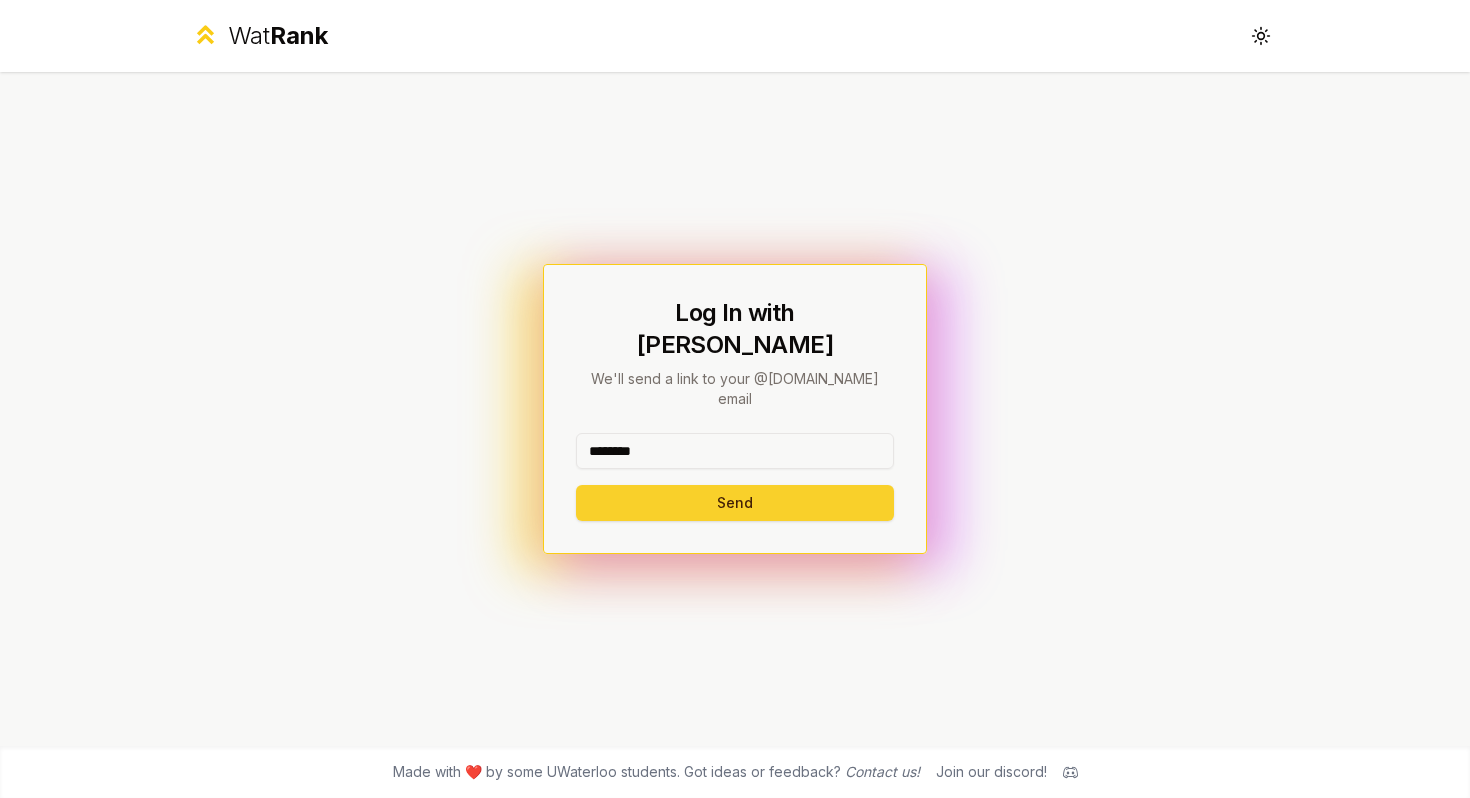 type on "********" 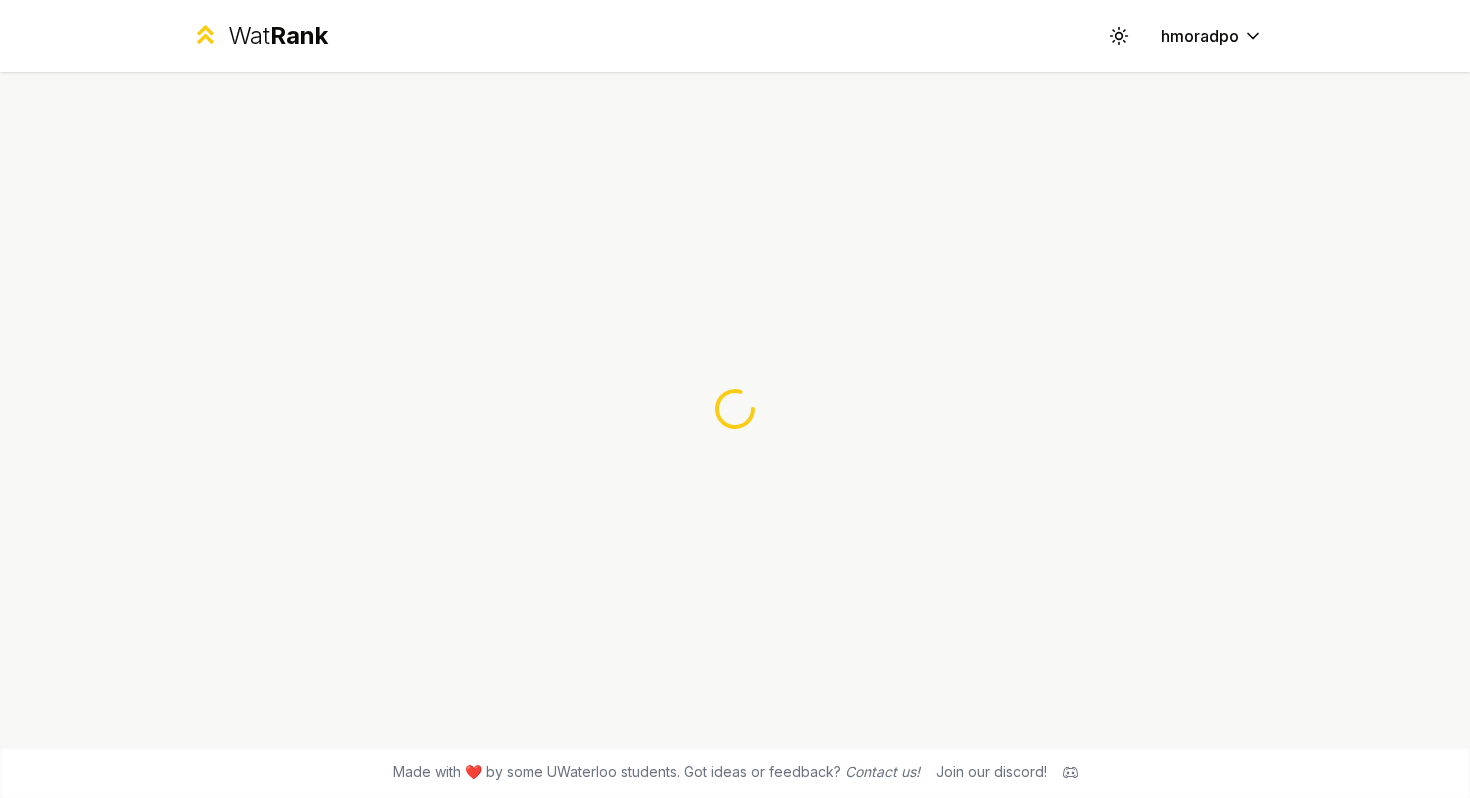 scroll, scrollTop: 0, scrollLeft: 0, axis: both 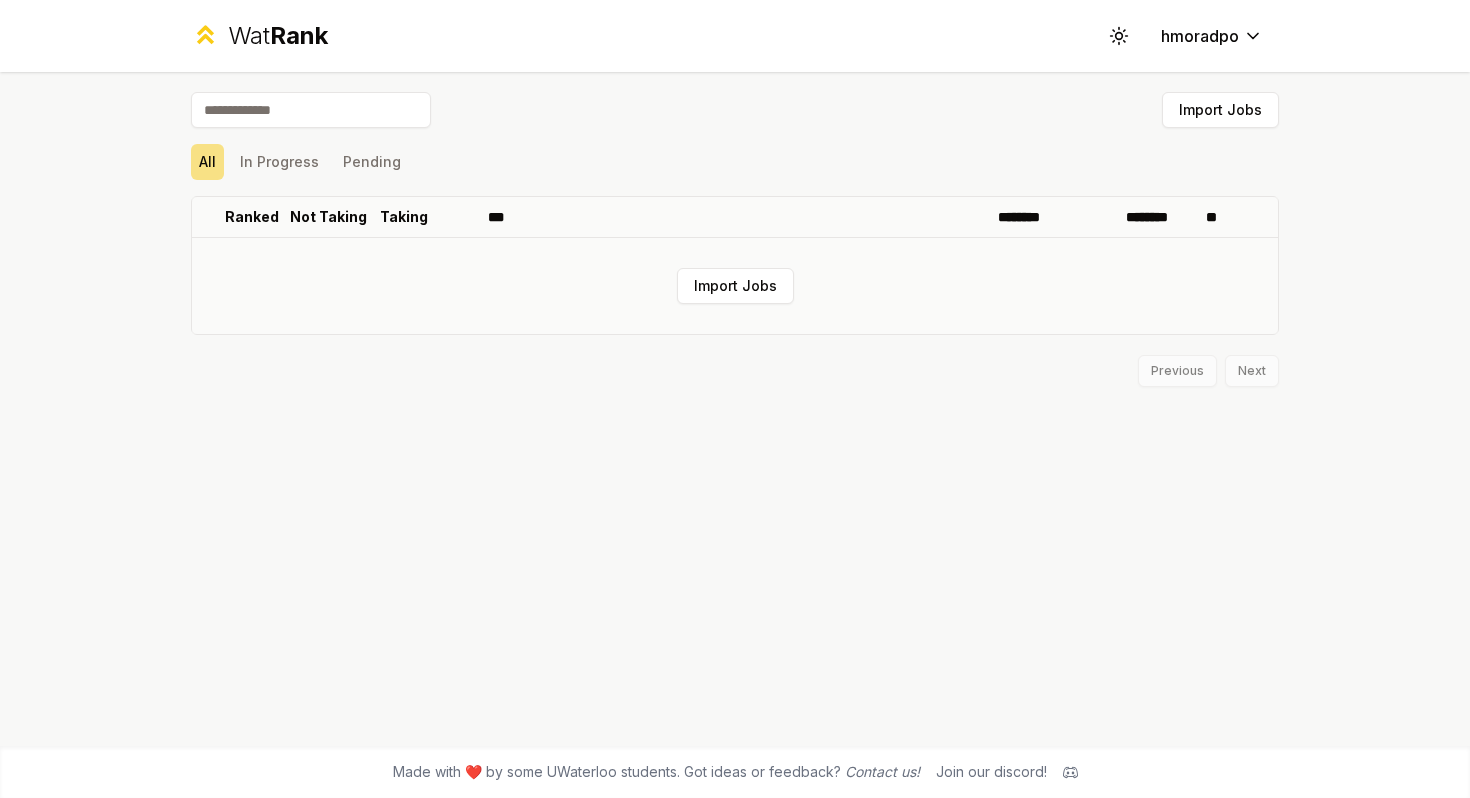 click on "Import Jobs" at bounding box center (735, 286) 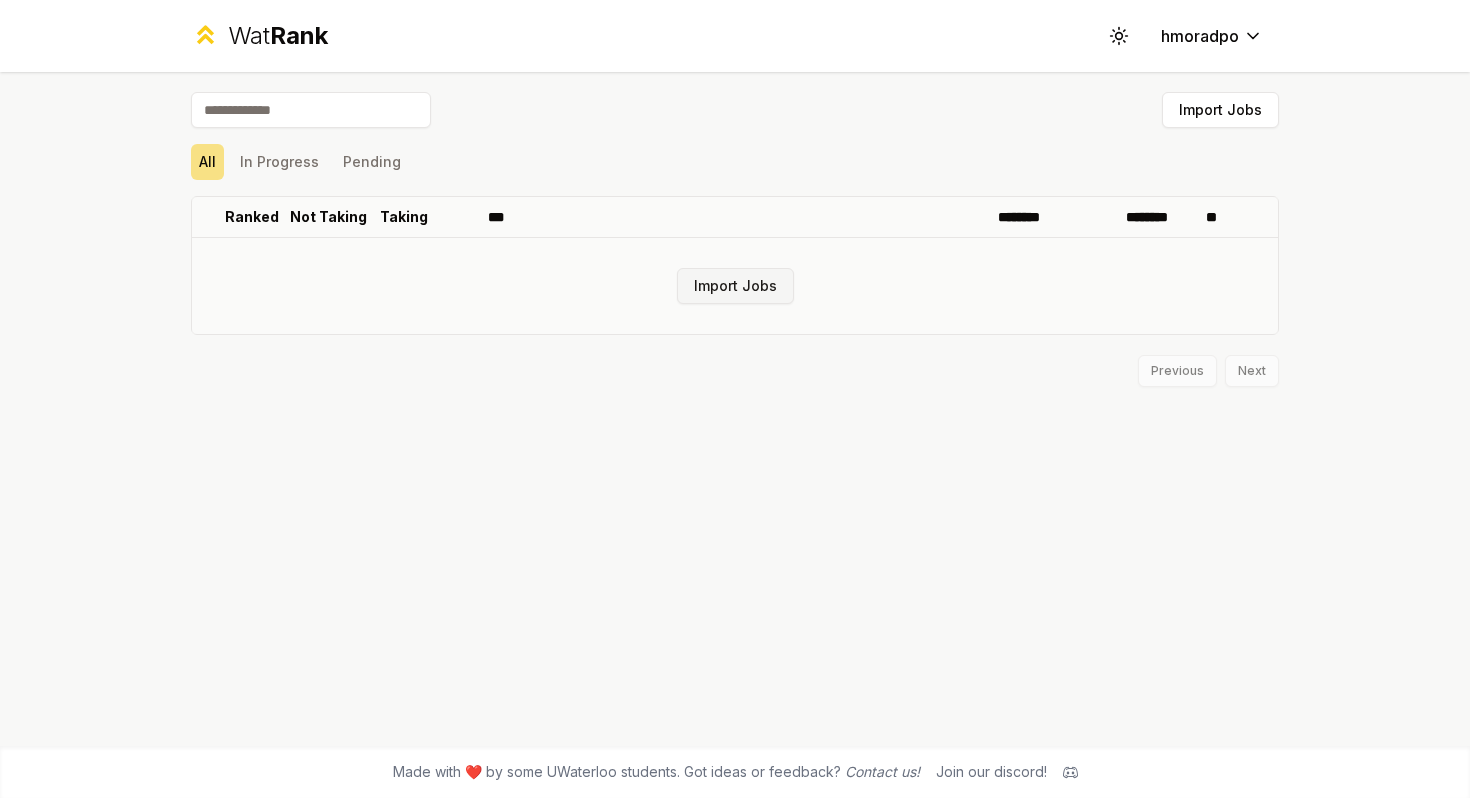 click on "Import Jobs" at bounding box center (735, 286) 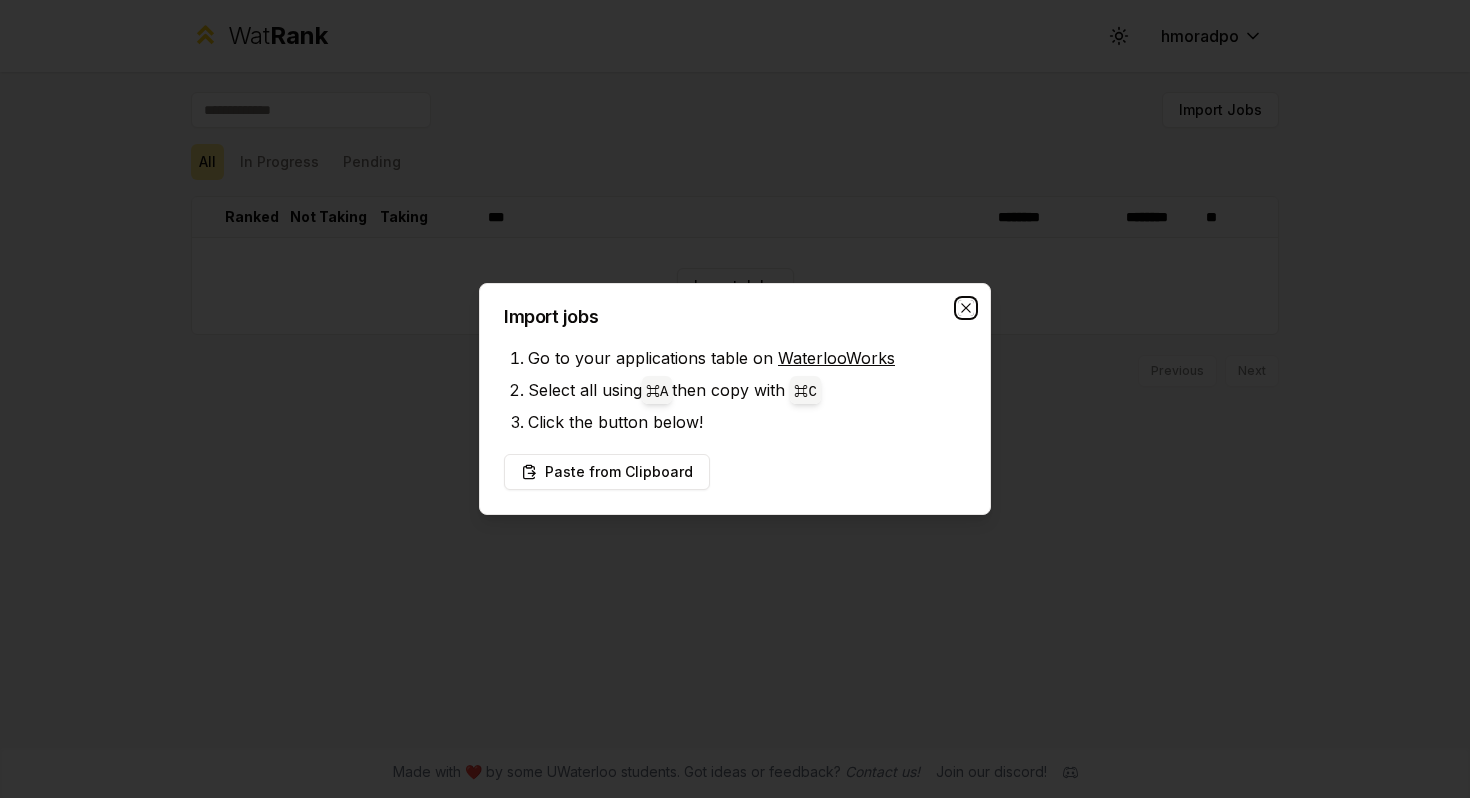 click 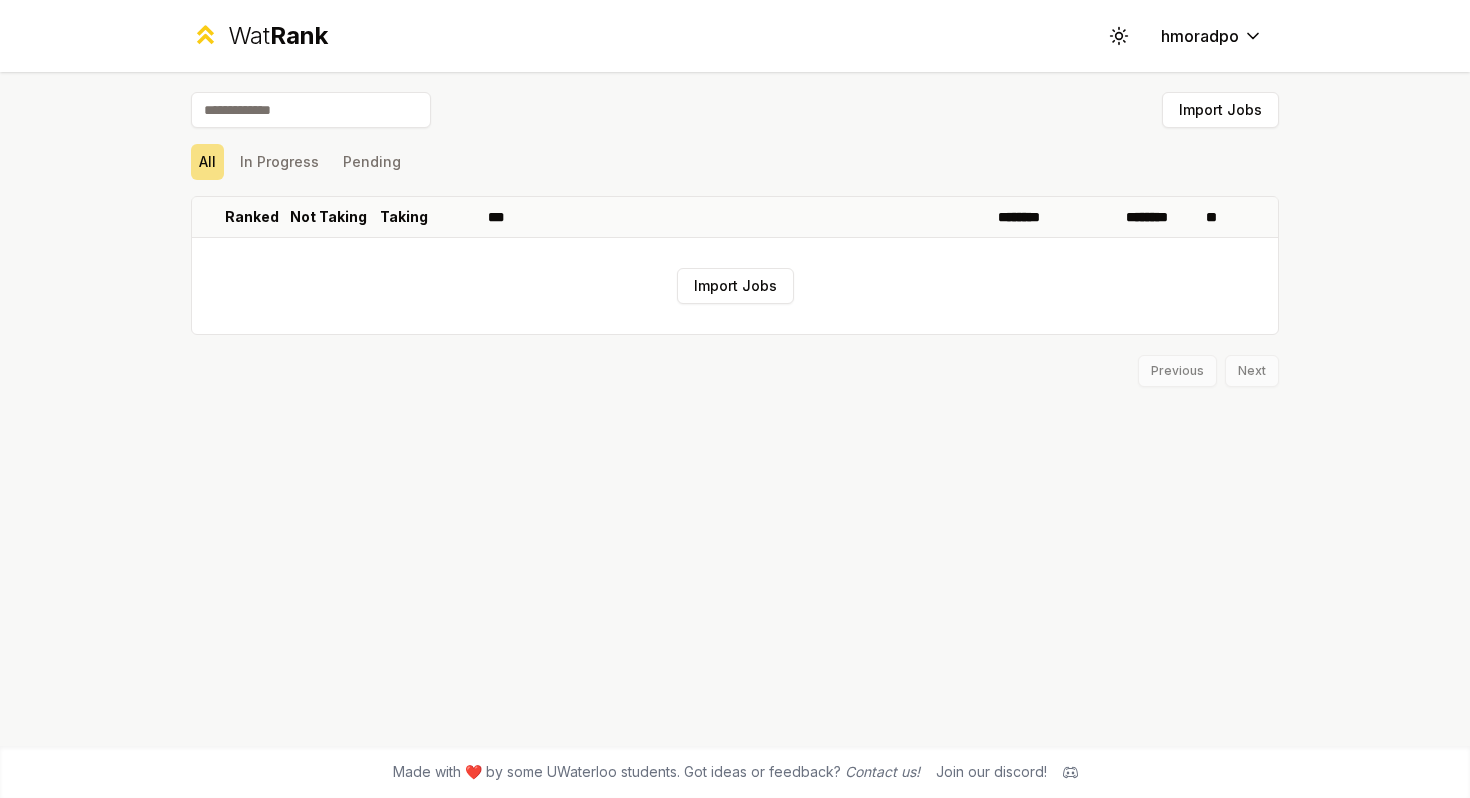 click at bounding box center [311, 110] 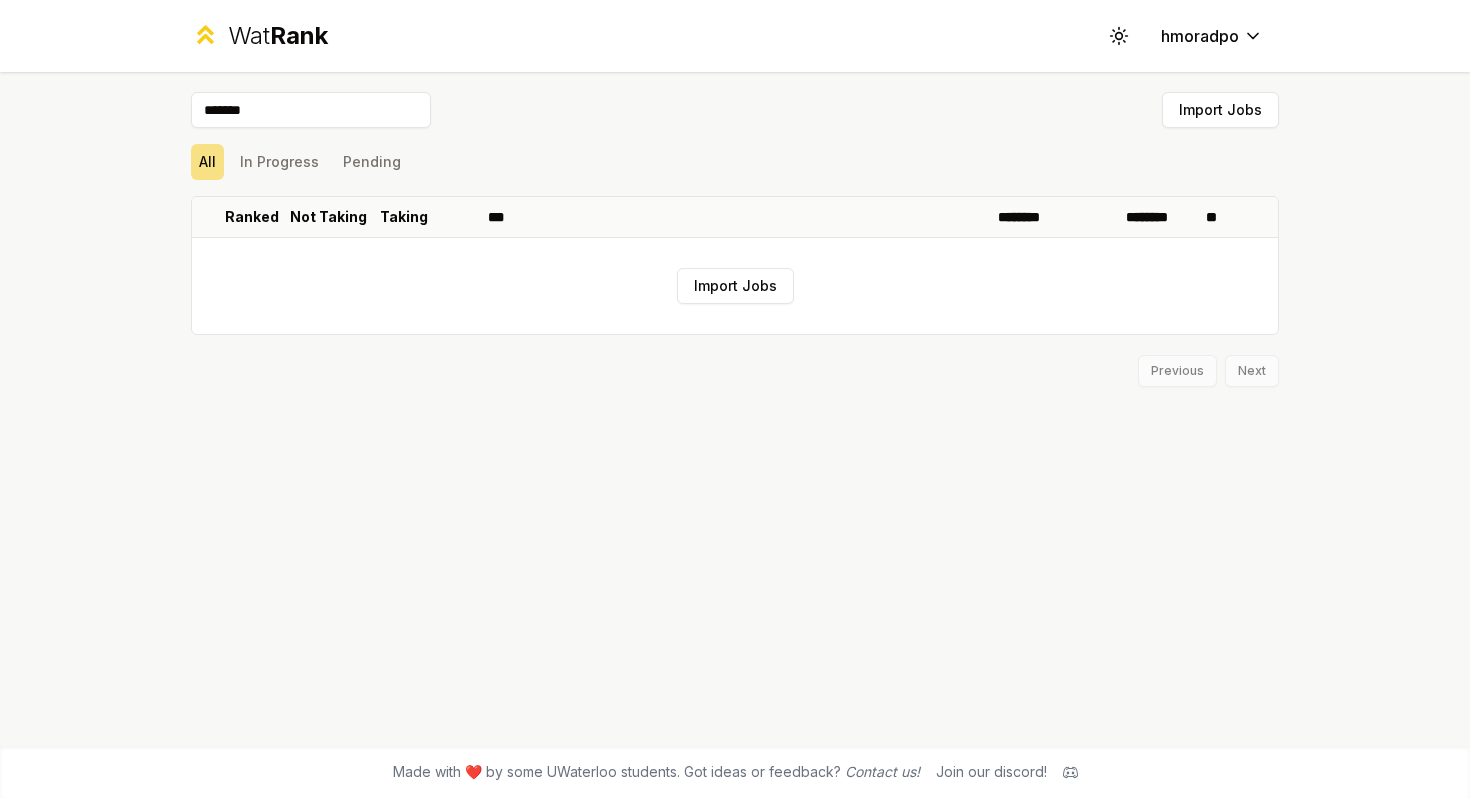 type on "*******" 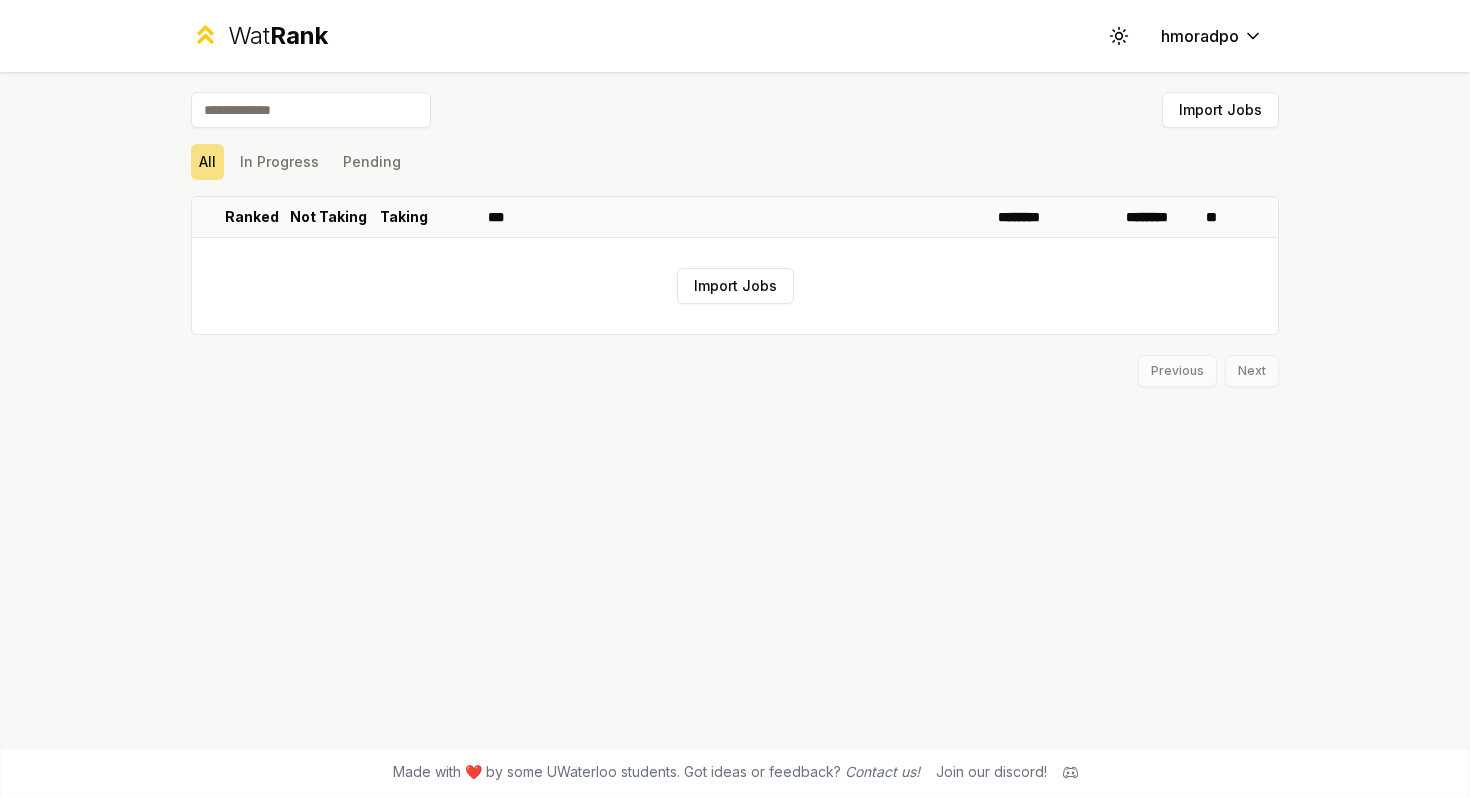 click on "Import Jobs All In Progress Pending Ranked Not Taking Taking *** ******** ******** ** Import Jobs Previous Next" at bounding box center (735, 409) 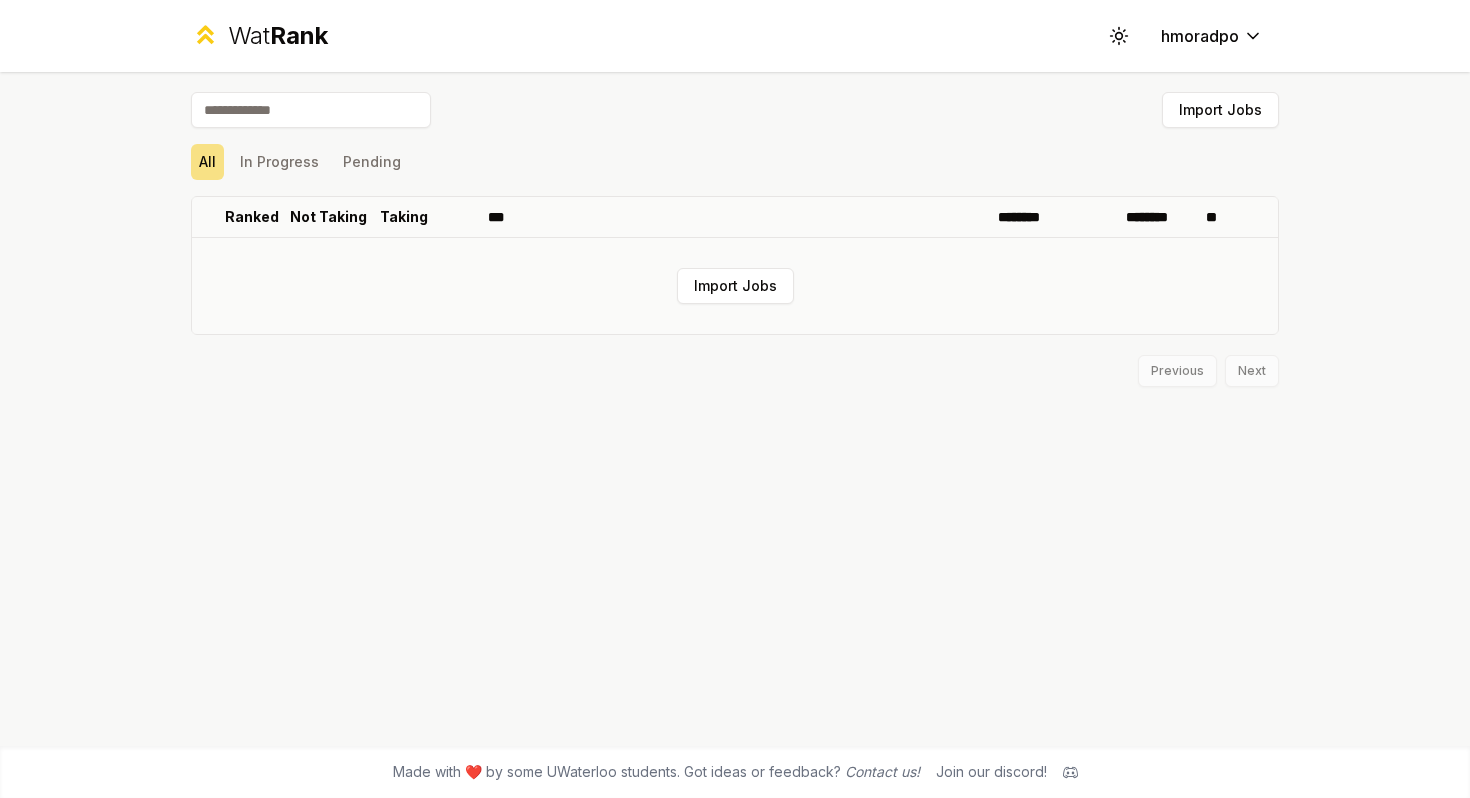 click on "Import Jobs" at bounding box center [735, 286] 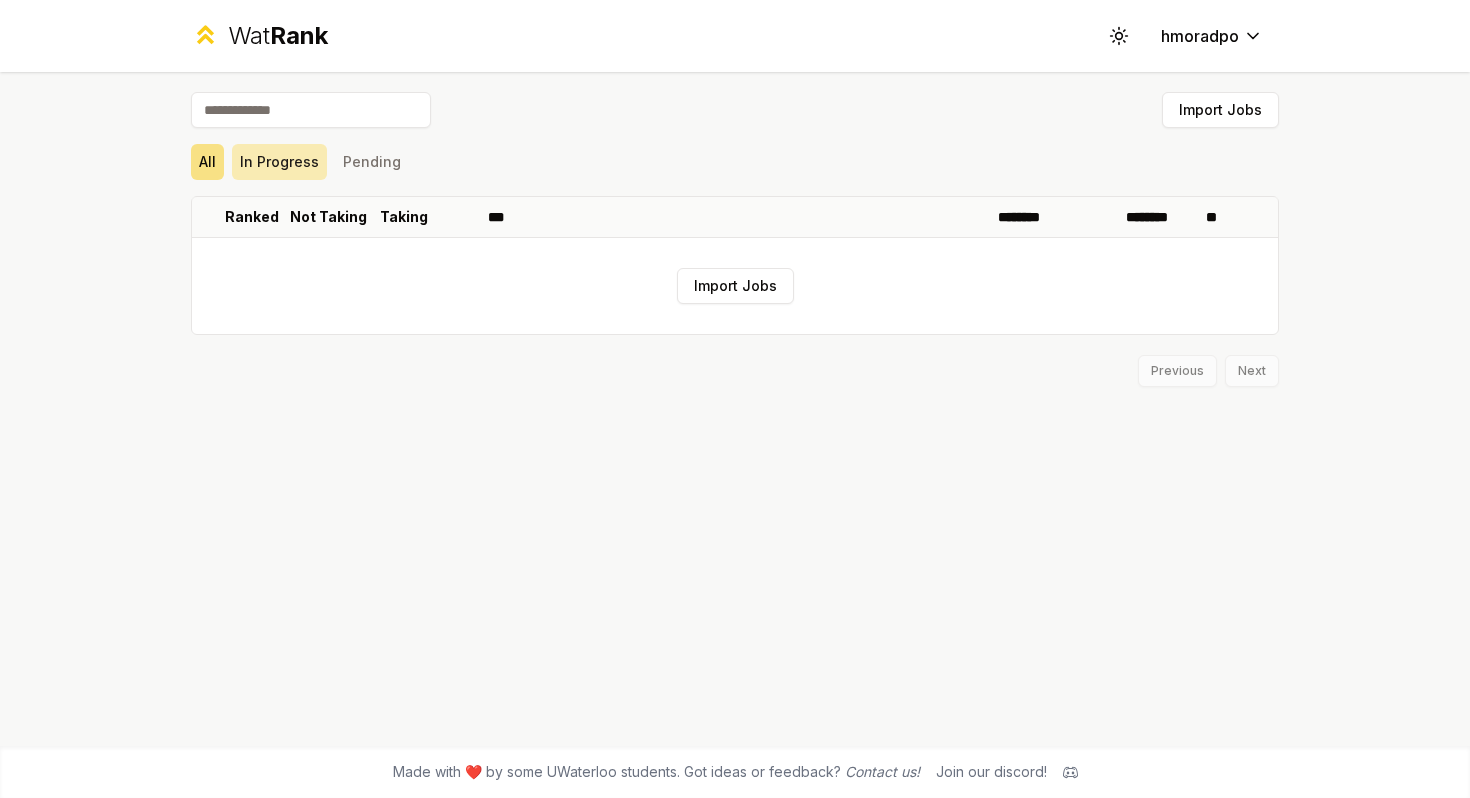 click on "In Progress" at bounding box center (279, 162) 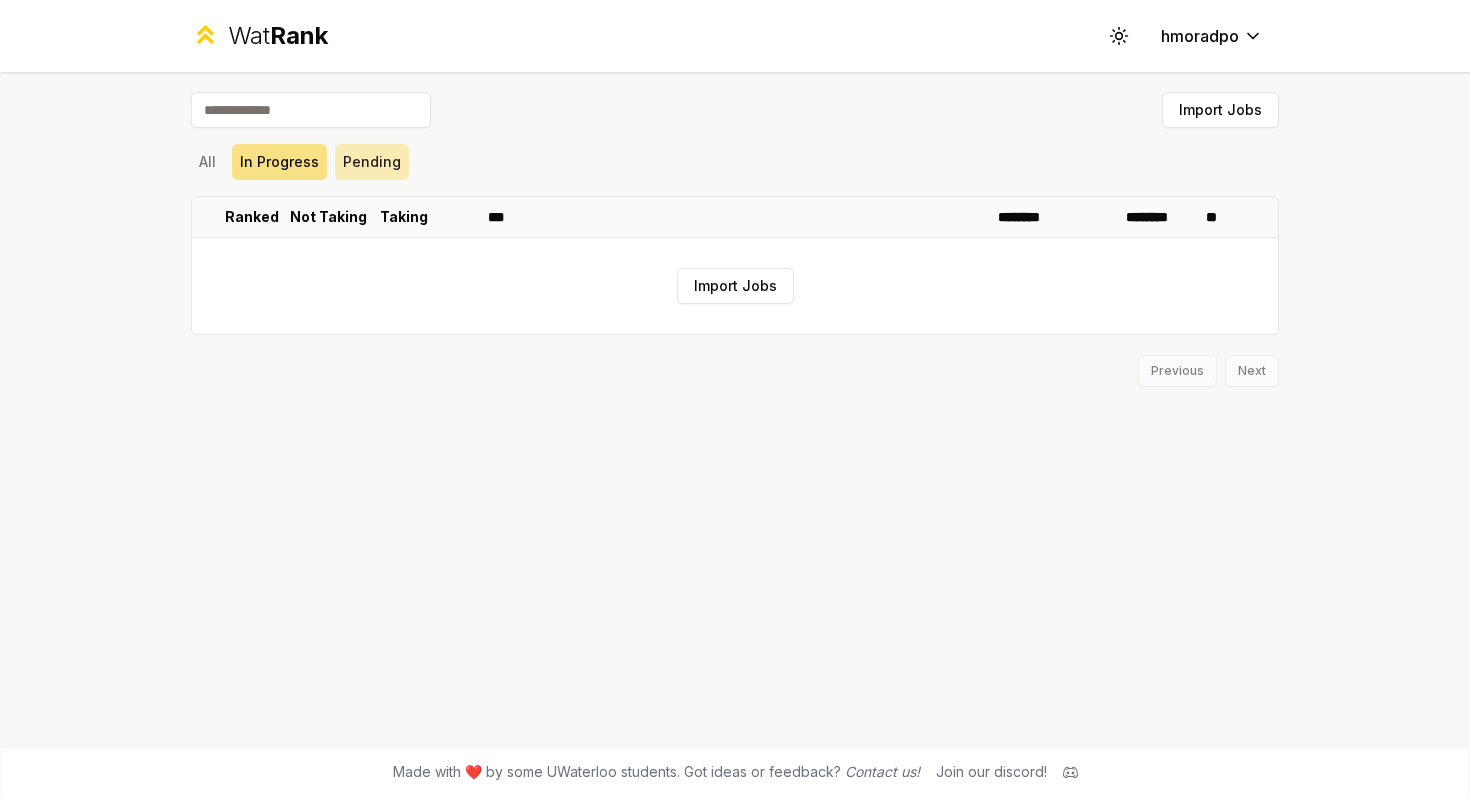click on "Pending" at bounding box center [372, 162] 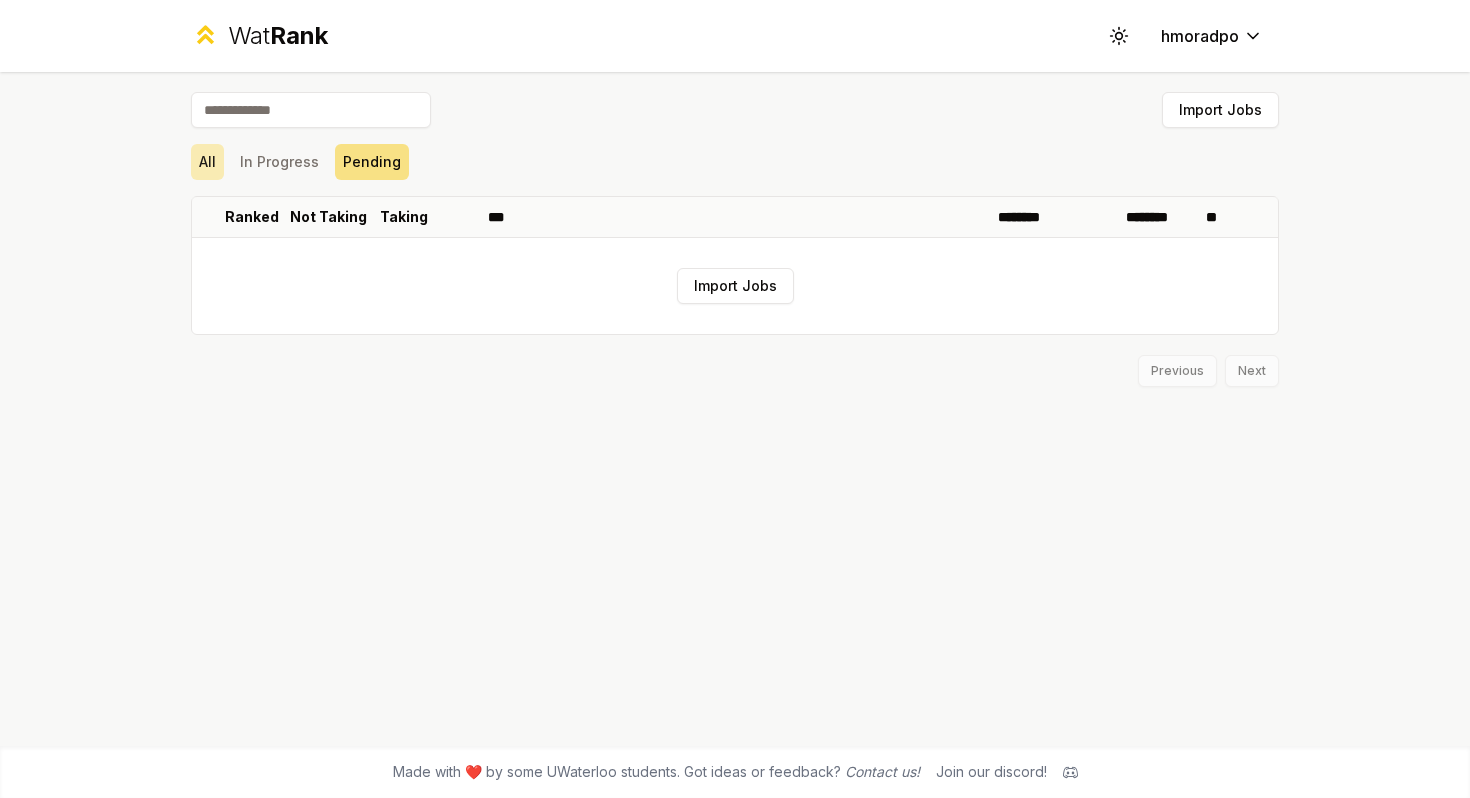 click on "All" at bounding box center [207, 162] 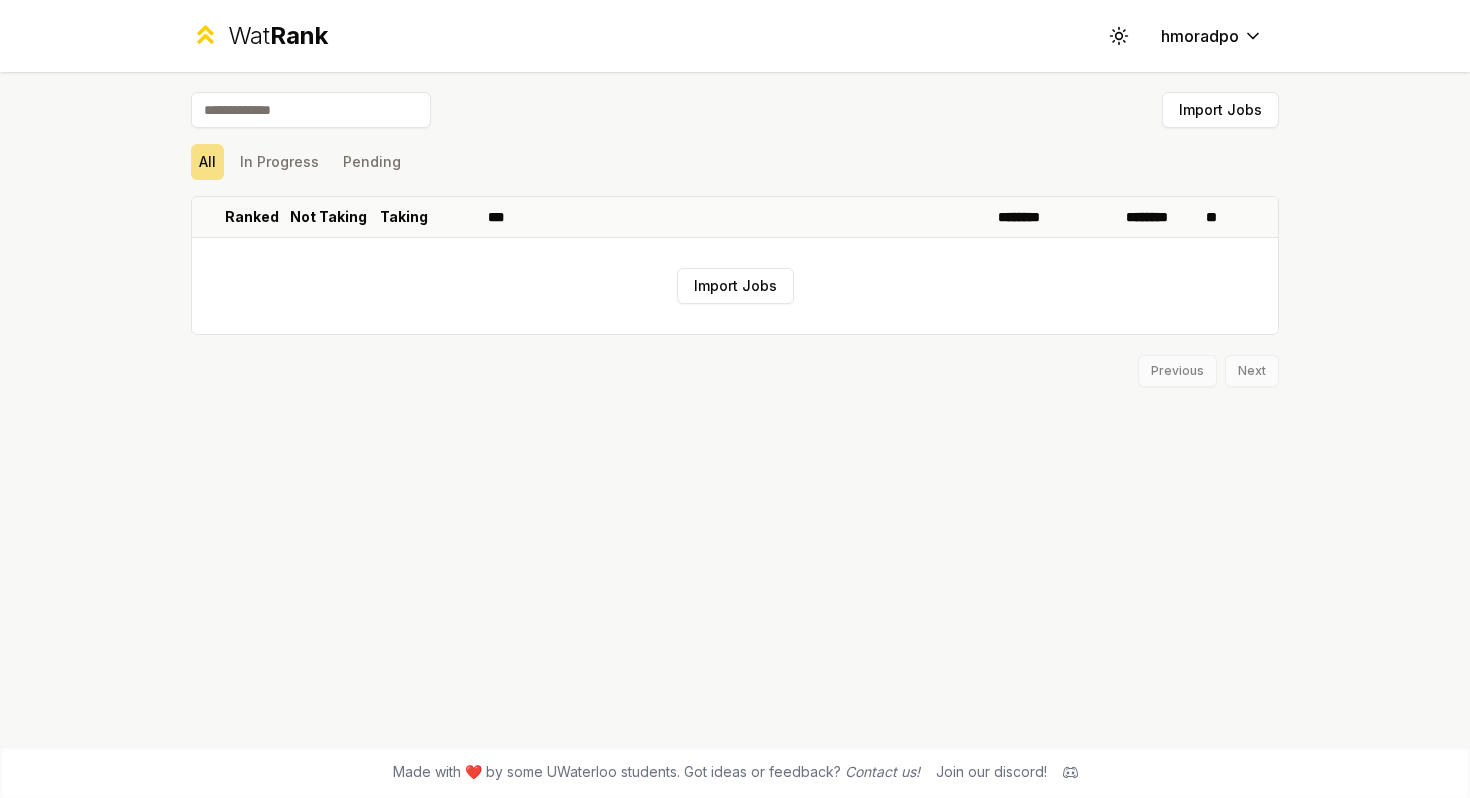 click at bounding box center [311, 110] 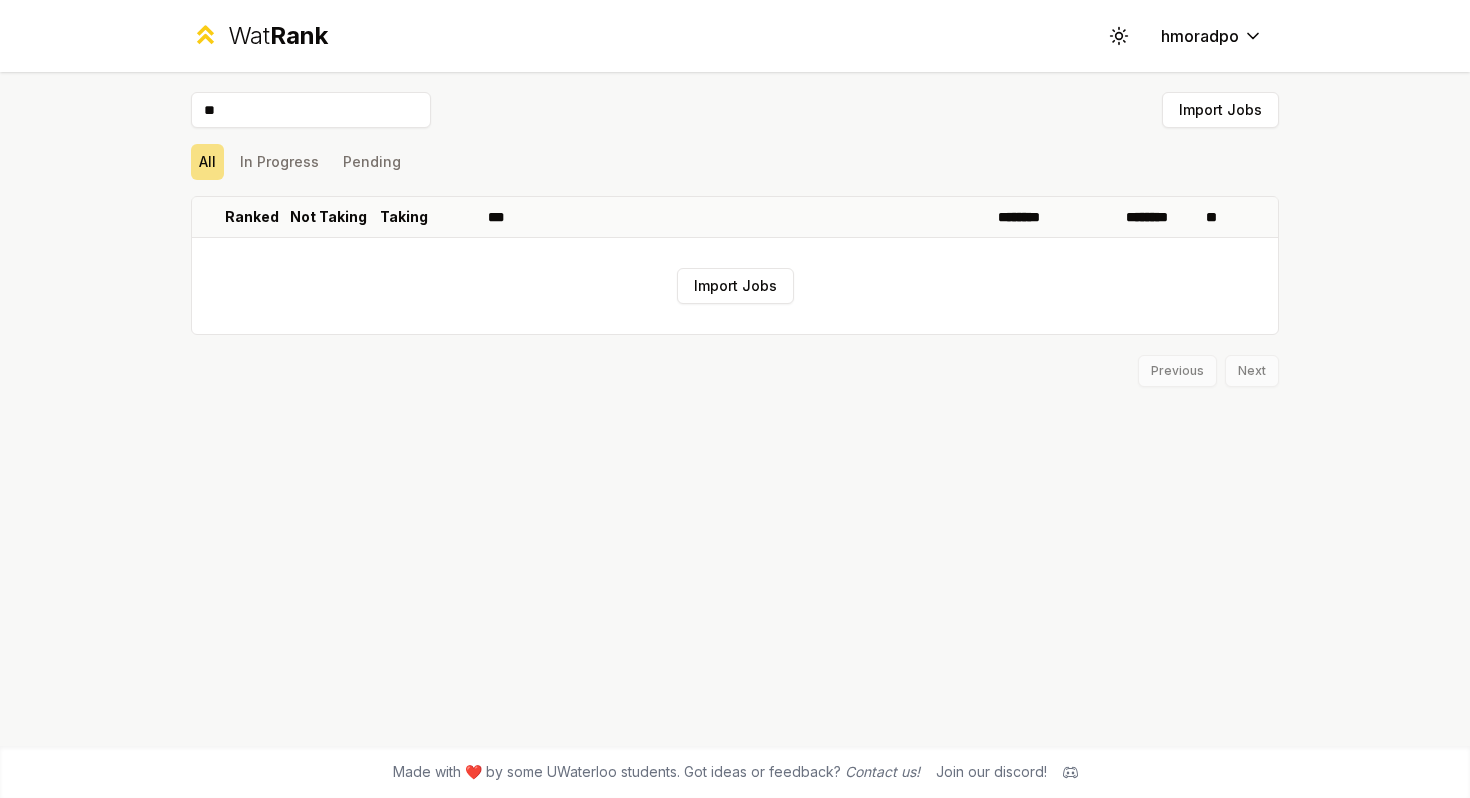 type on "*" 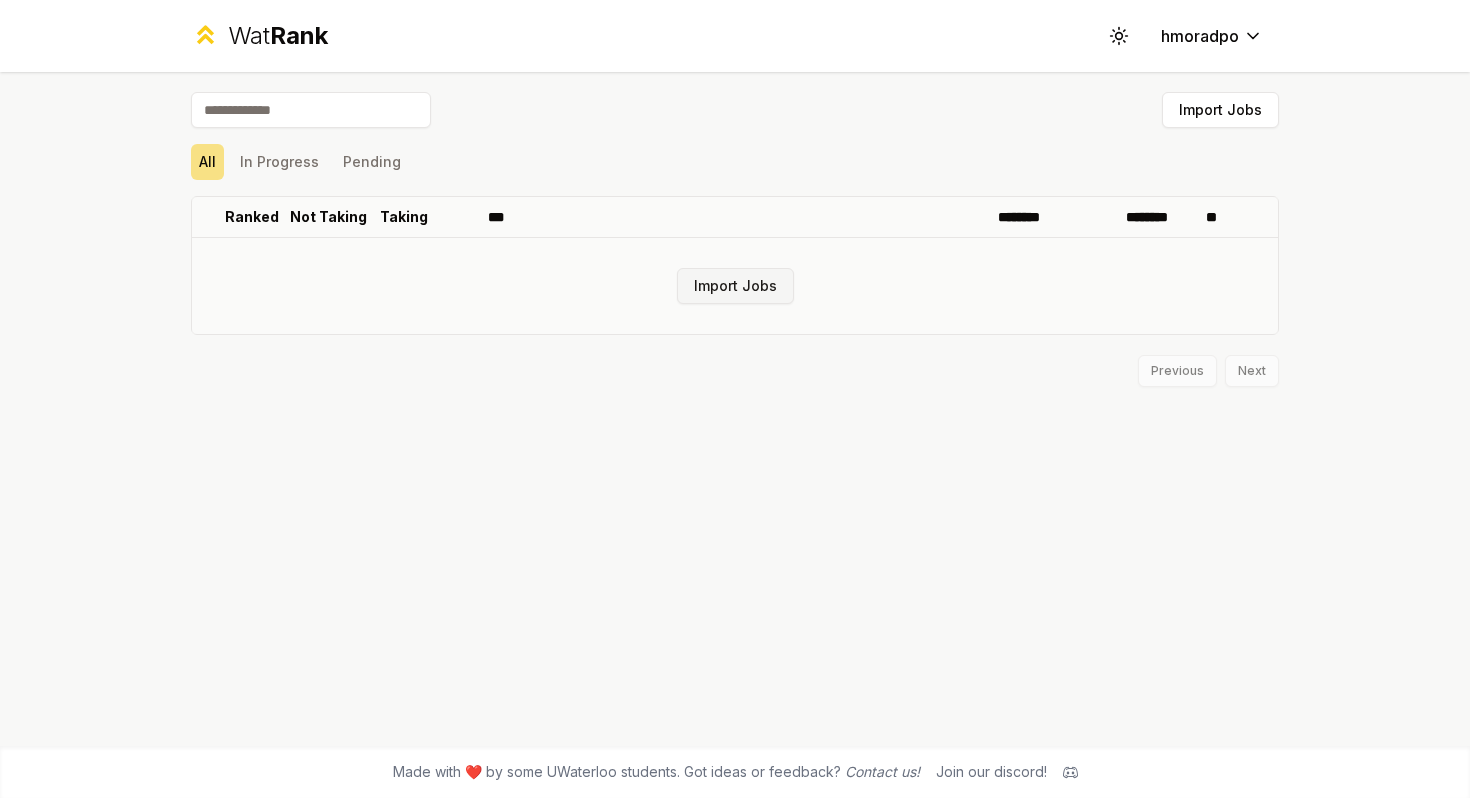 type 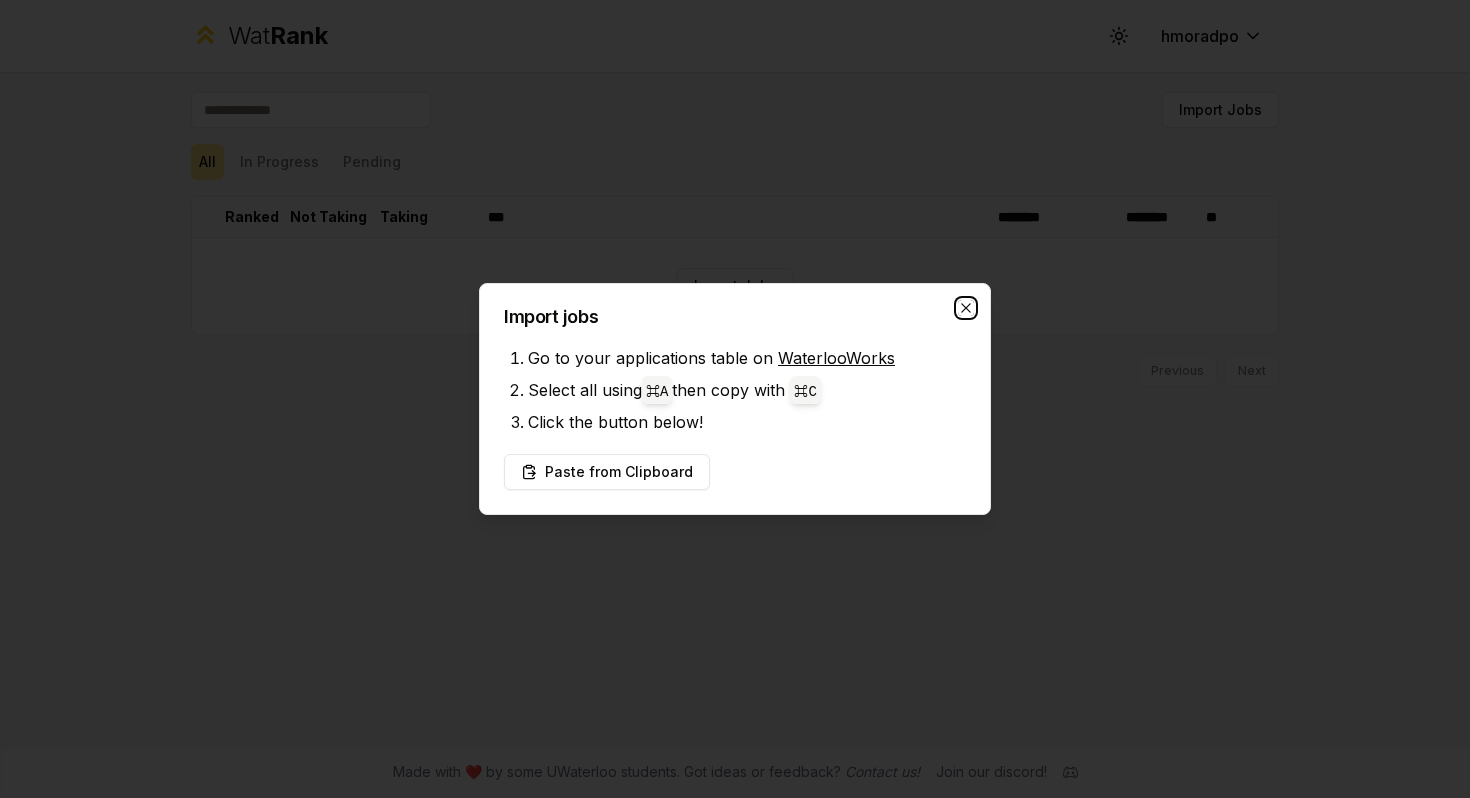 click 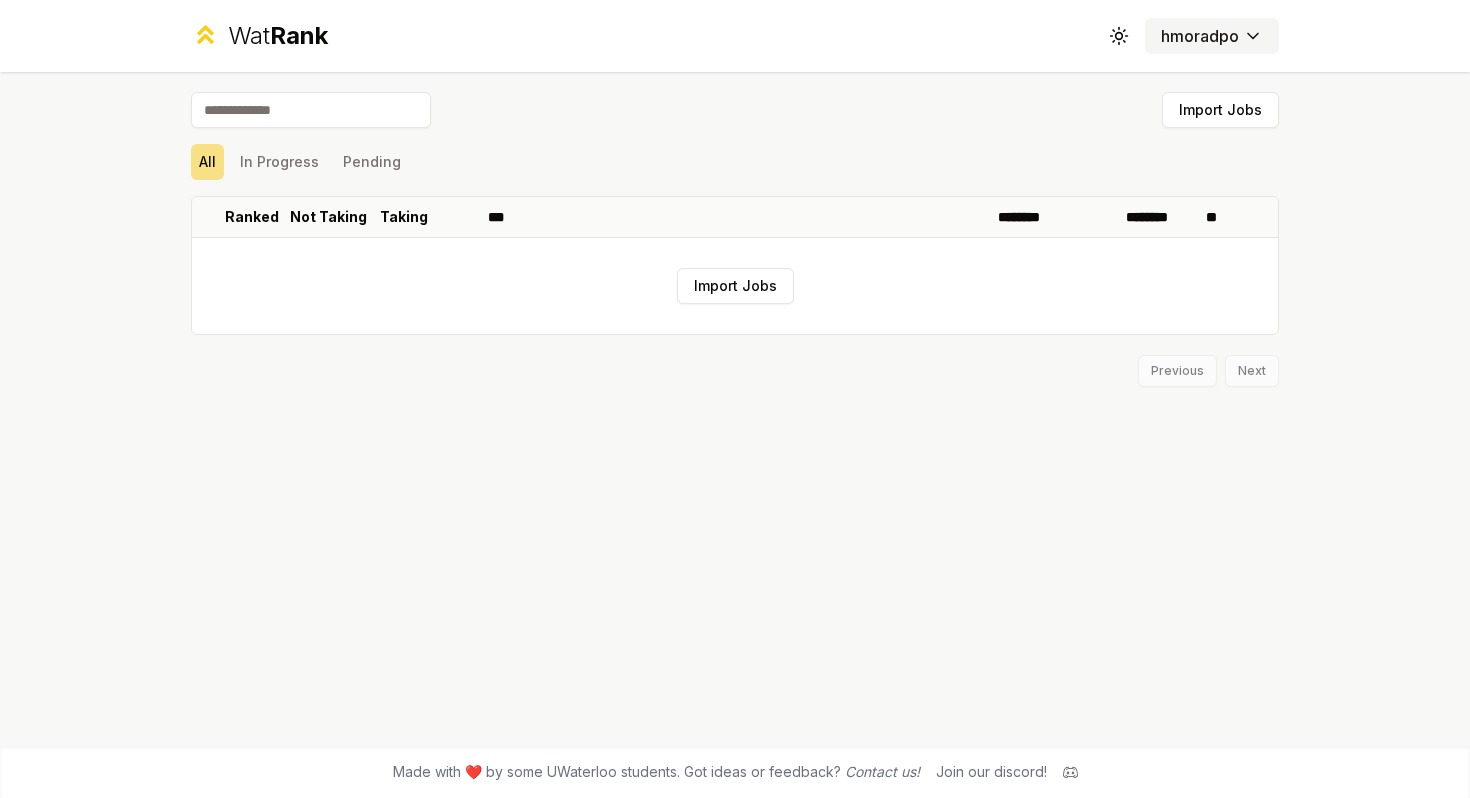 click on "Wat Rank Toggle theme hmoradpo Import Jobs All In Progress Pending Ranked Not Taking Taking *** ******** ******** ** Import Jobs Previous Next Made with ❤️ by some UWaterloo students. Got ideas or feedback?   Contact us! Join our discord!" at bounding box center (735, 399) 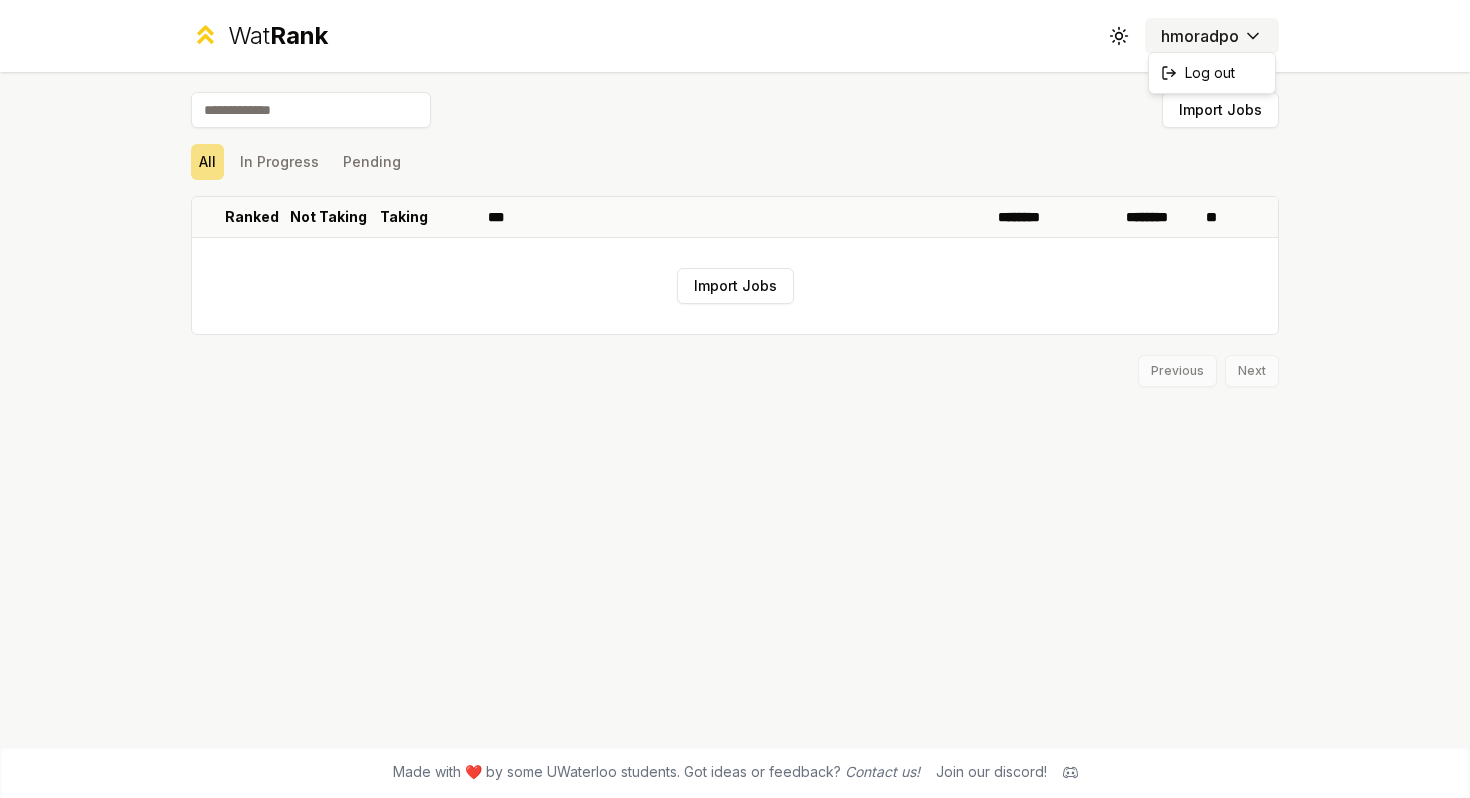 click on "Wat Rank Toggle theme hmoradpo Import Jobs All In Progress Pending Ranked Not Taking Taking *** ******** ******** ** Import Jobs Previous Next Made with ❤️ by some UWaterloo students. Got ideas or feedback?   Contact us! Join our discord! Log out" at bounding box center [735, 399] 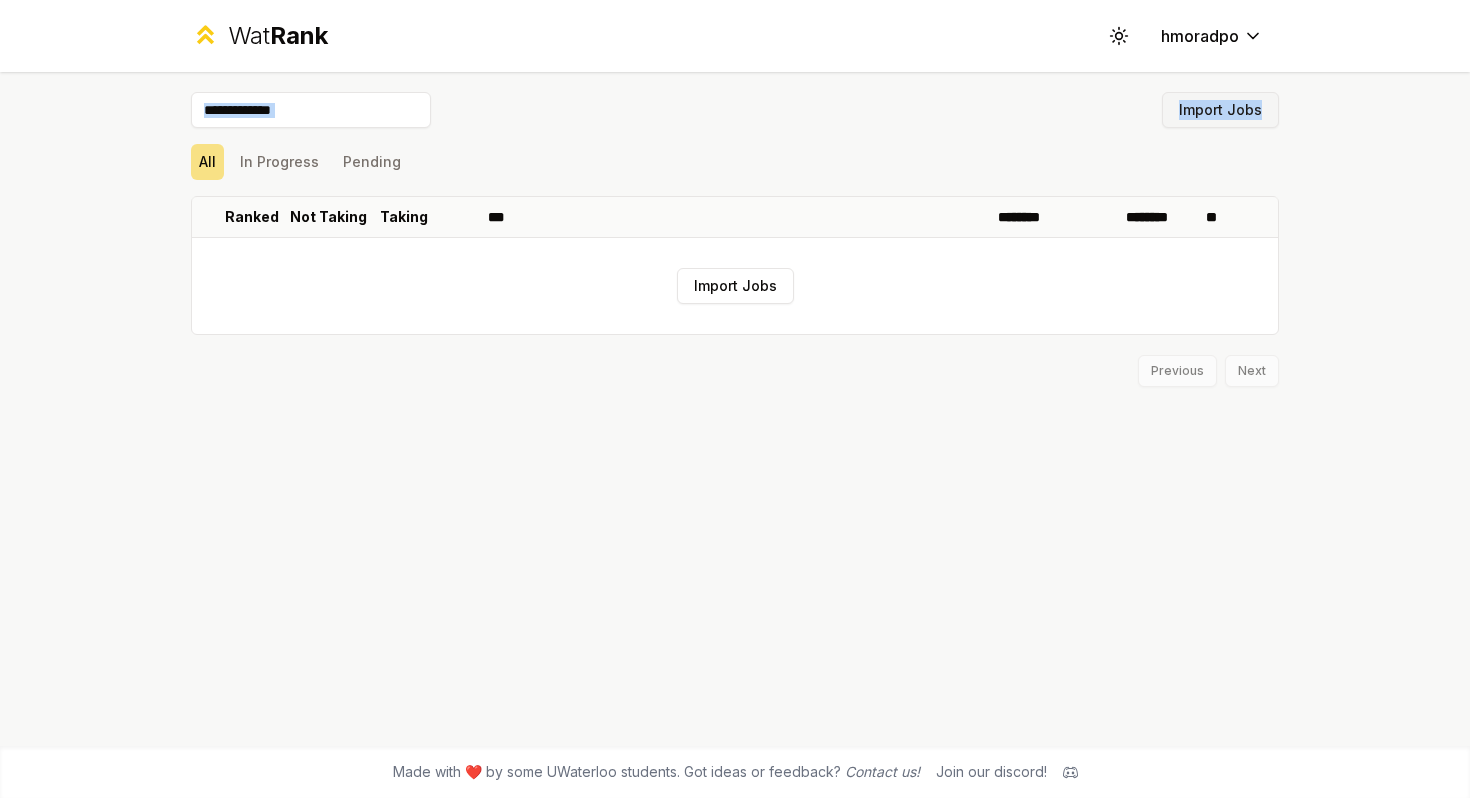 click on "Import Jobs" at bounding box center [1220, 110] 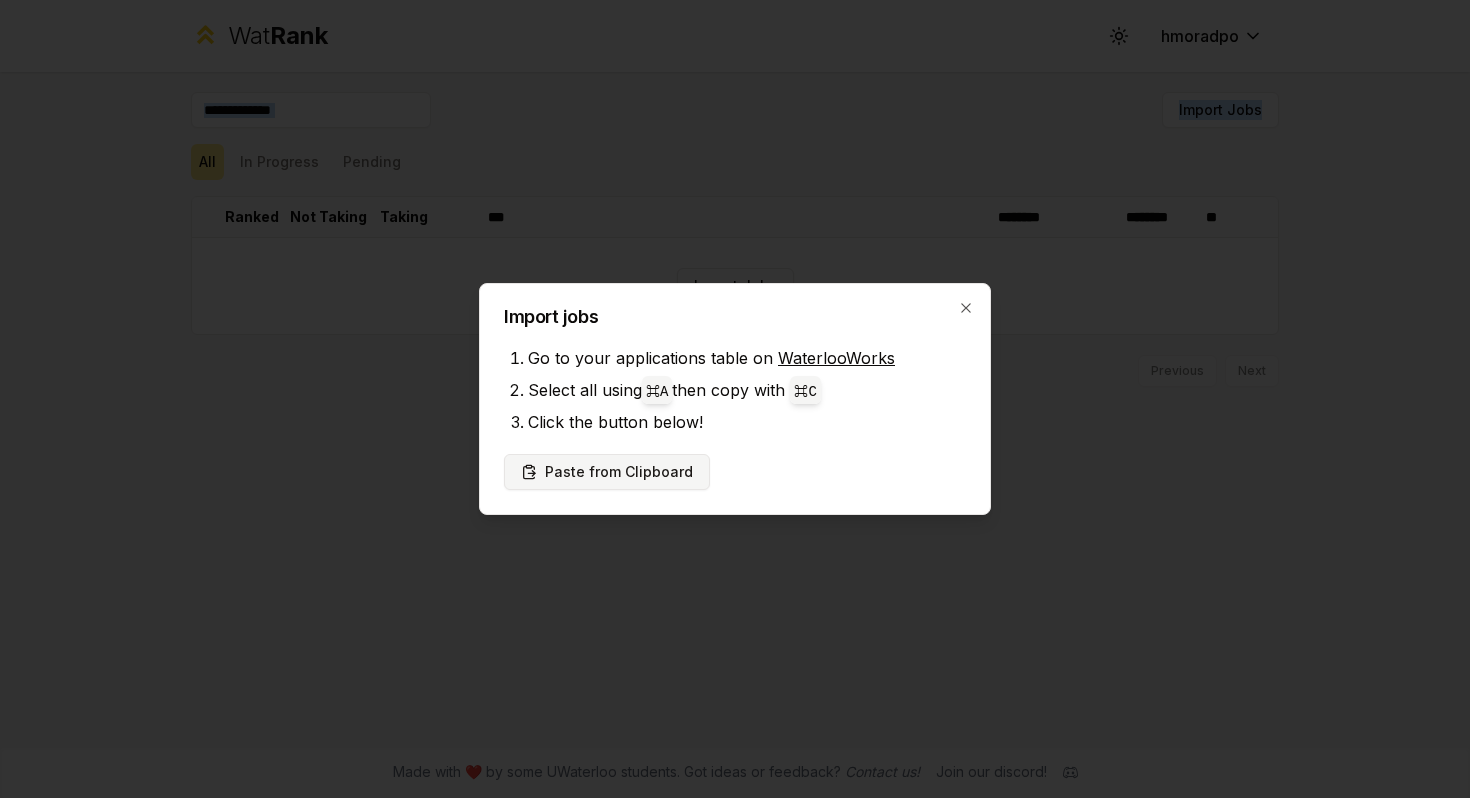 click on "Paste from Clipboard" at bounding box center [607, 472] 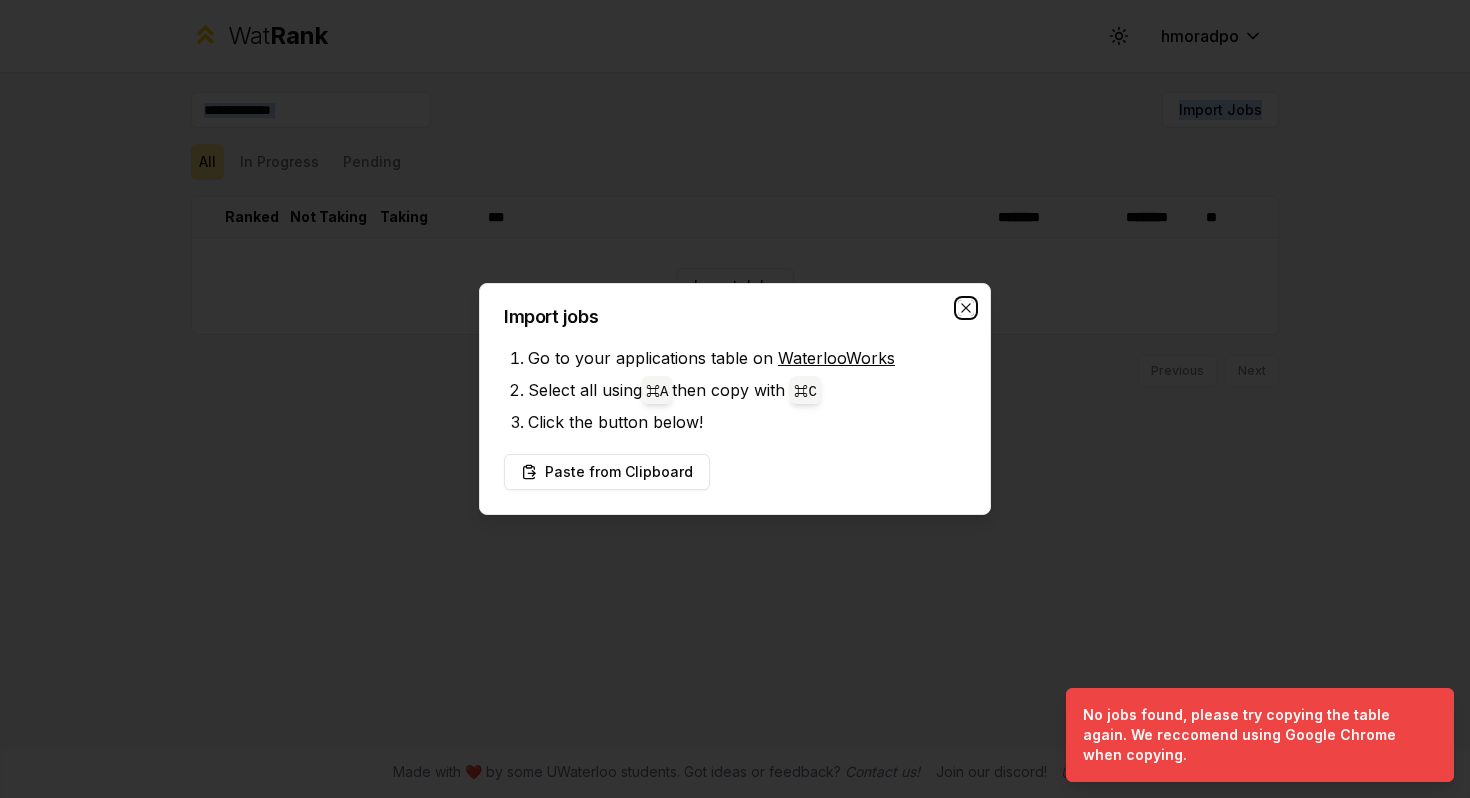 click 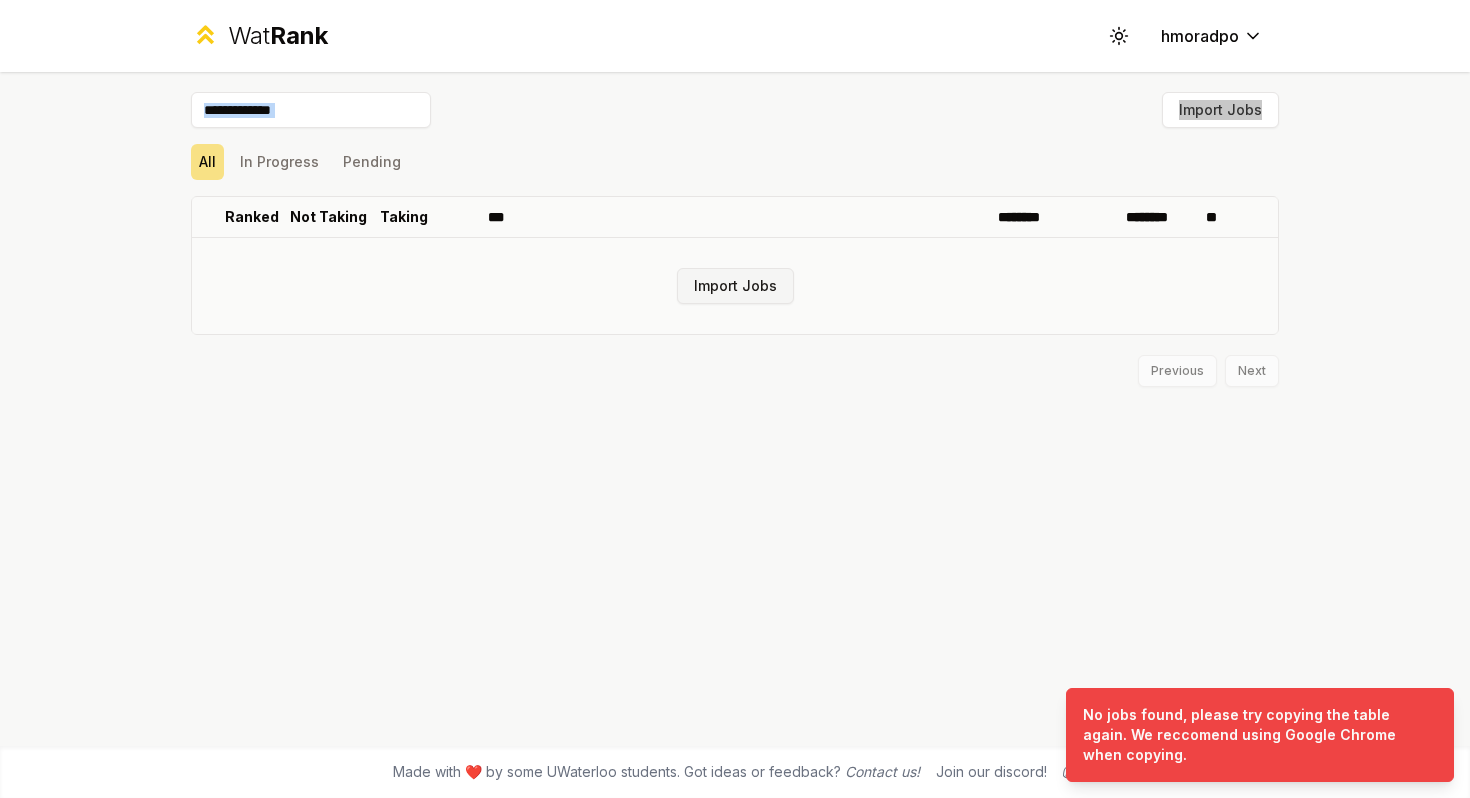 click on "Import Jobs" at bounding box center (735, 286) 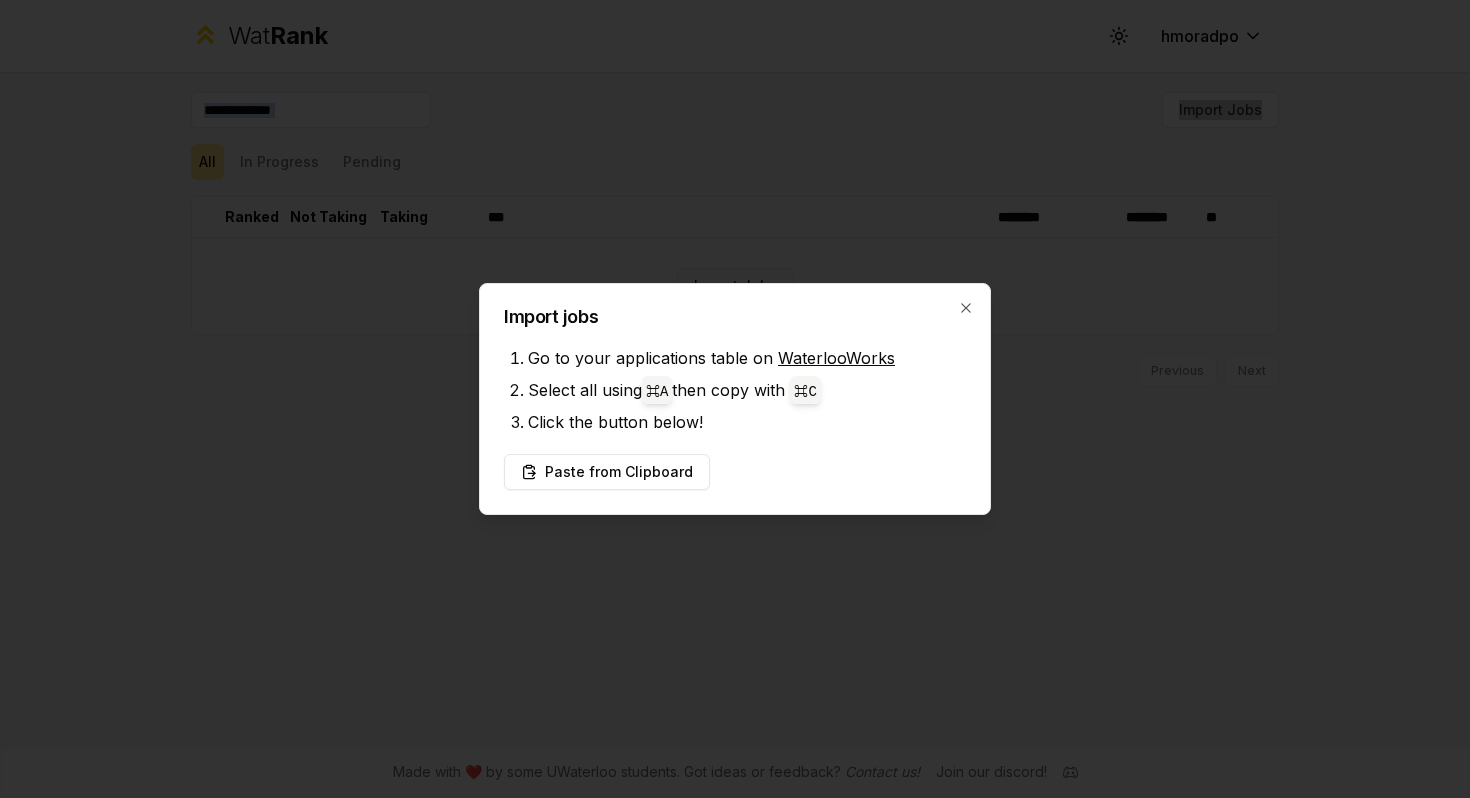 type 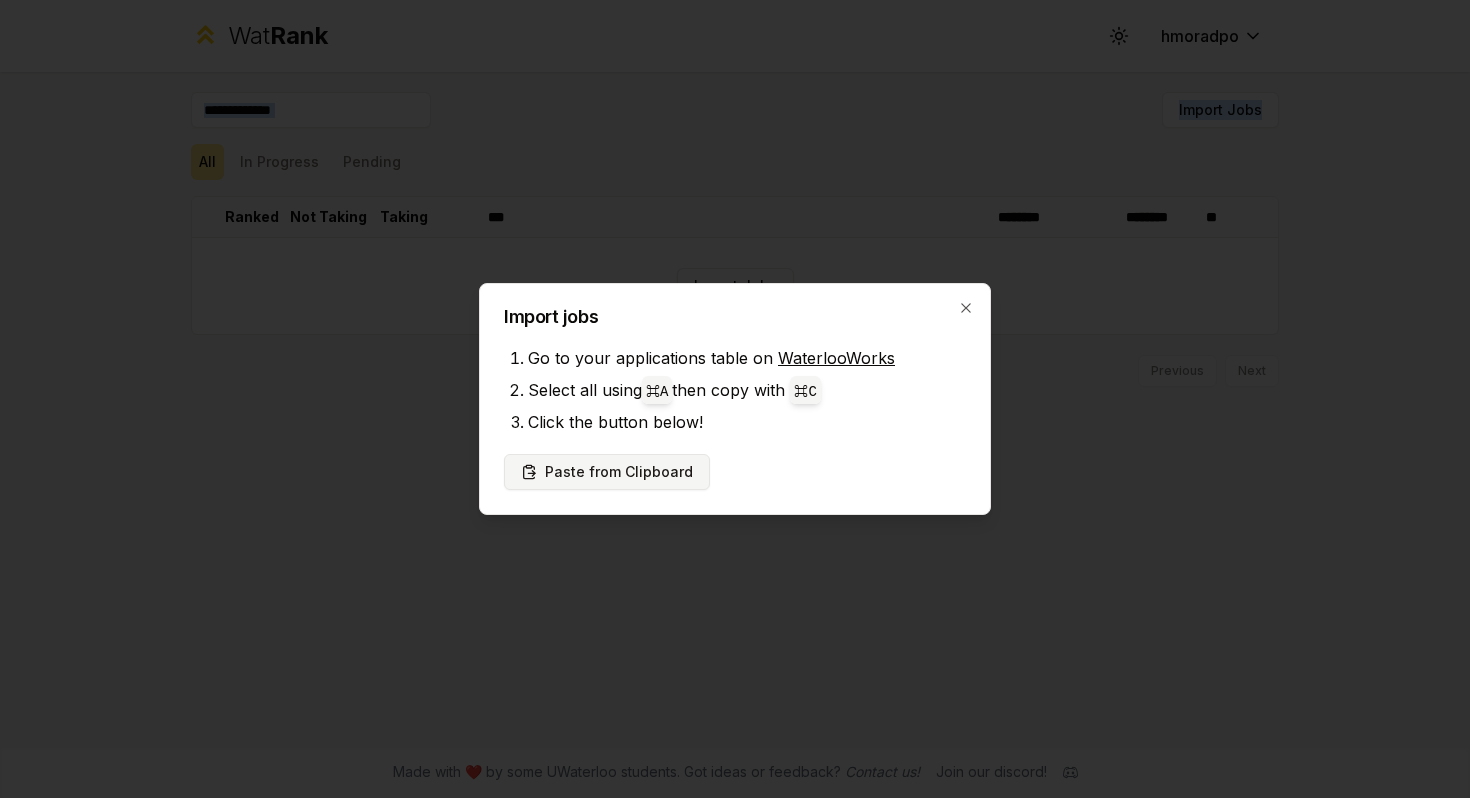 click on "Paste from Clipboard" at bounding box center [607, 472] 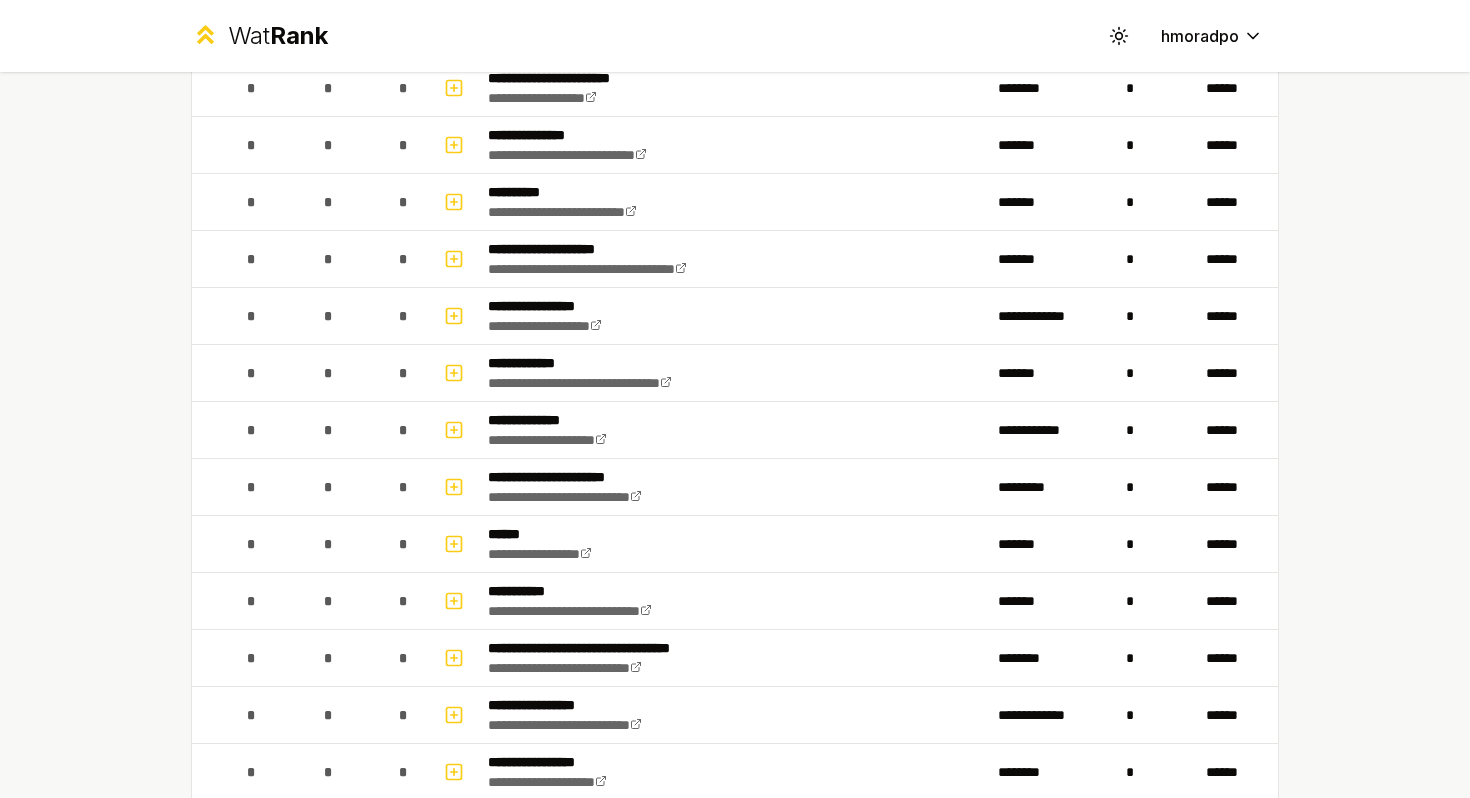 scroll, scrollTop: 0, scrollLeft: 0, axis: both 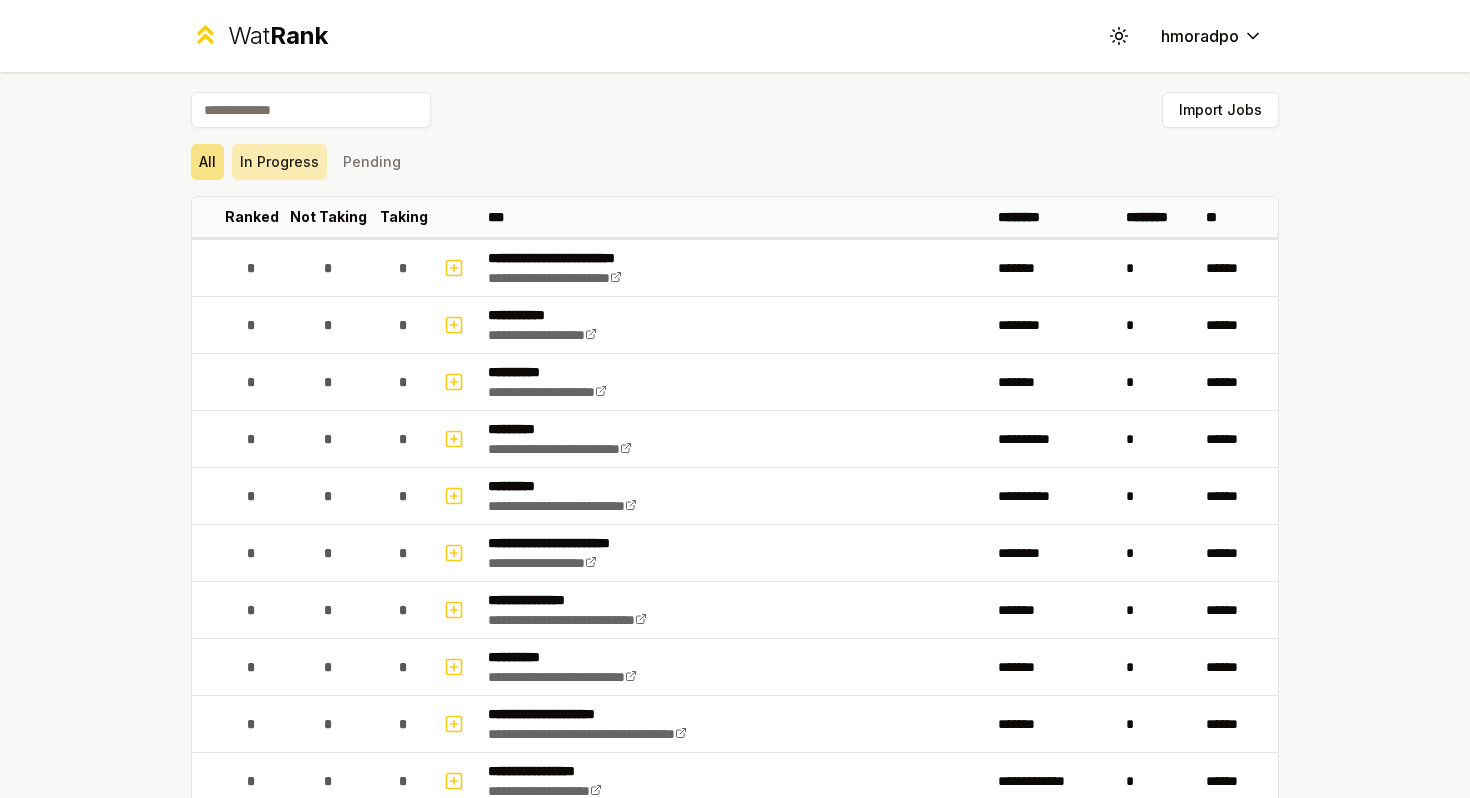 click on "In Progress" at bounding box center (279, 162) 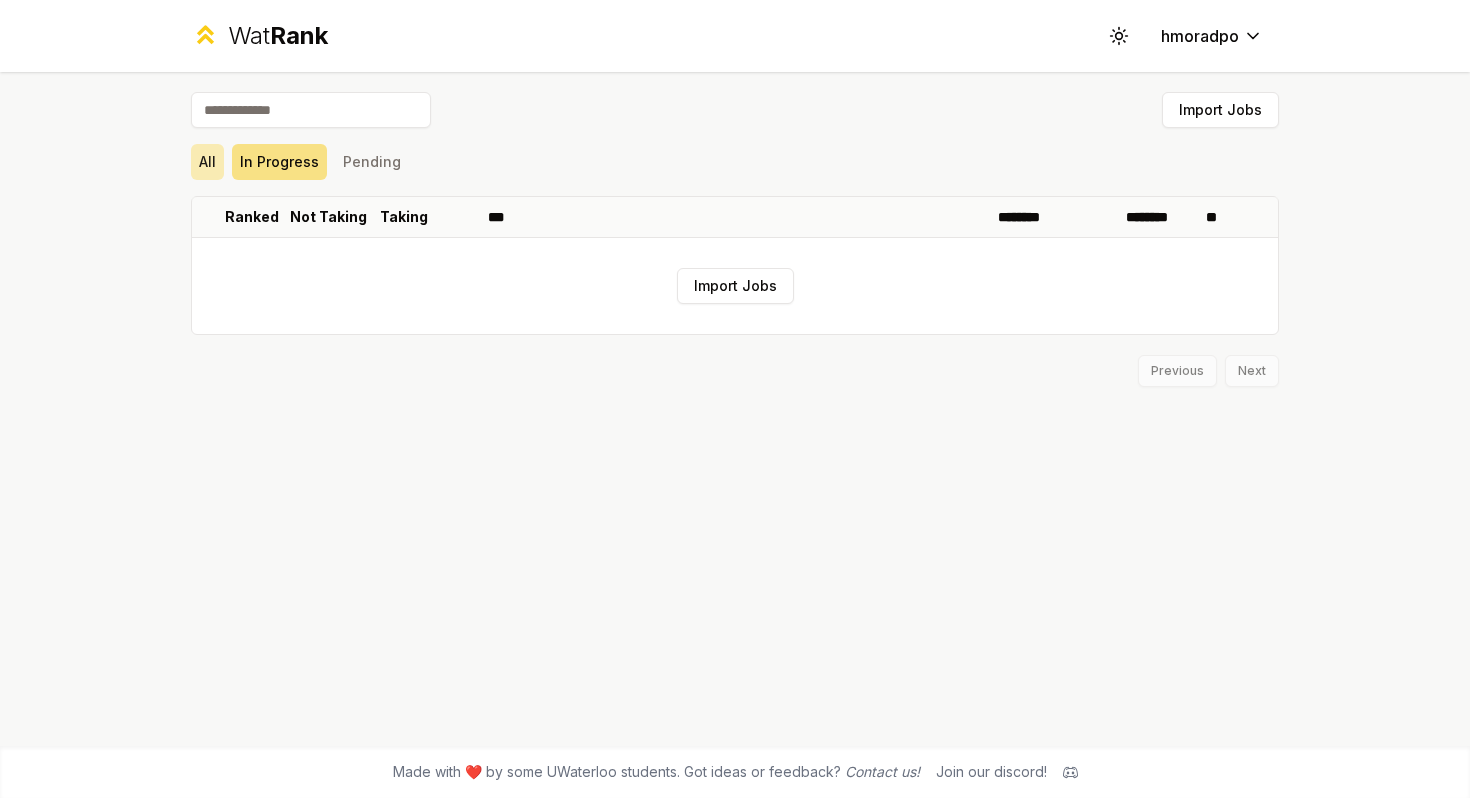 click on "All" at bounding box center [207, 162] 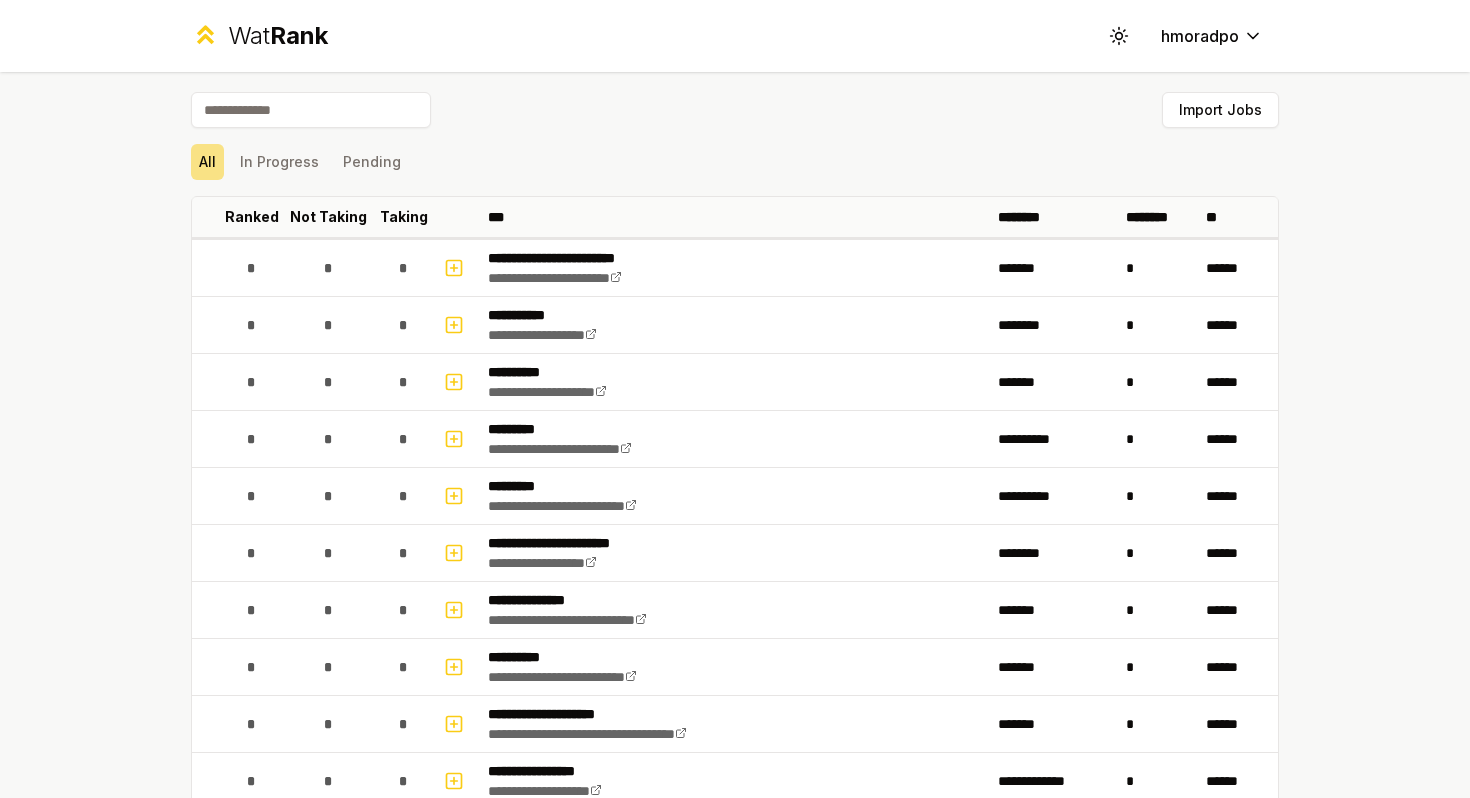 click at bounding box center [311, 110] 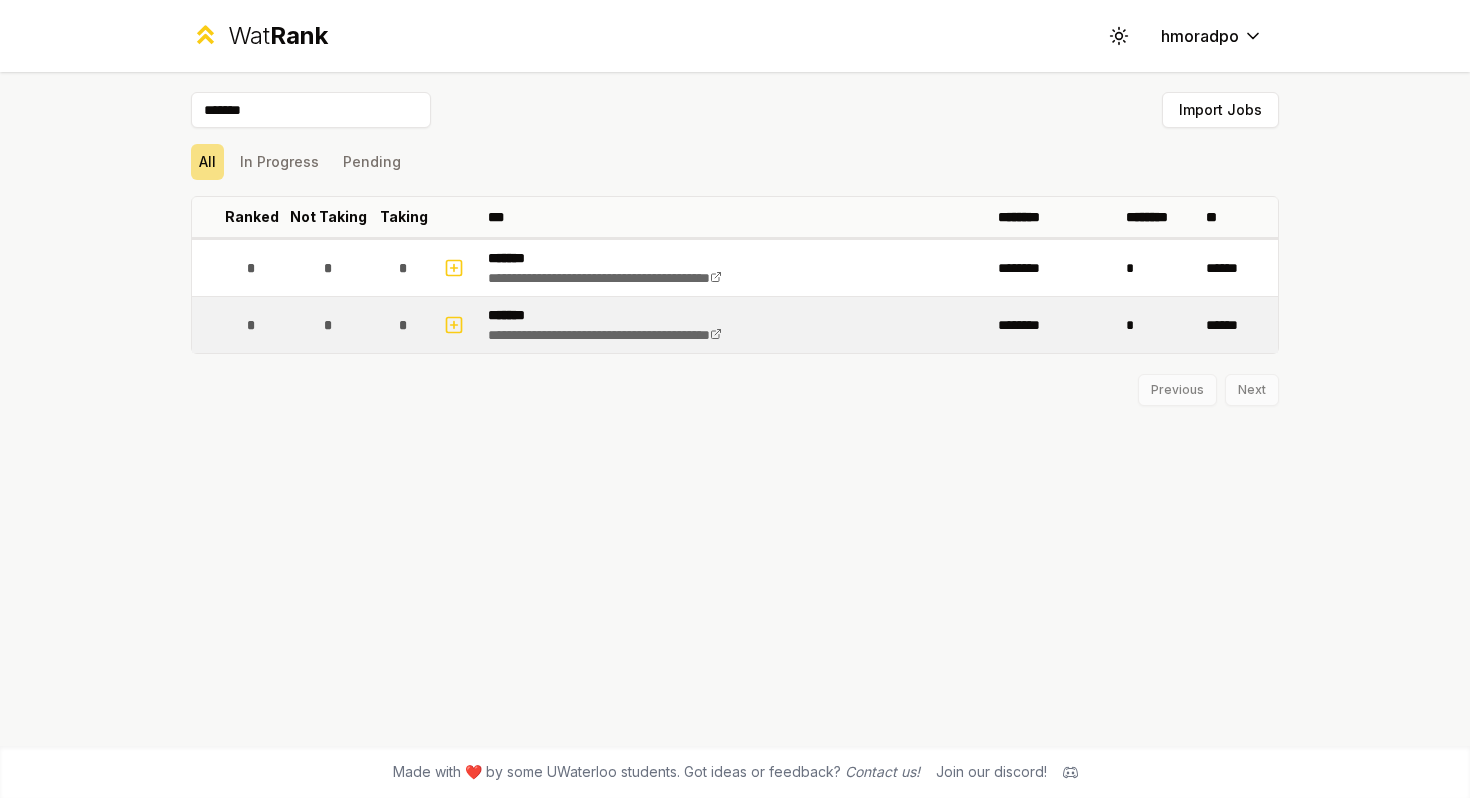 type on "*******" 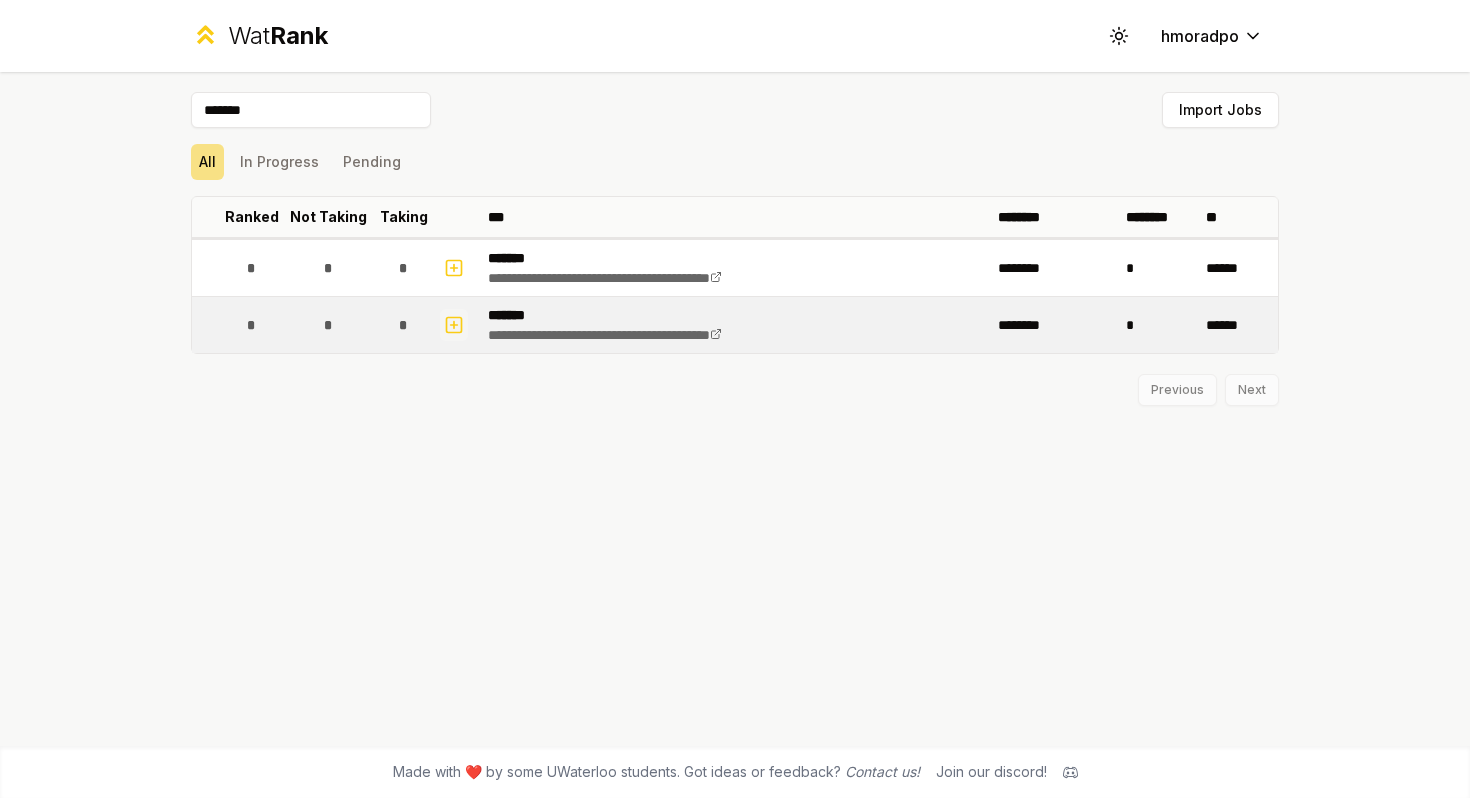 click 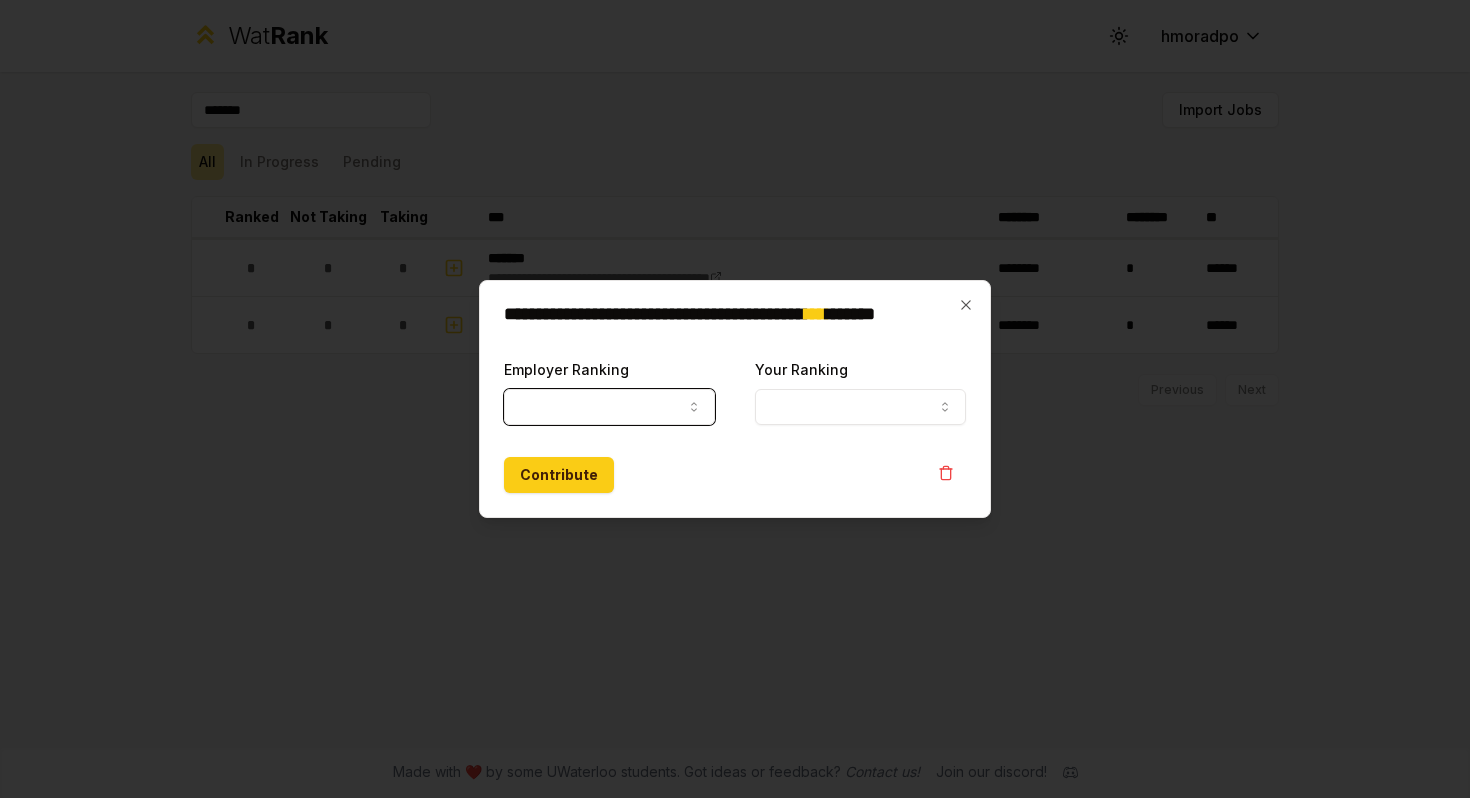 click on "Employer Ranking" at bounding box center (609, 407) 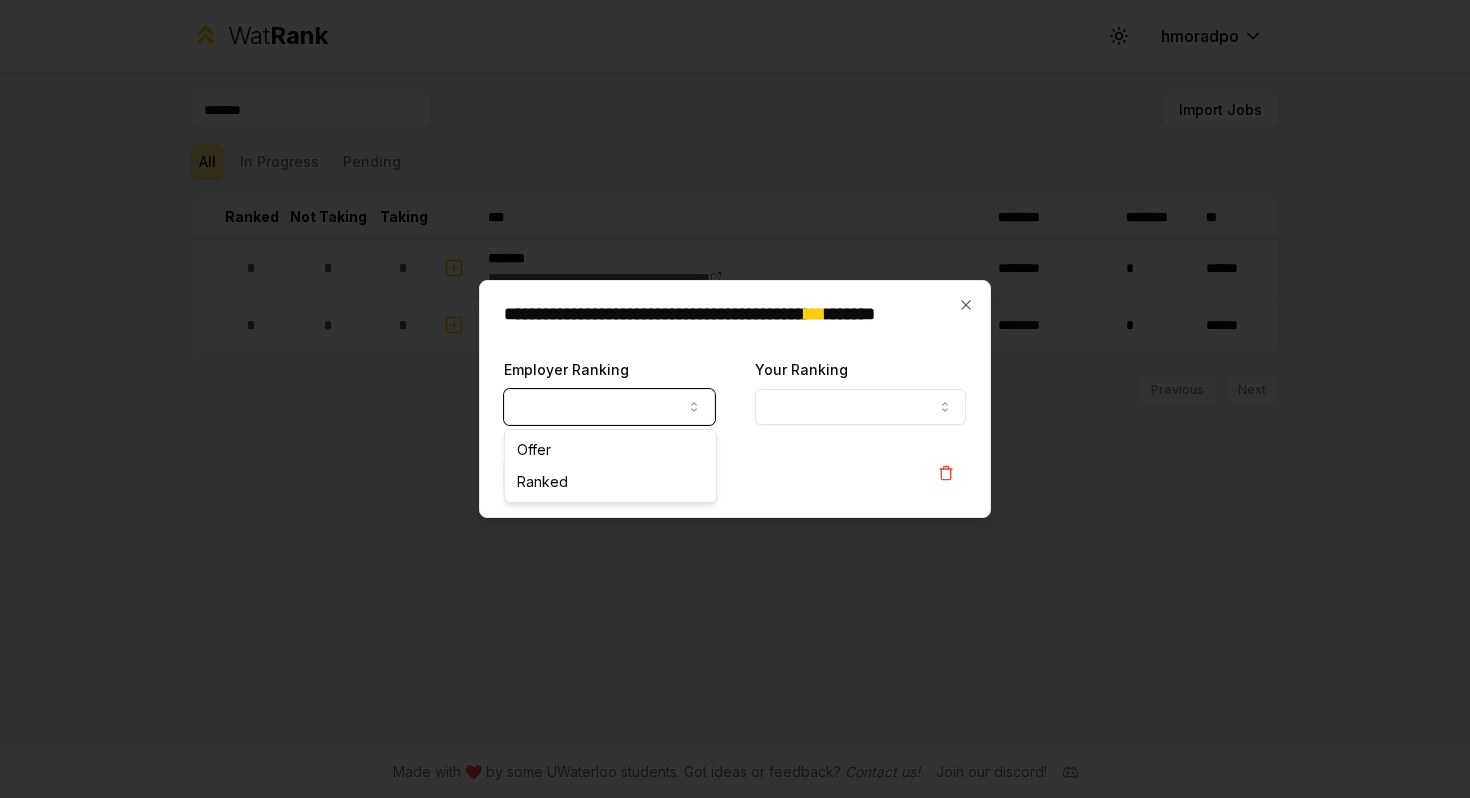 select on "******" 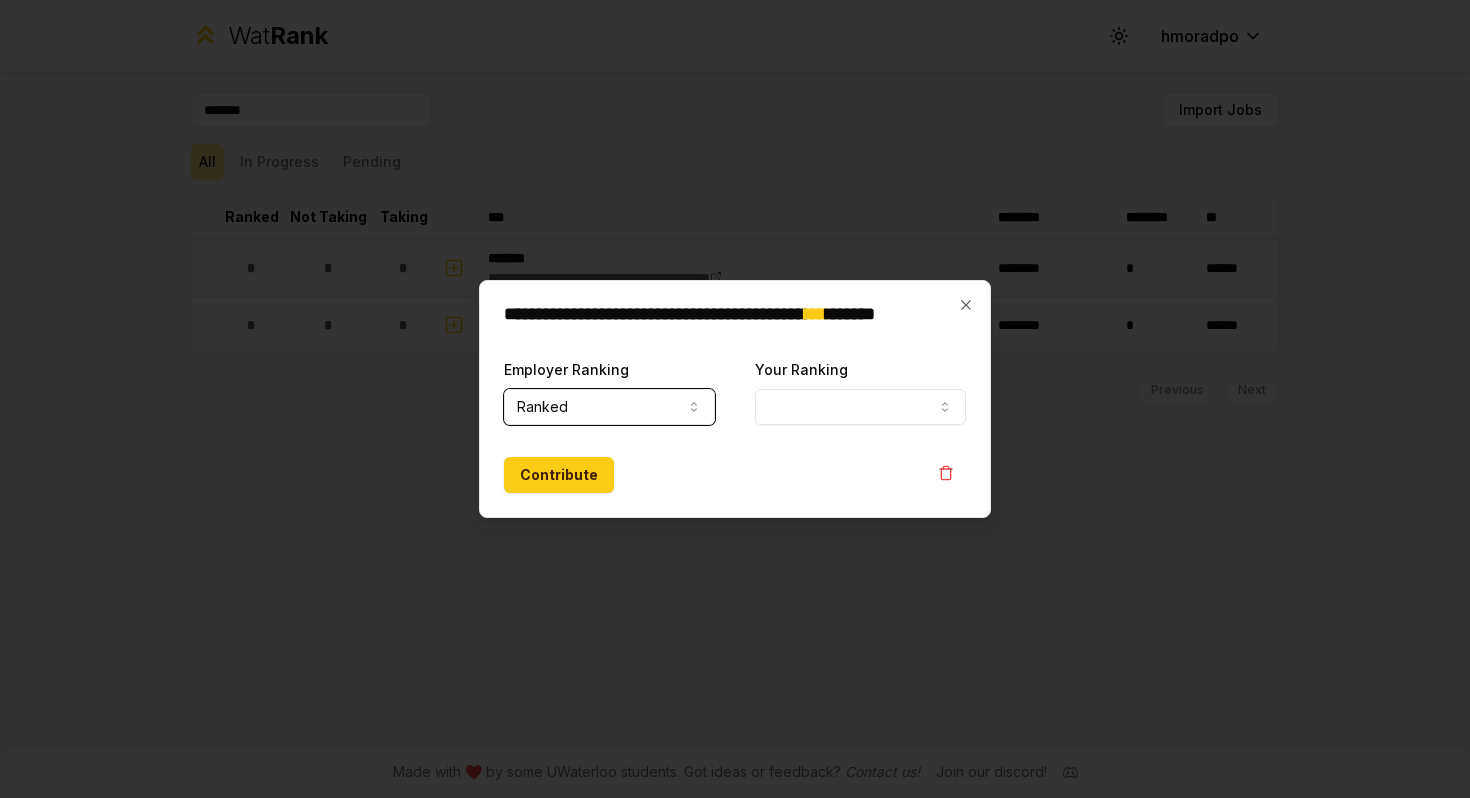 click on "Your Ranking" at bounding box center [860, 407] 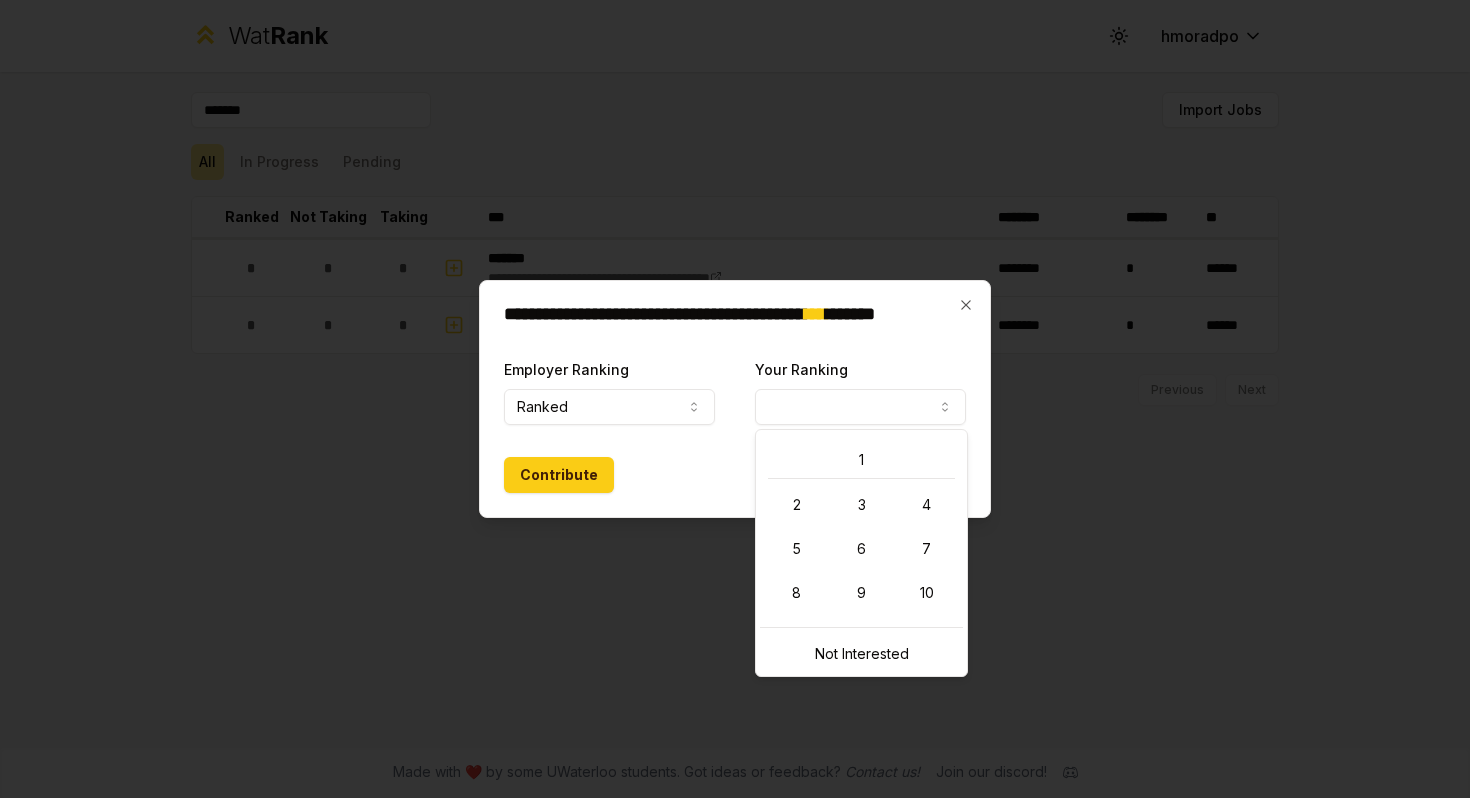 click on "Contribute" at bounding box center [735, 475] 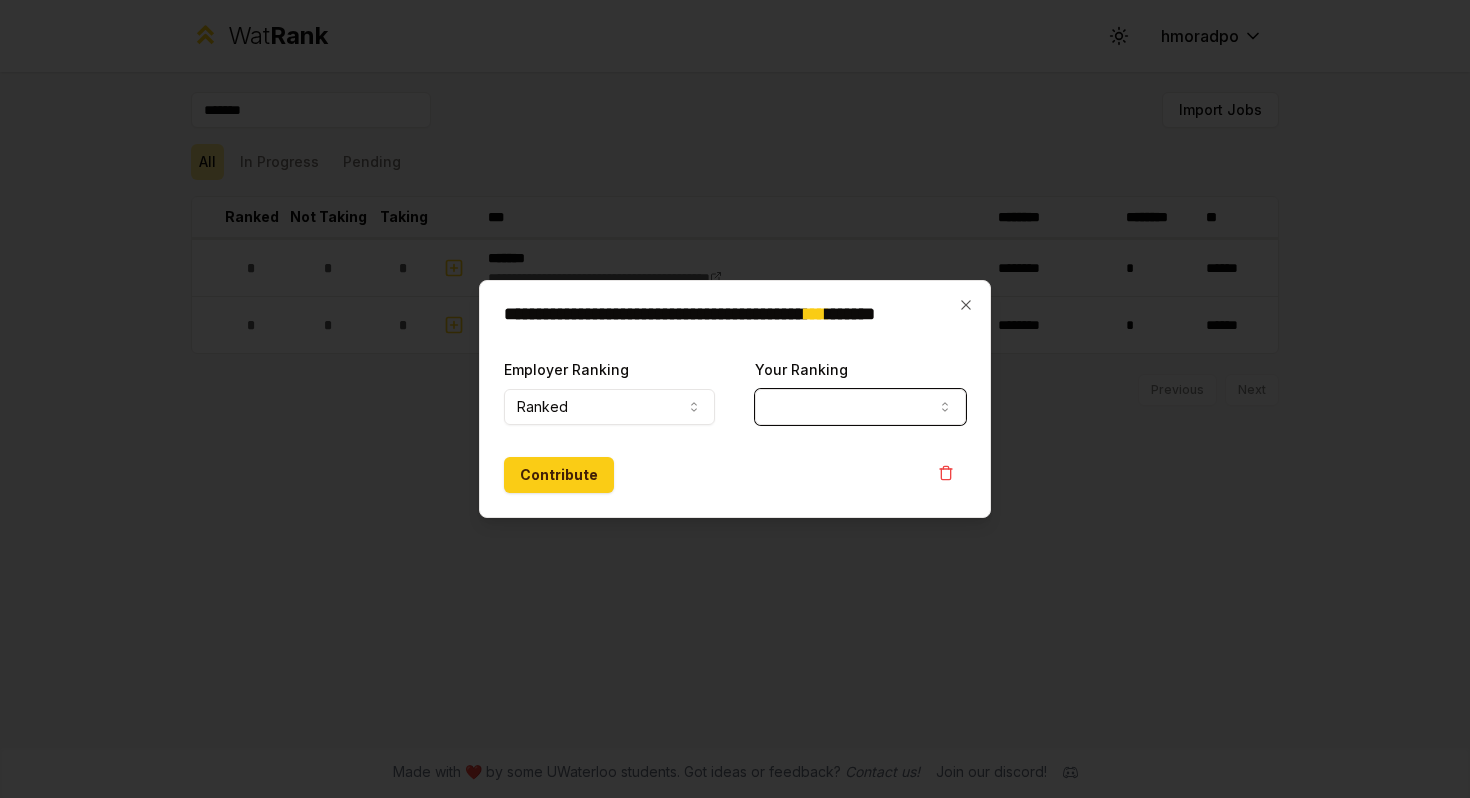 click on "Your Ranking" at bounding box center (860, 407) 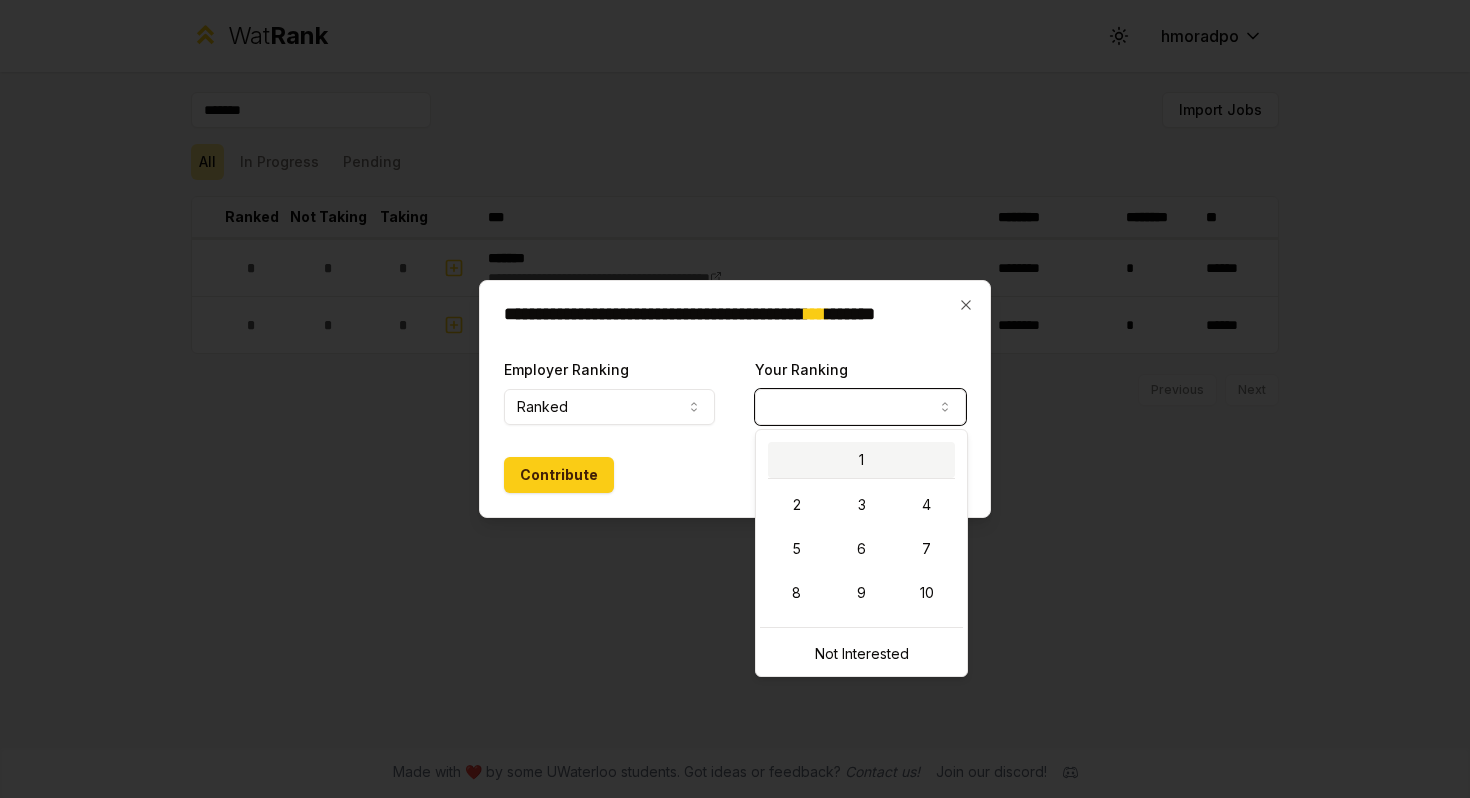 select on "*" 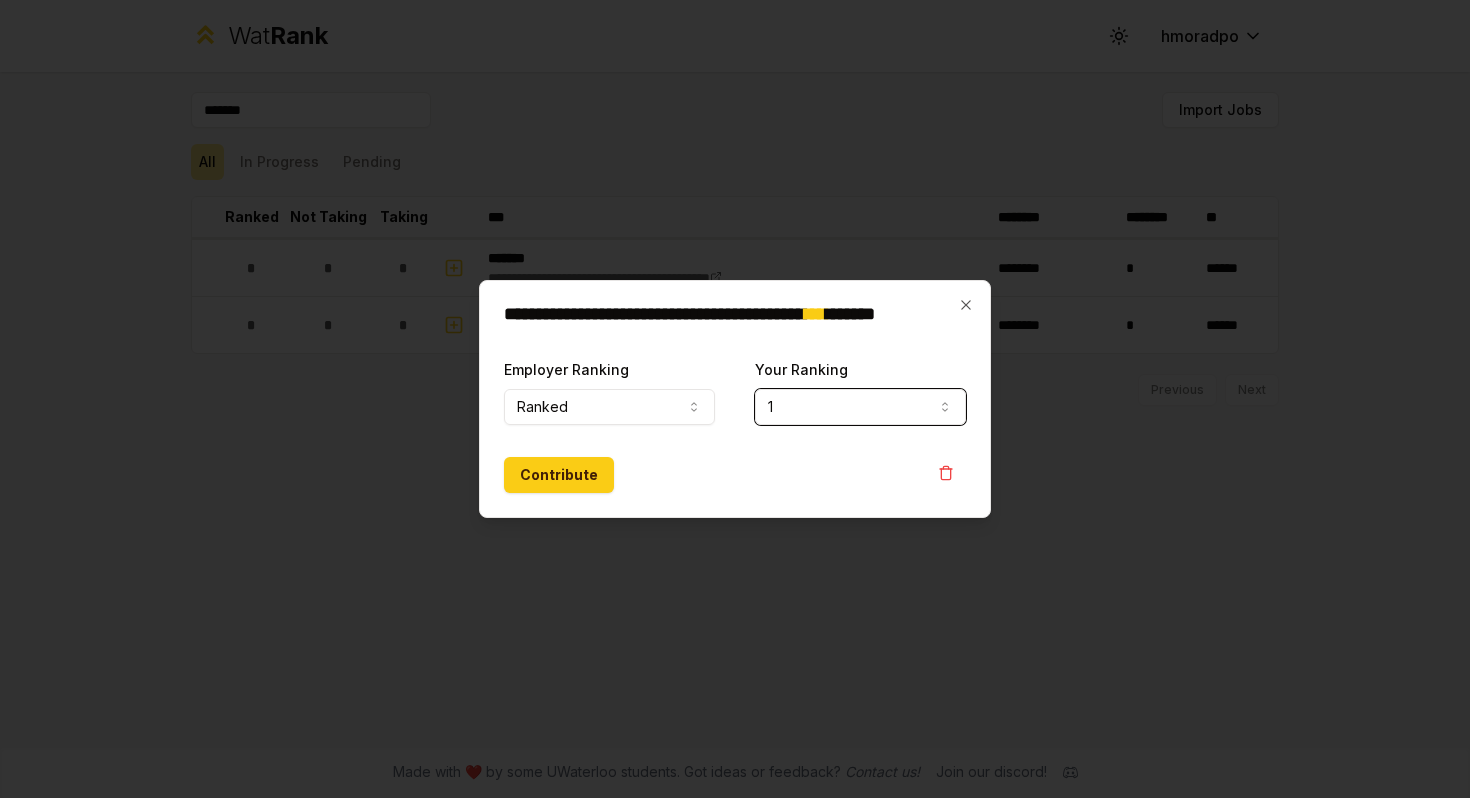 click on "1" at bounding box center (860, 407) 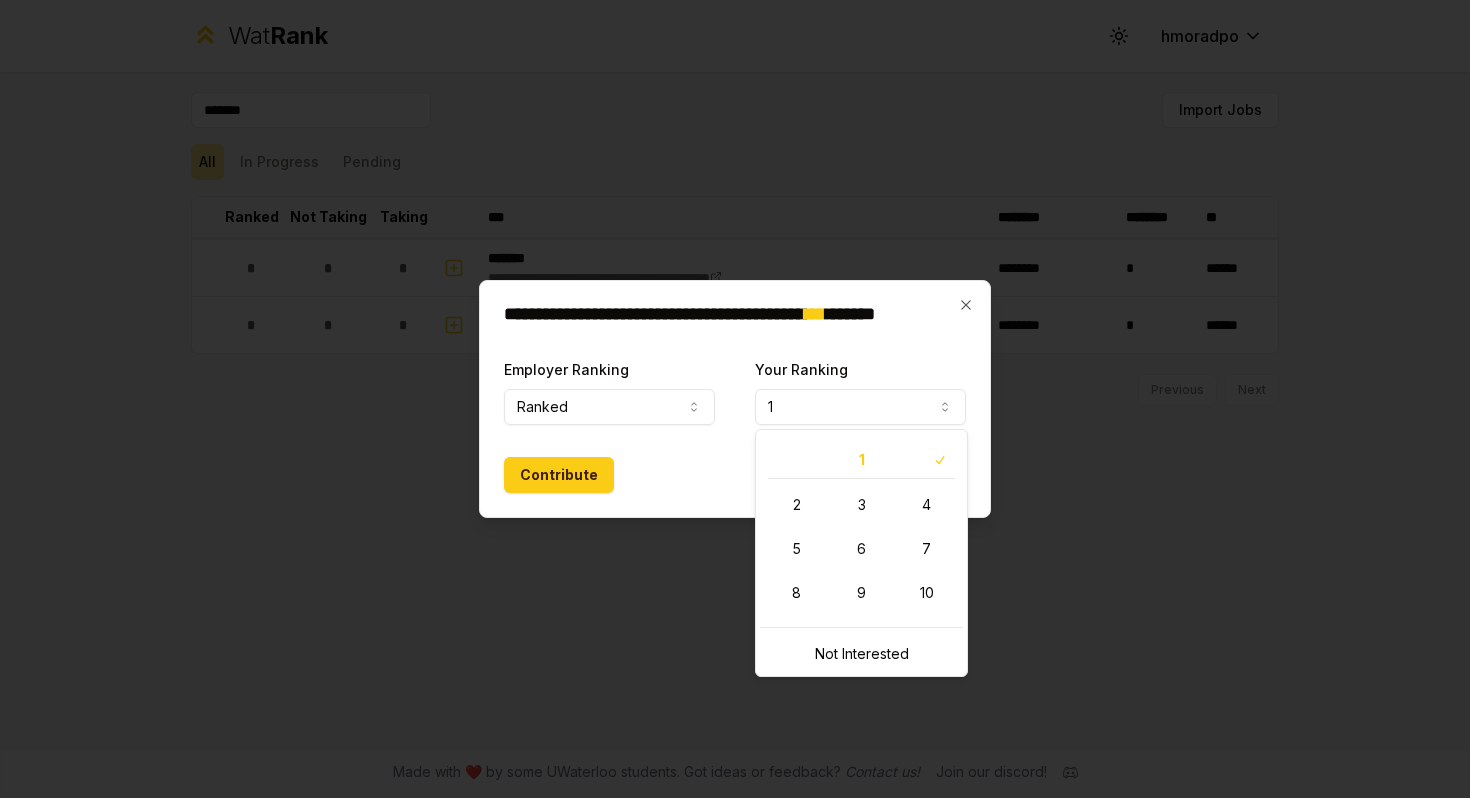 click on "Contribute" at bounding box center [735, 475] 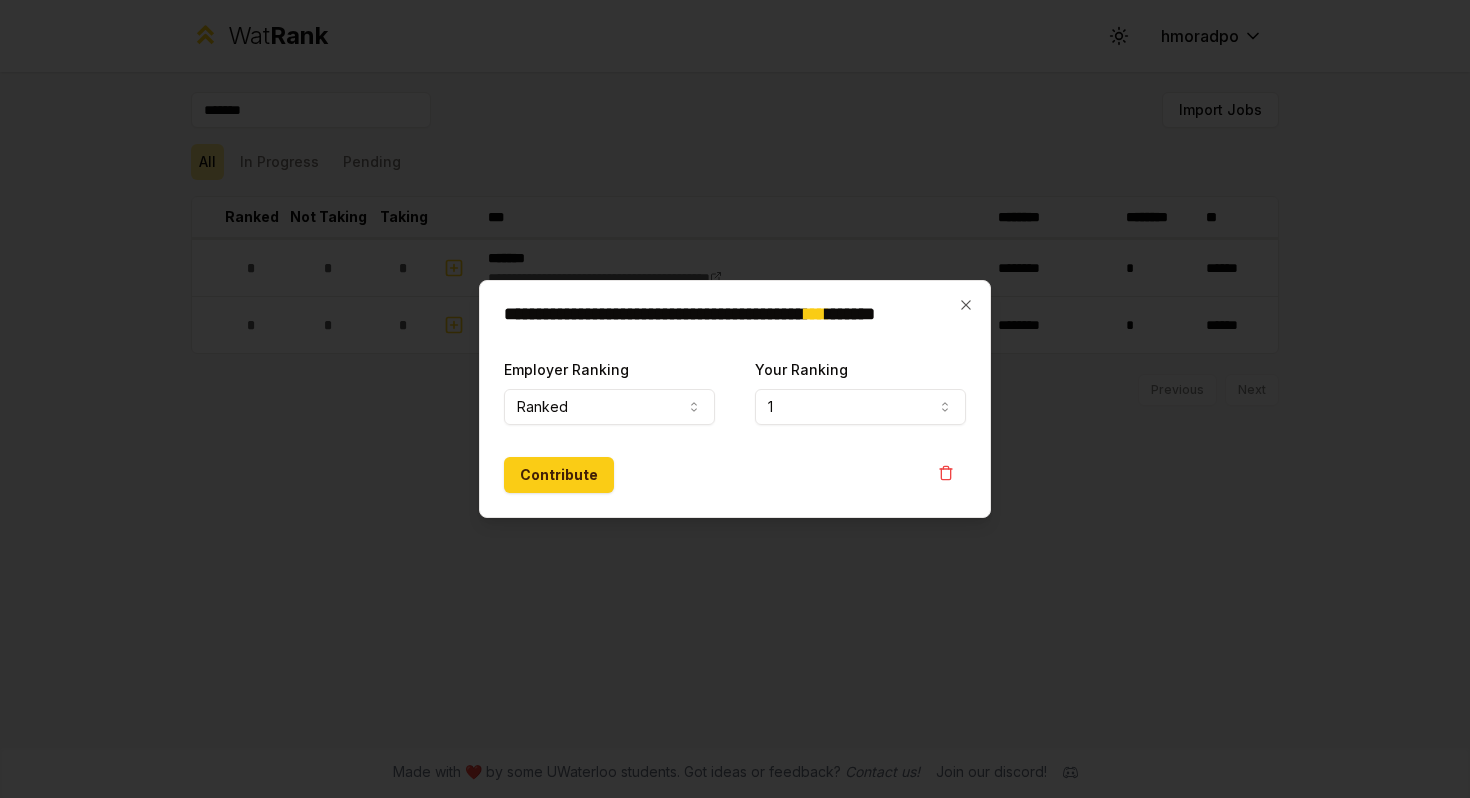 click on "**********" at bounding box center [735, 399] 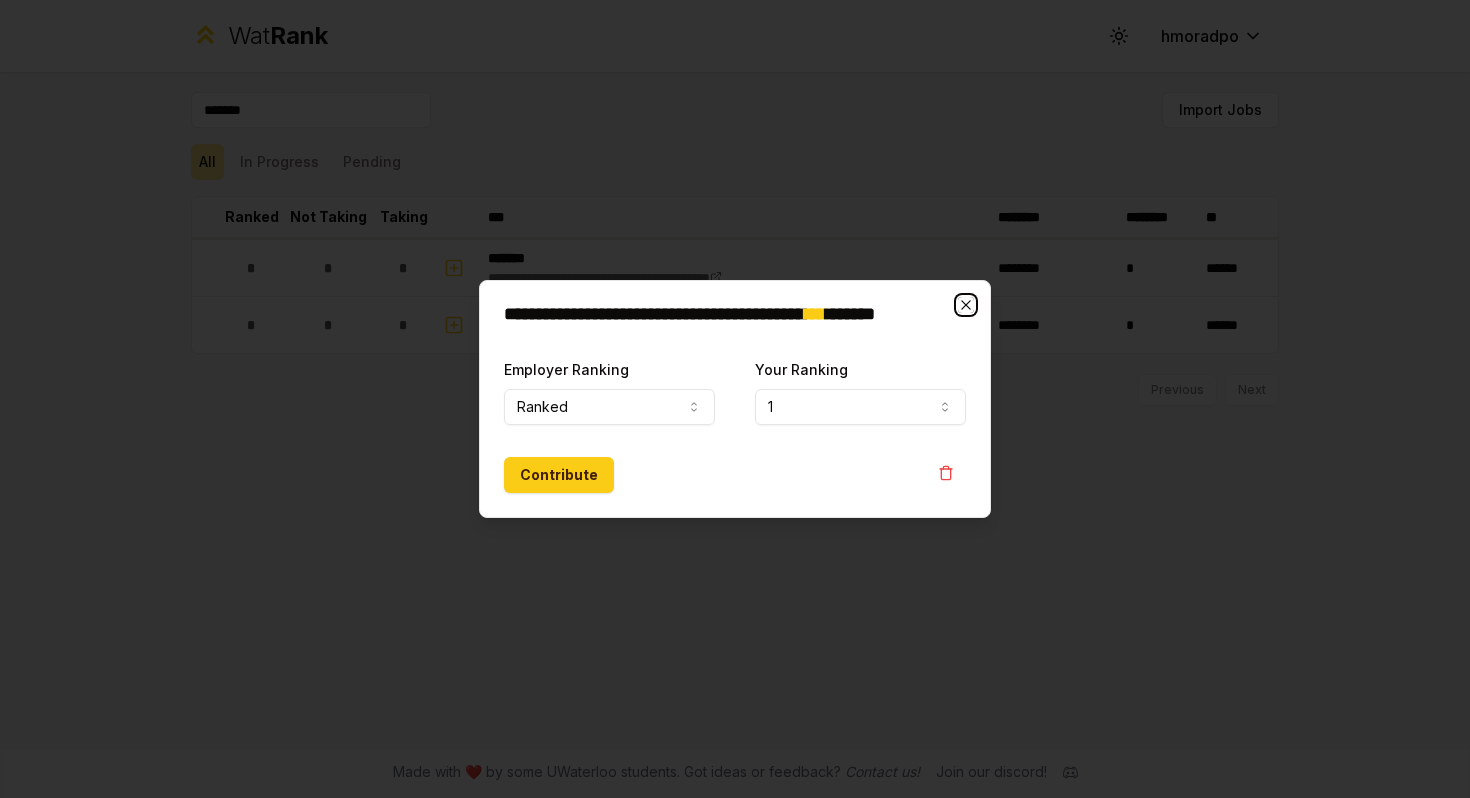 click 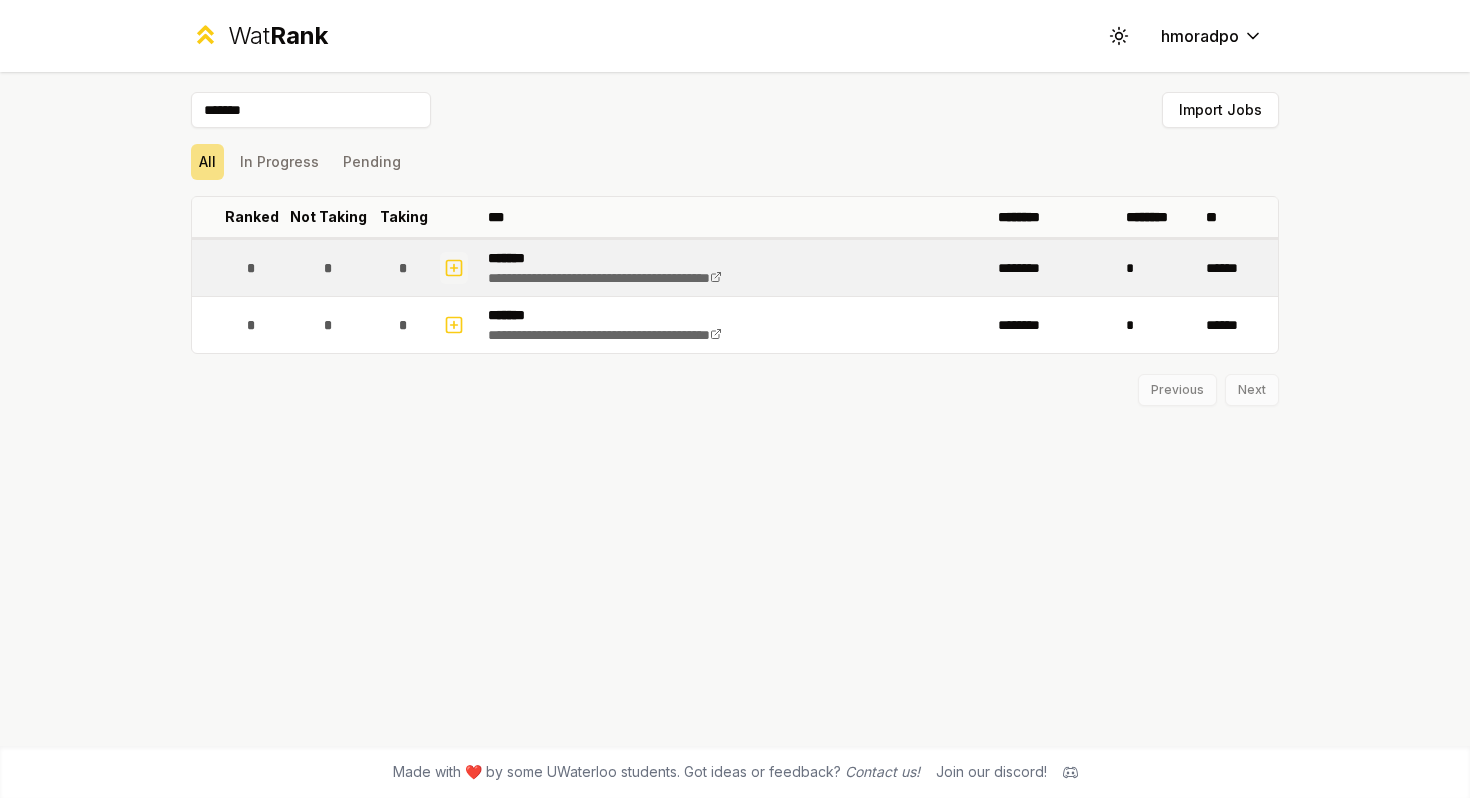 click 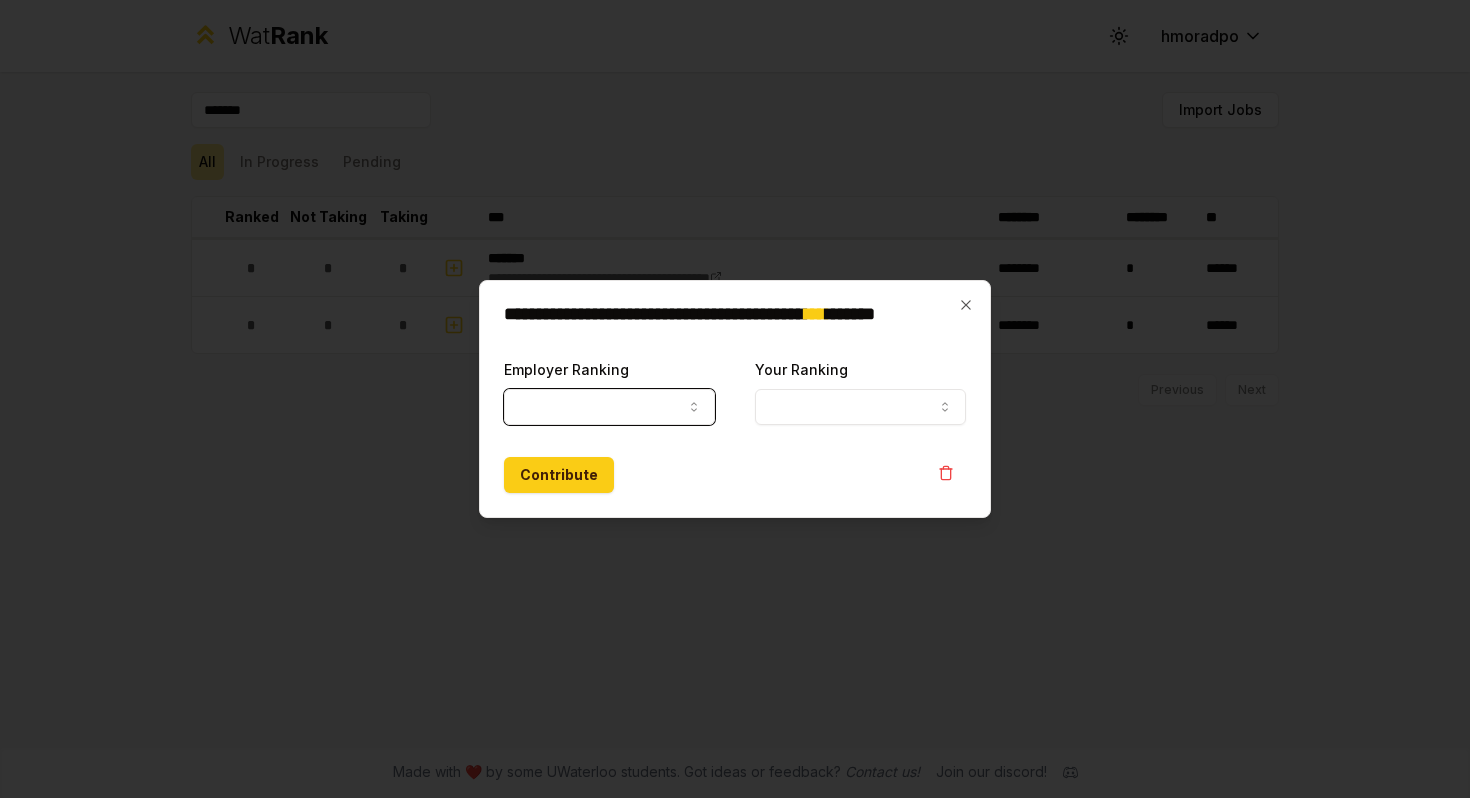 click on "Employer Ranking" at bounding box center [609, 407] 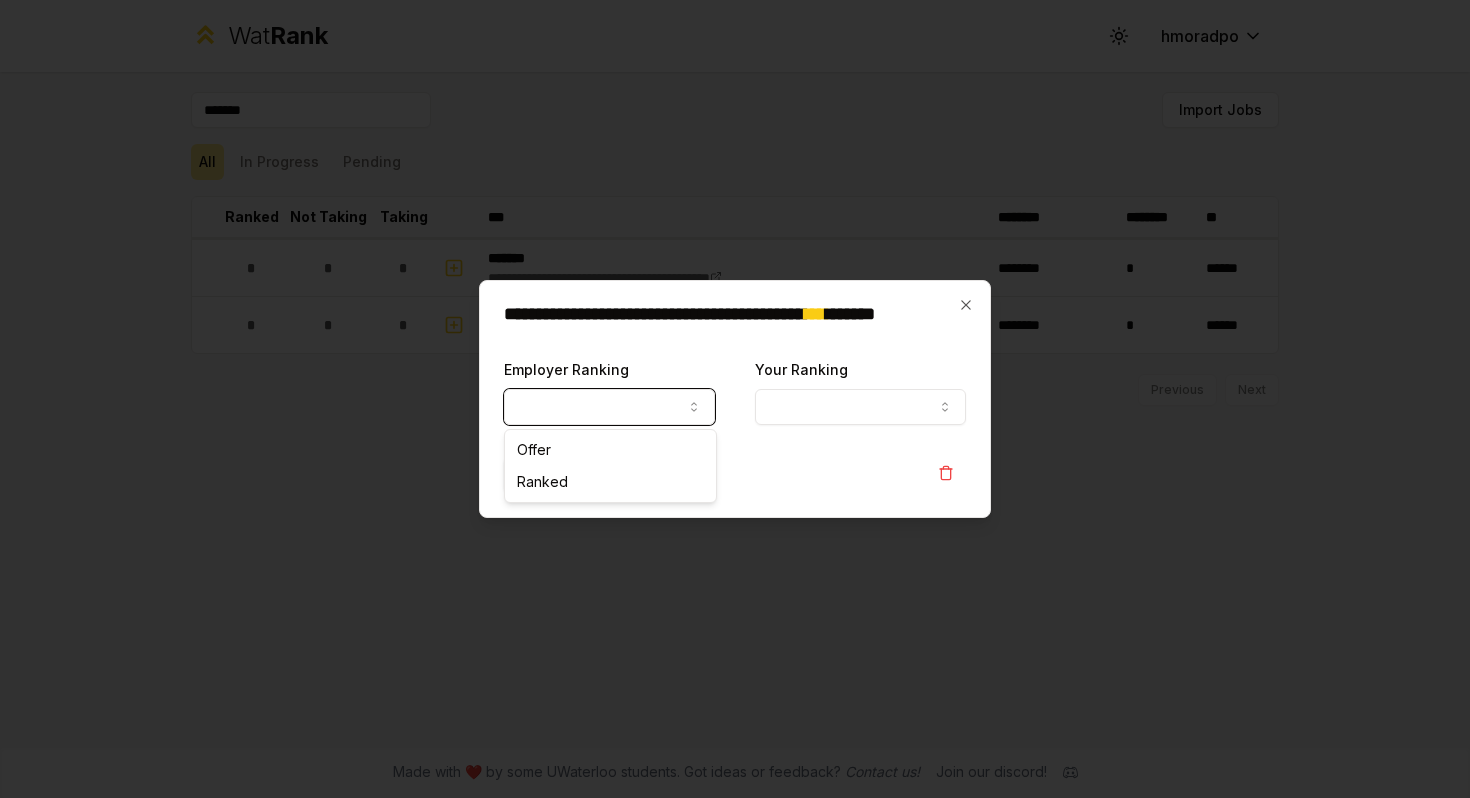 select on "******" 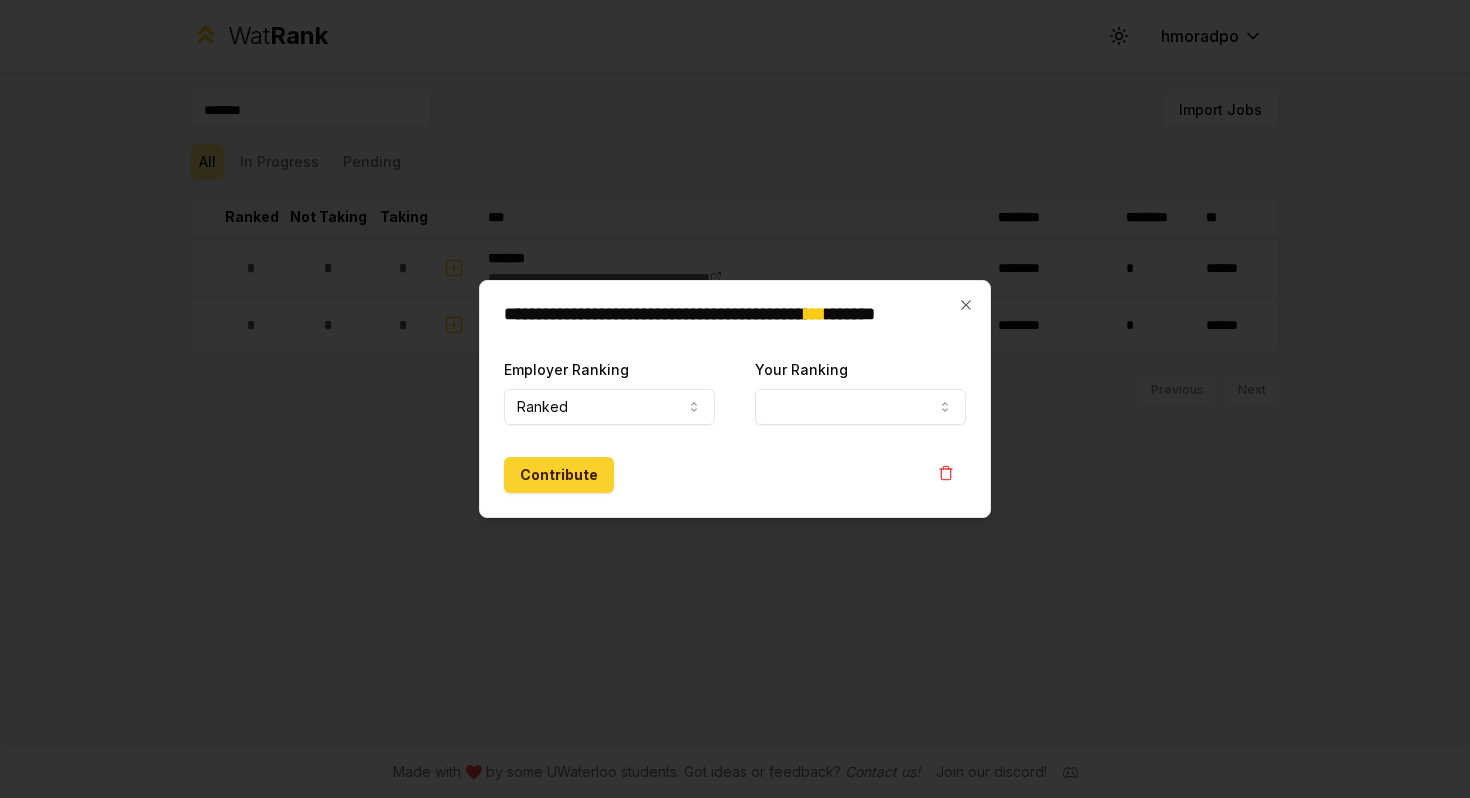 click on "Contribute" at bounding box center [559, 475] 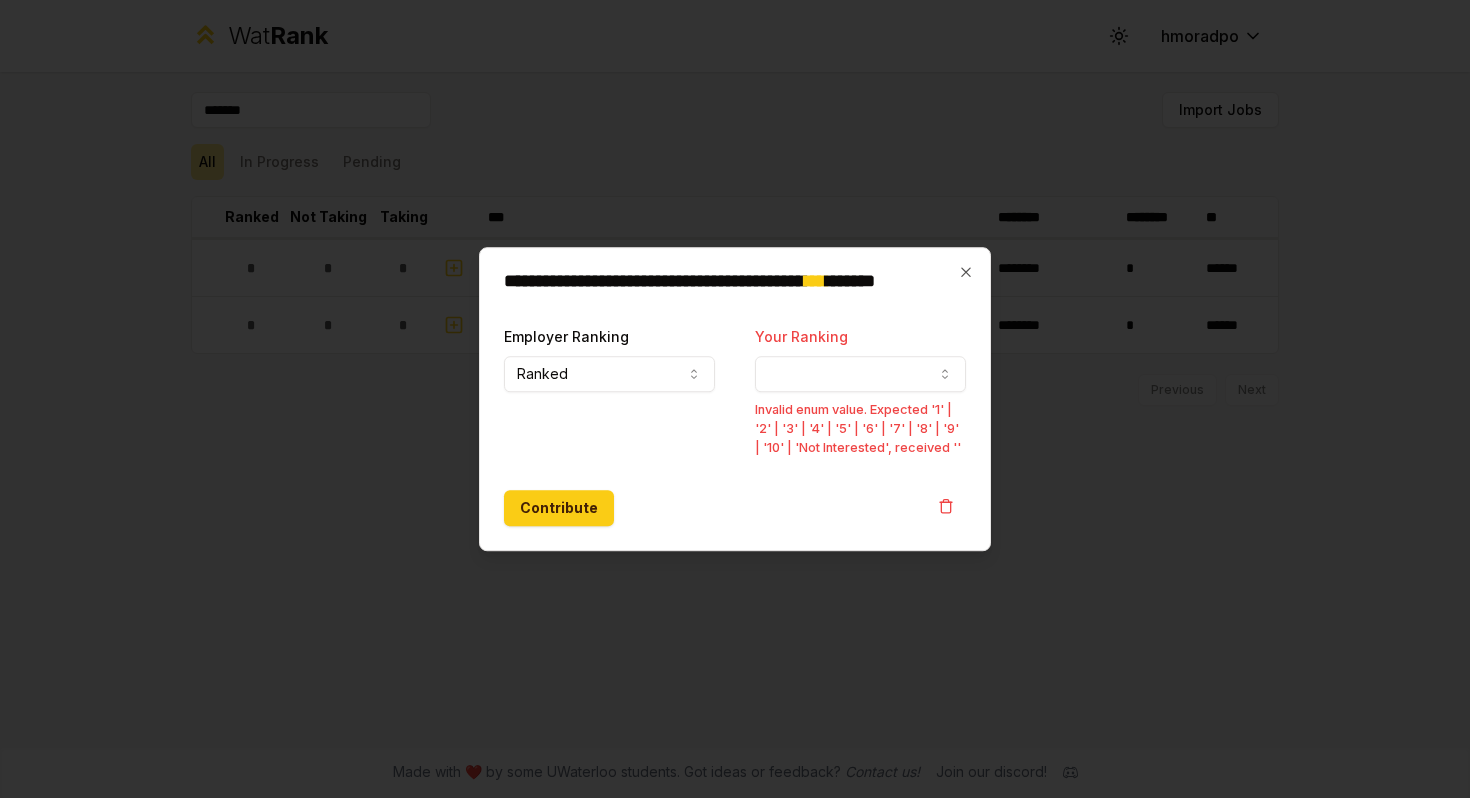 click on "Your Ranking" at bounding box center (860, 374) 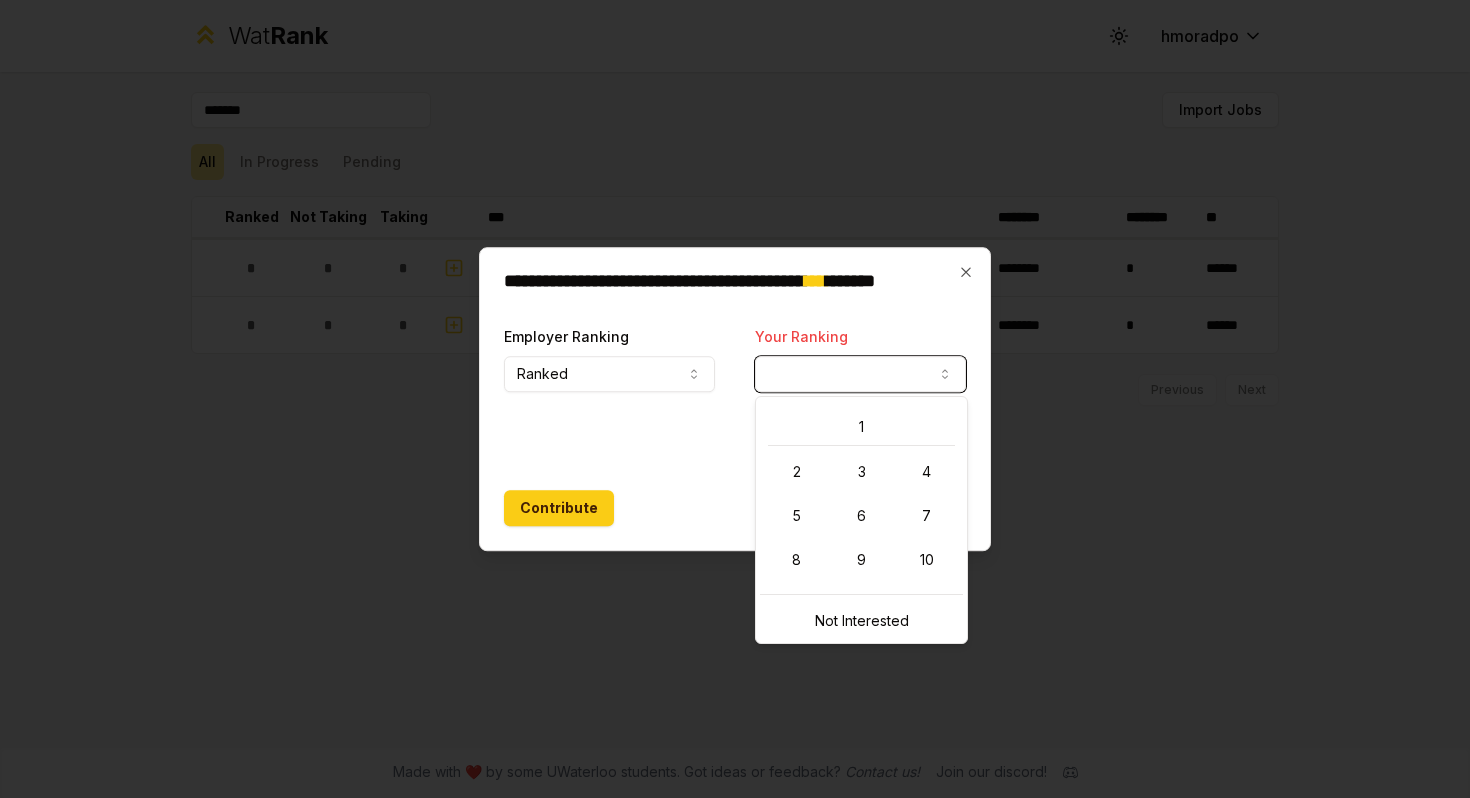 click on "1 2 3 4 5 6 7 8 9 10" at bounding box center (861, 493) 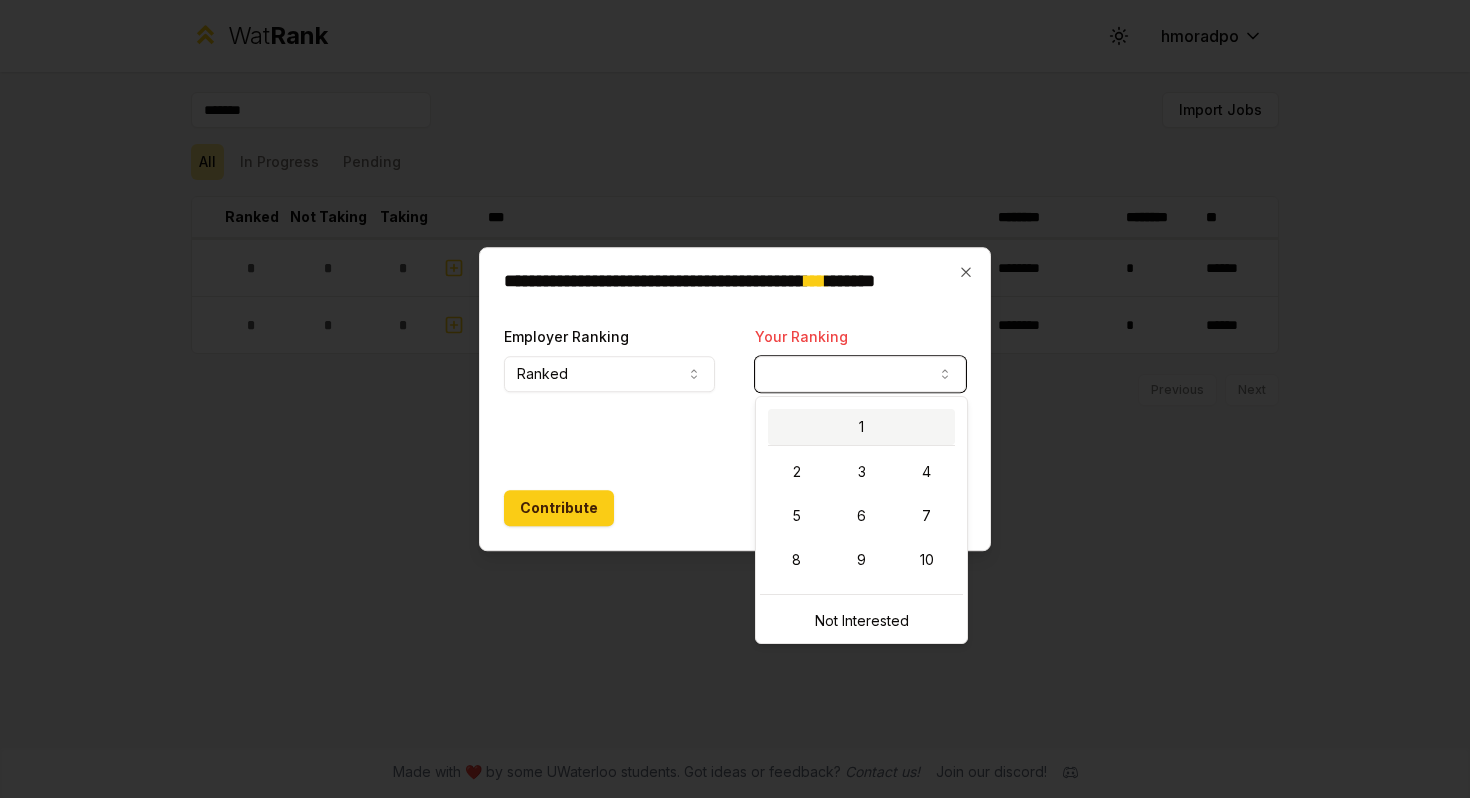 select on "*" 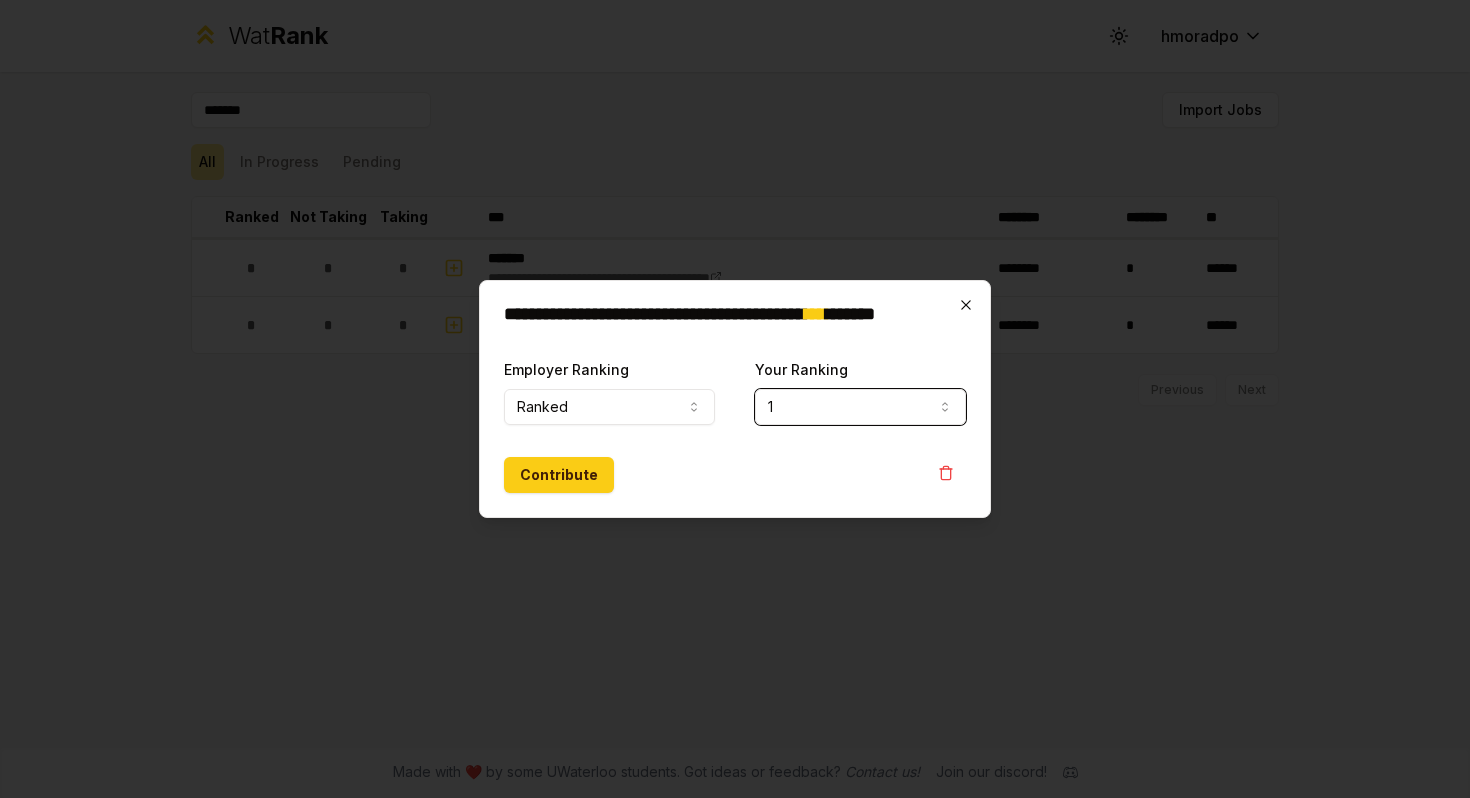 click 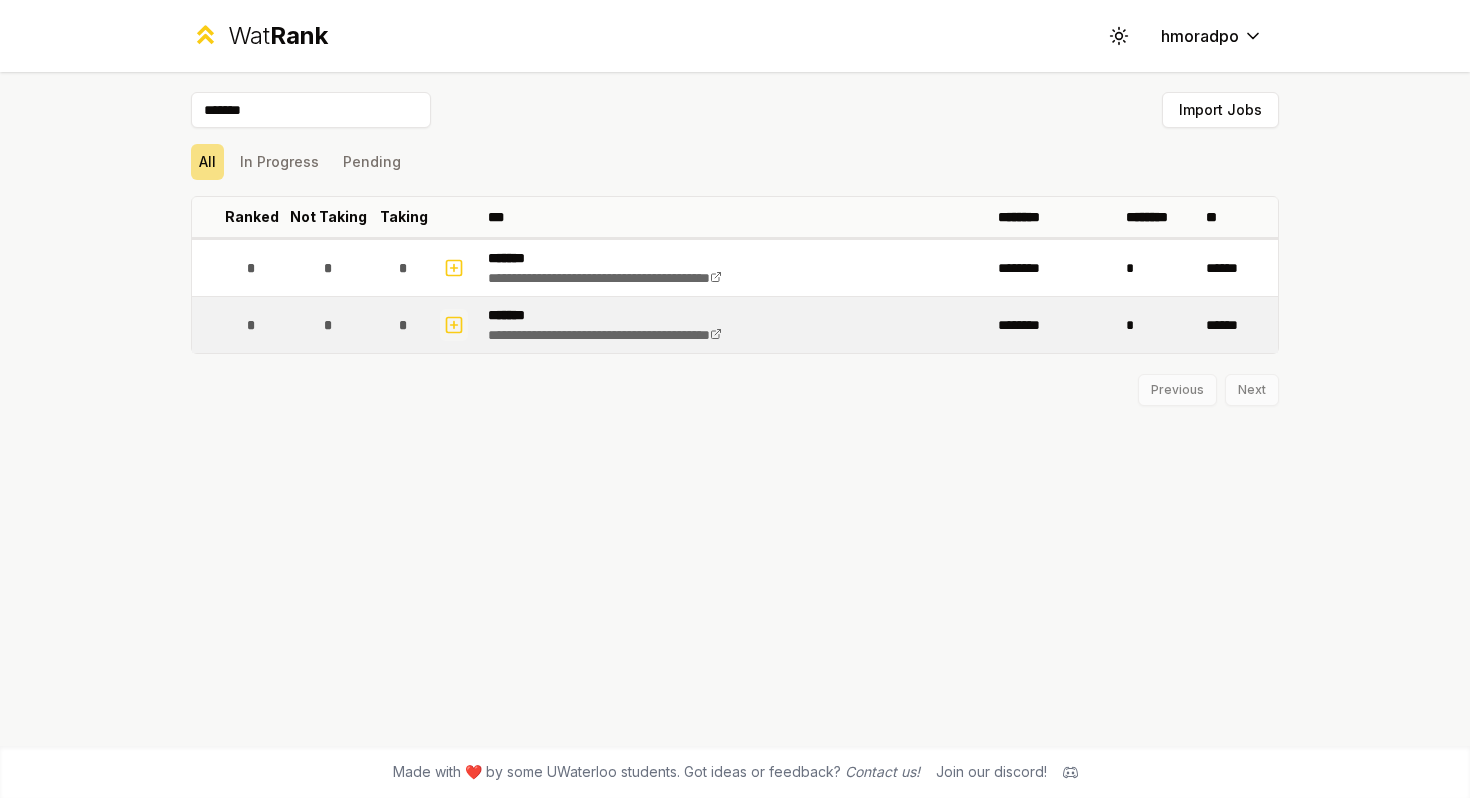 click at bounding box center [454, 325] 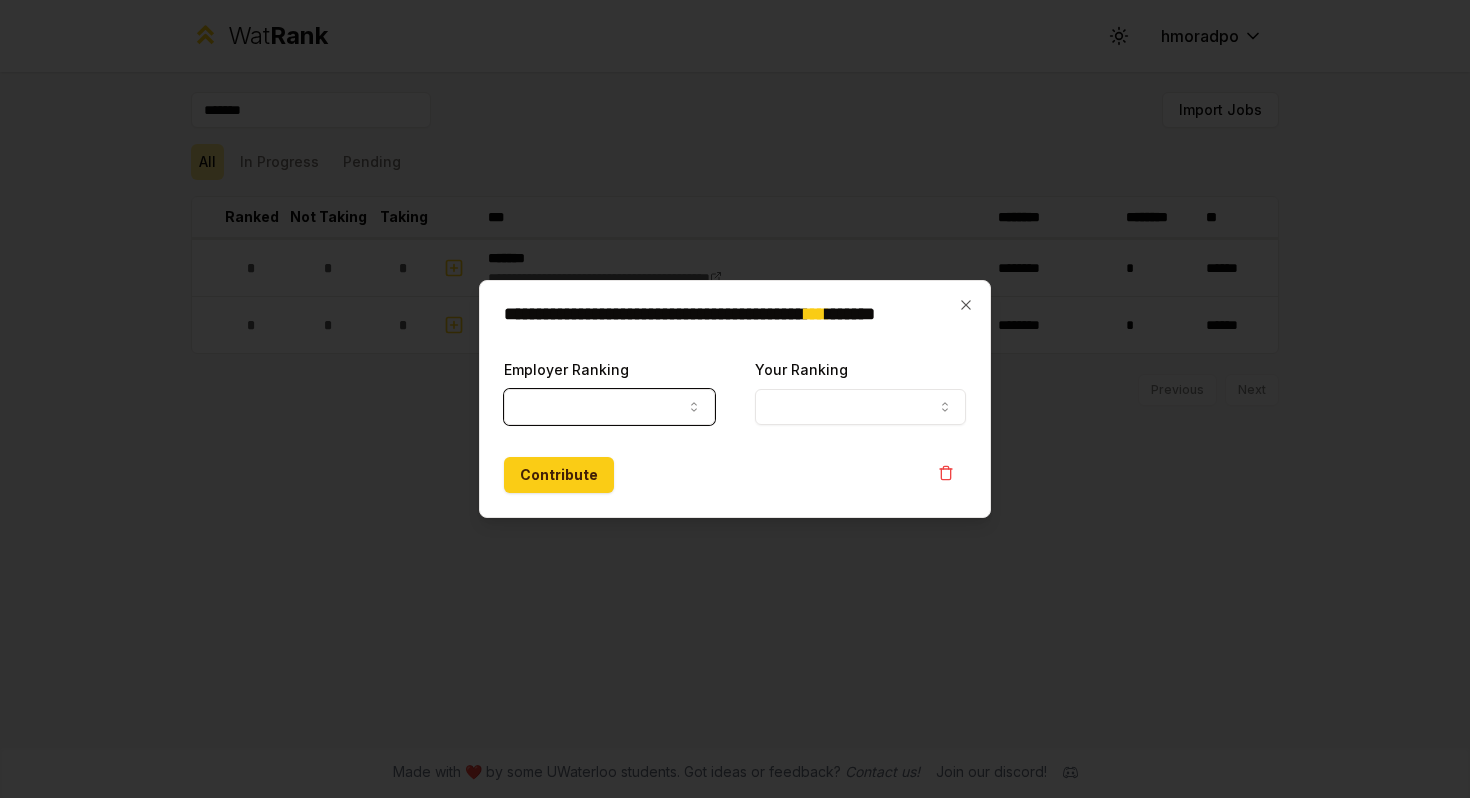 click on "Employer Ranking" at bounding box center [609, 407] 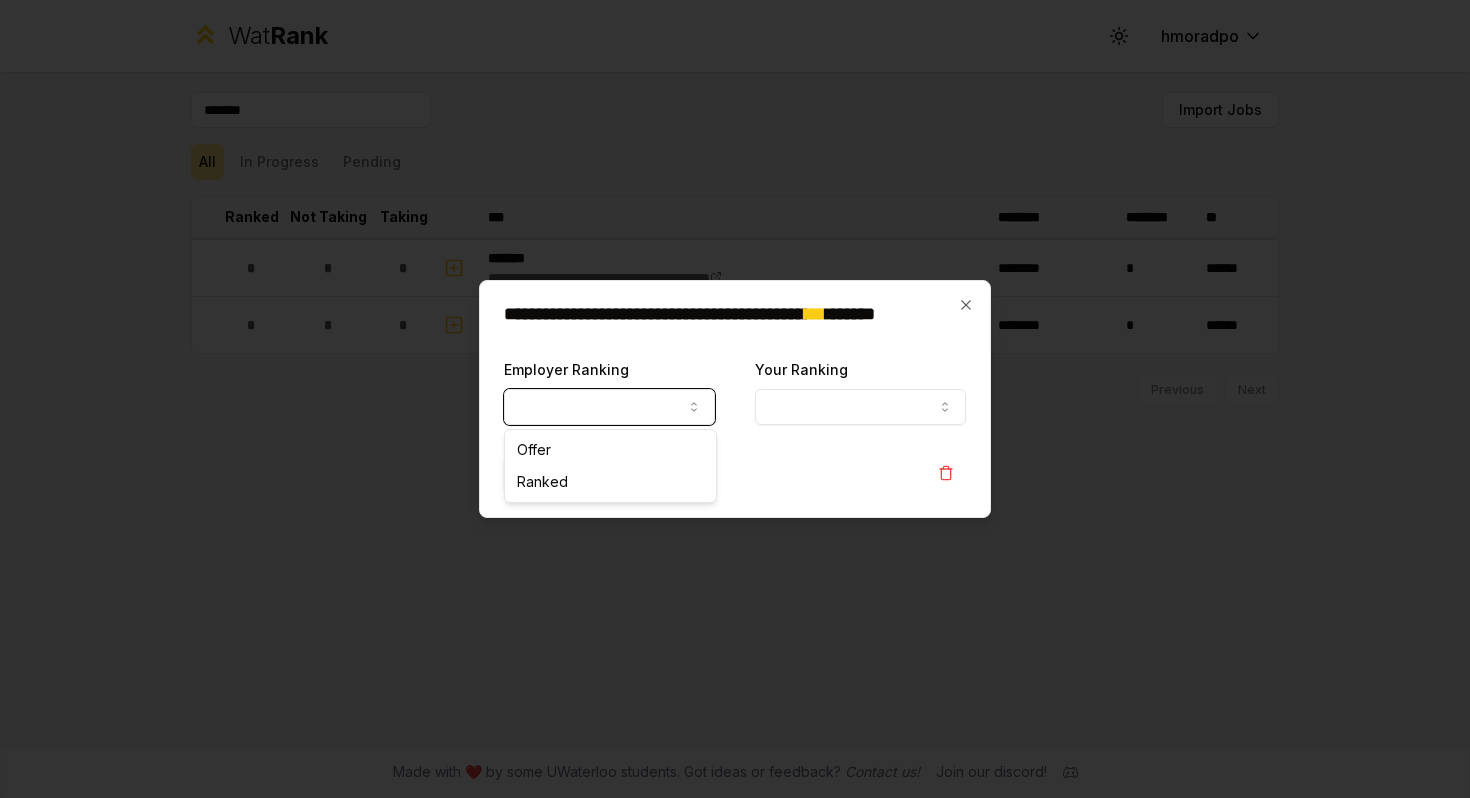 select on "******" 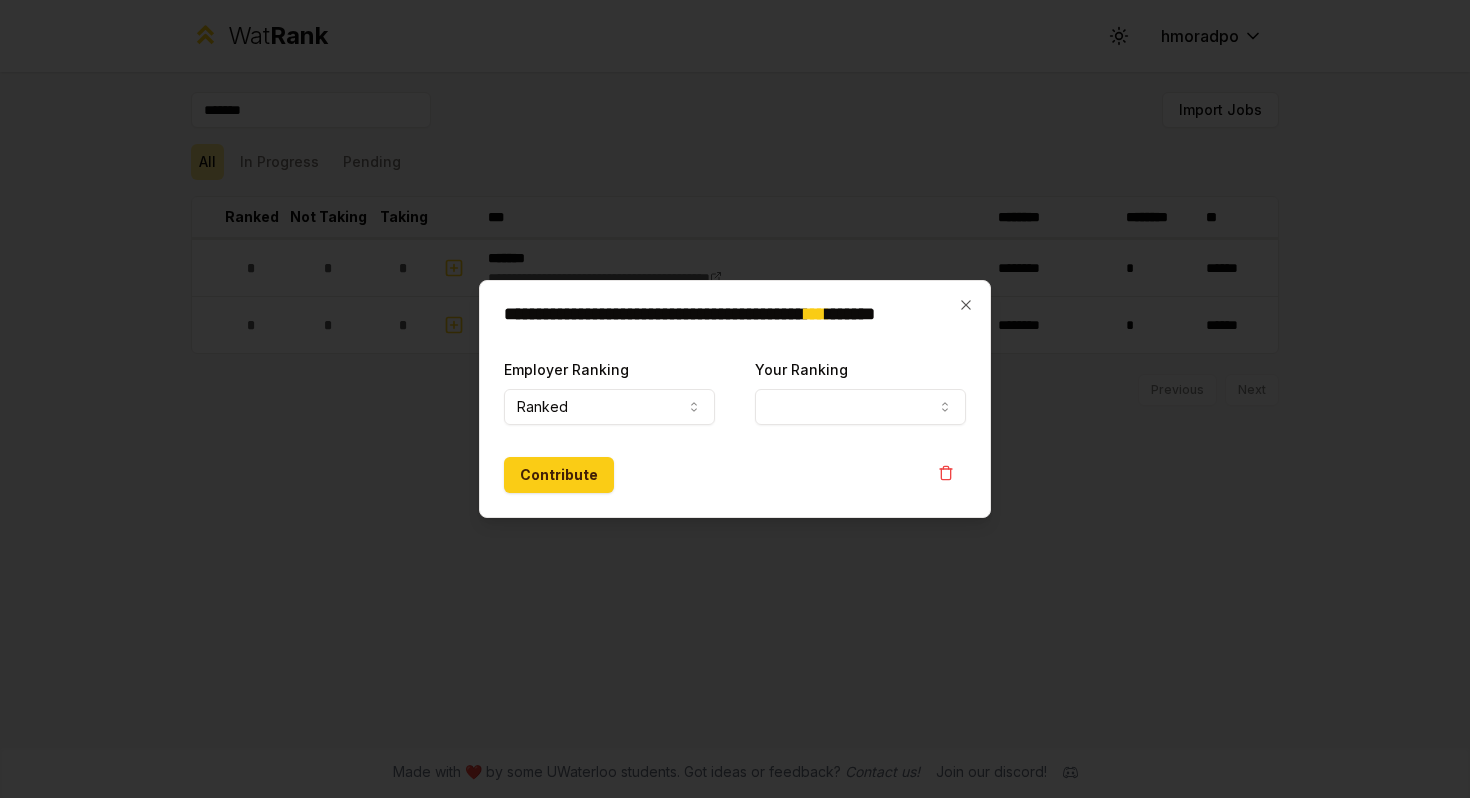 click on "**********" at bounding box center (860, 391) 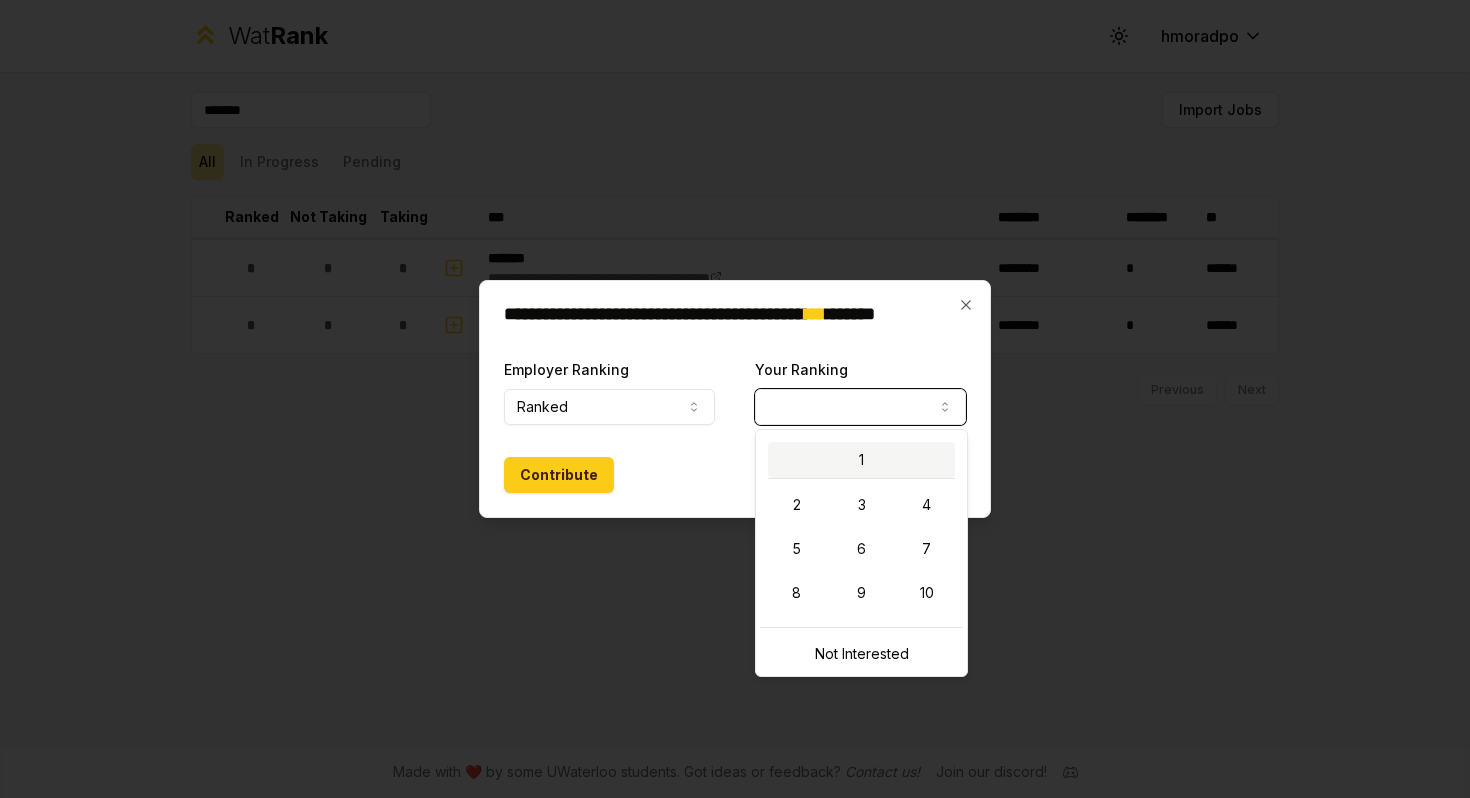 select on "*" 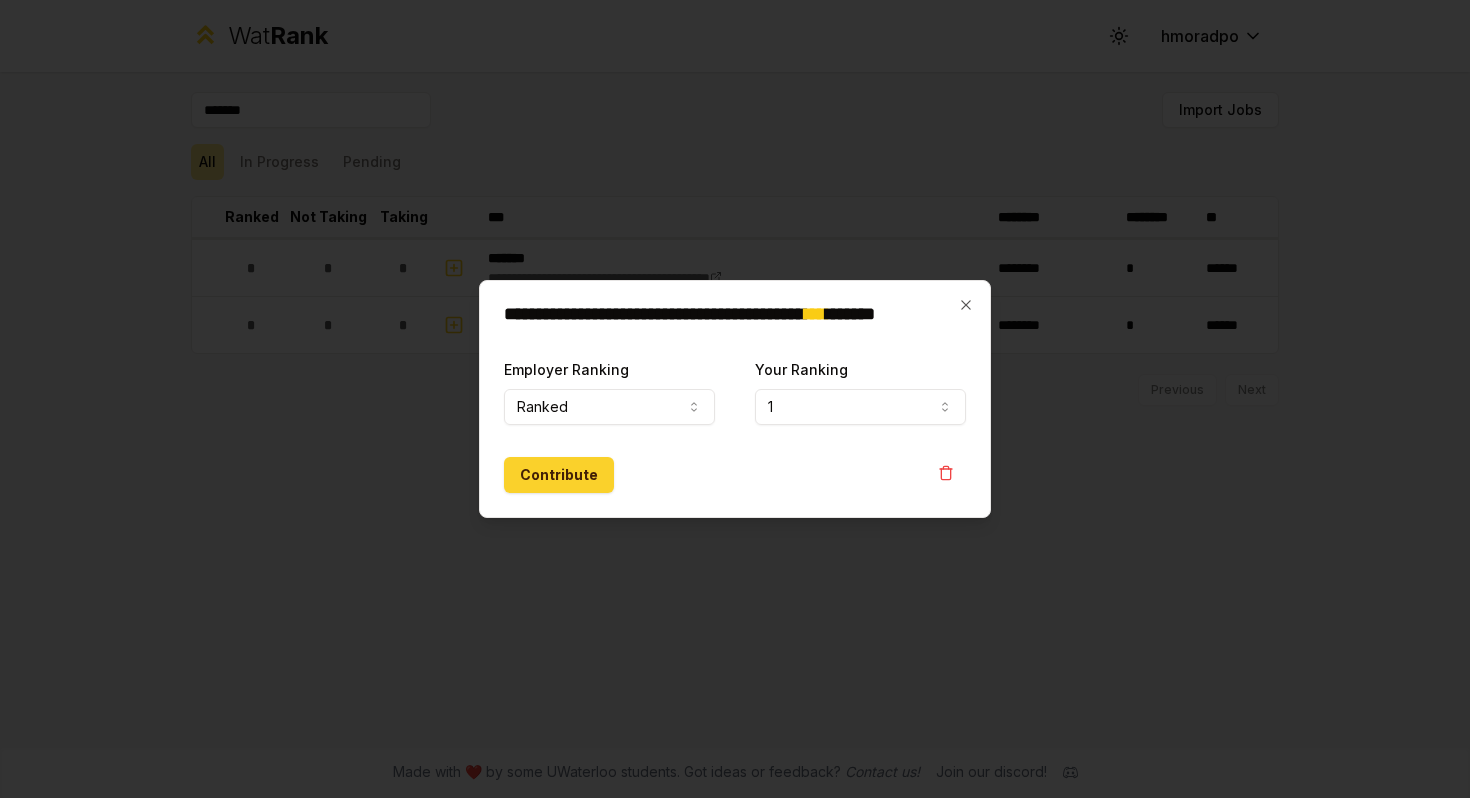 click on "Contribute" at bounding box center [559, 475] 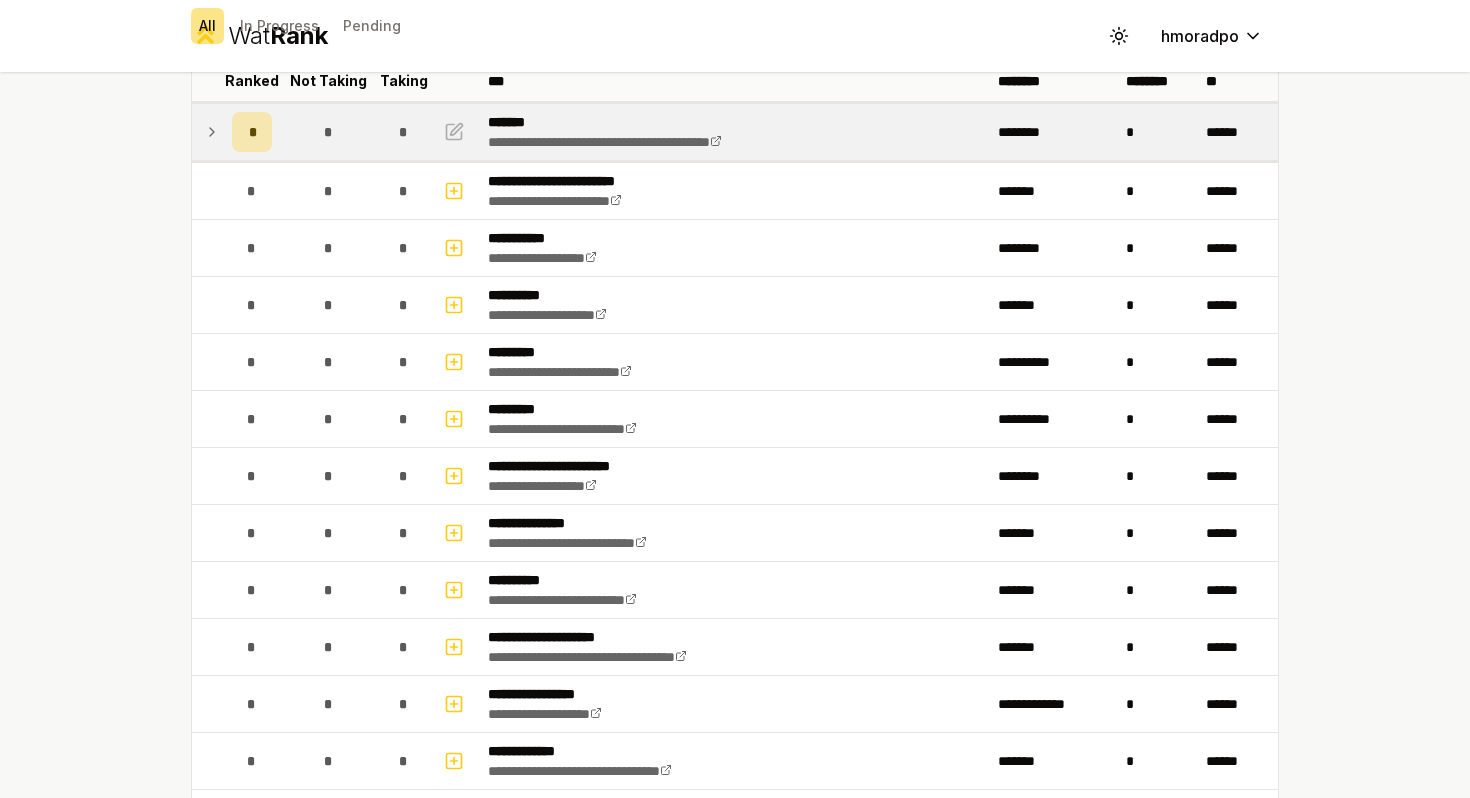 scroll, scrollTop: 0, scrollLeft: 0, axis: both 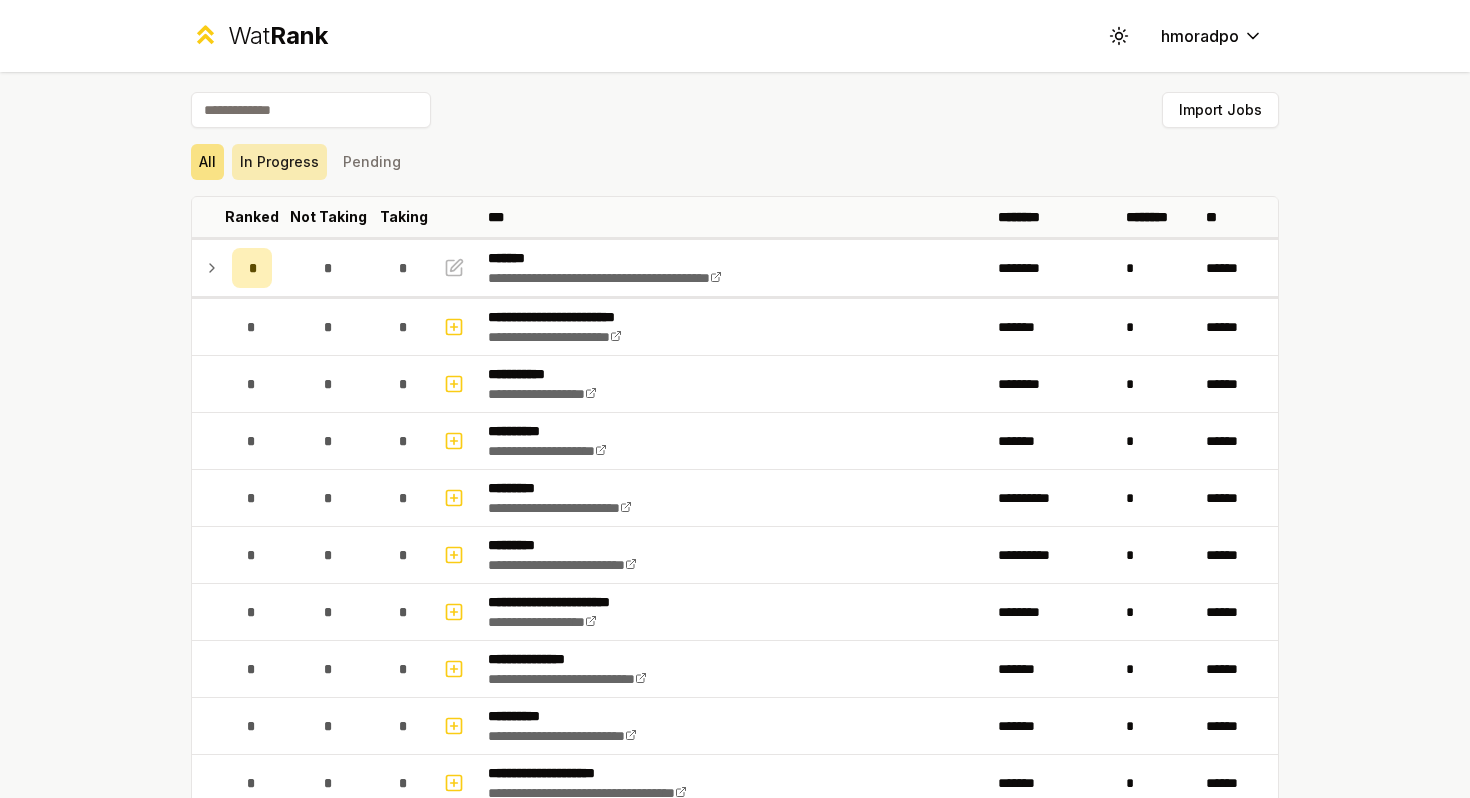 click on "In Progress" at bounding box center (279, 162) 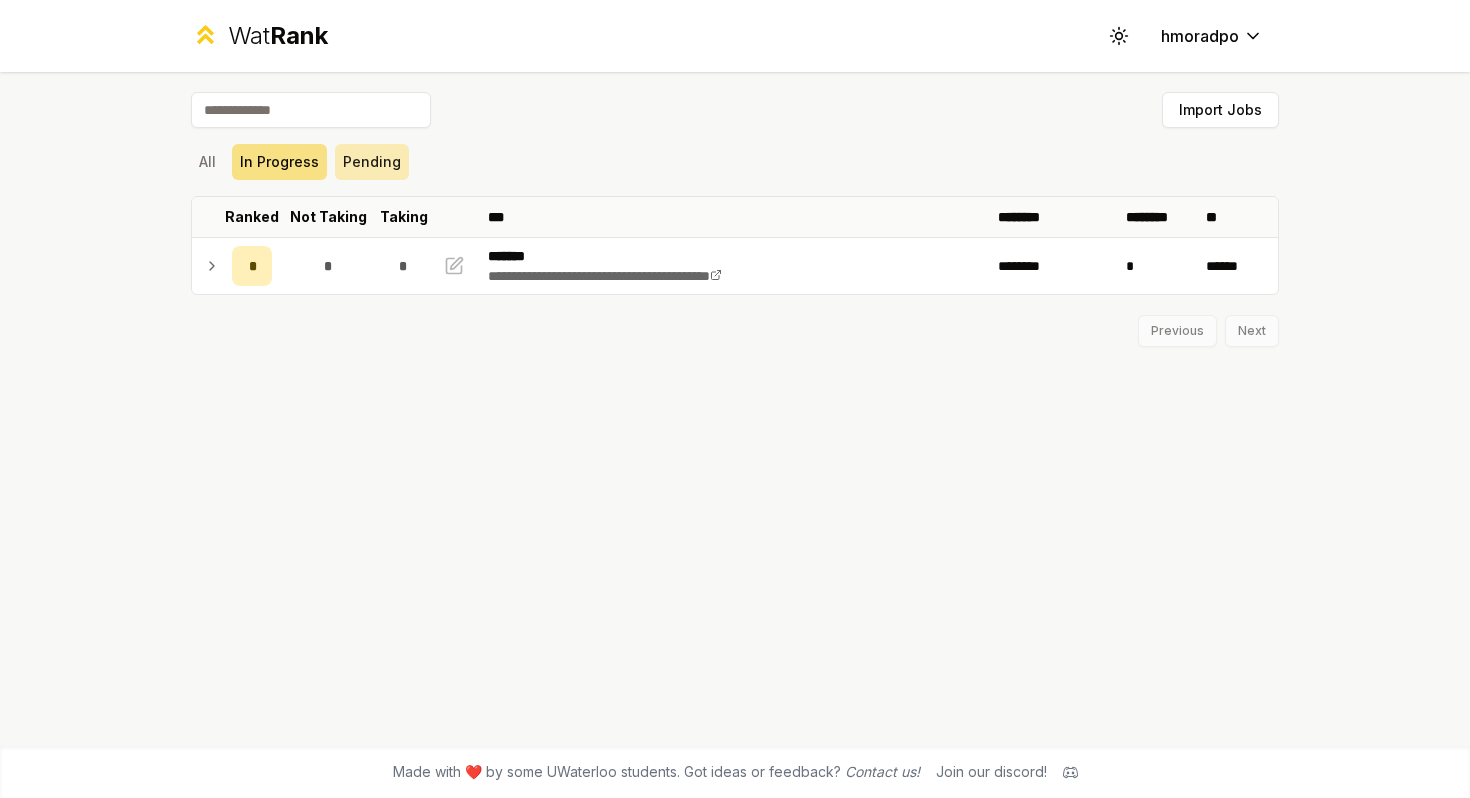 click on "Pending" at bounding box center (372, 162) 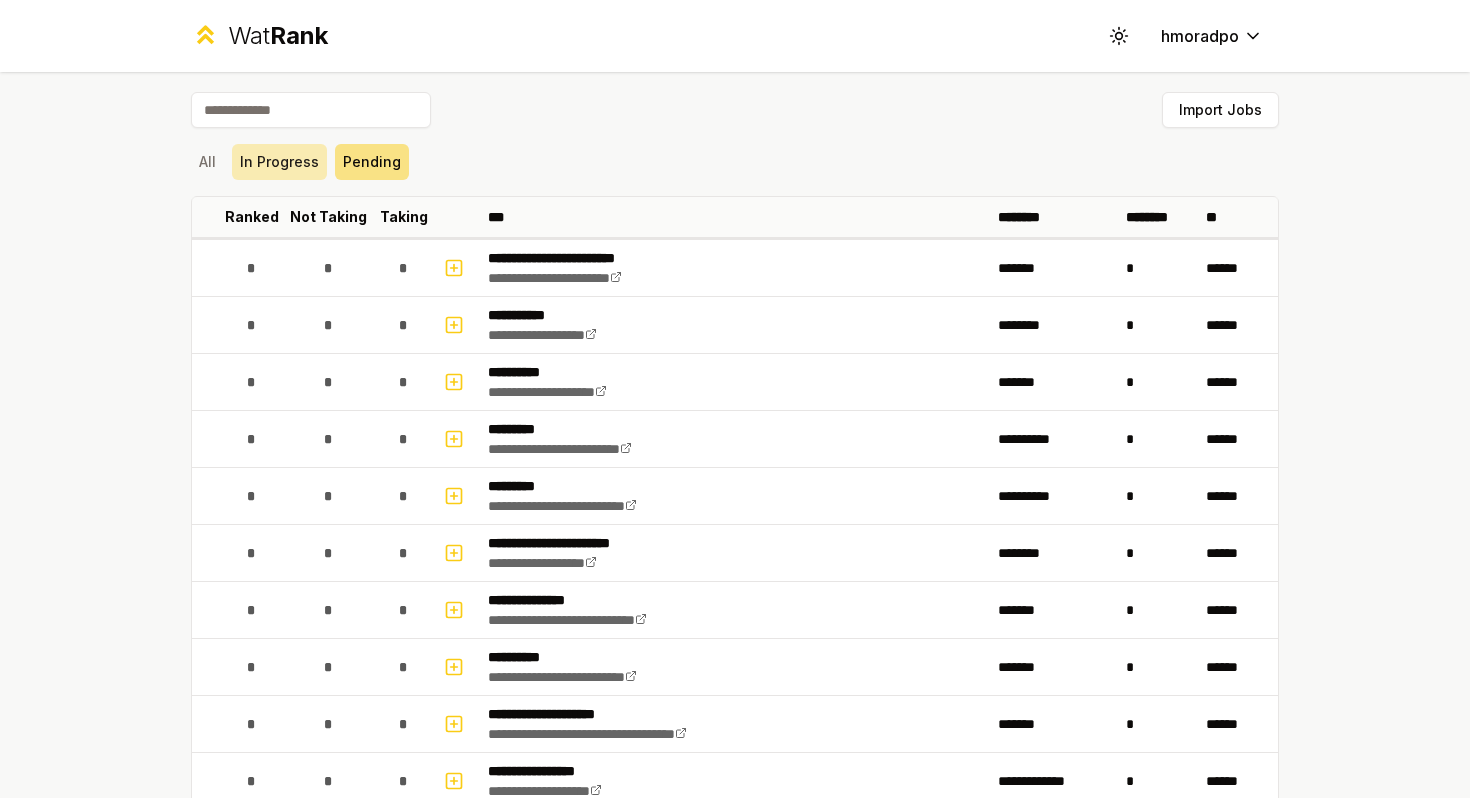 click on "In Progress" at bounding box center (279, 162) 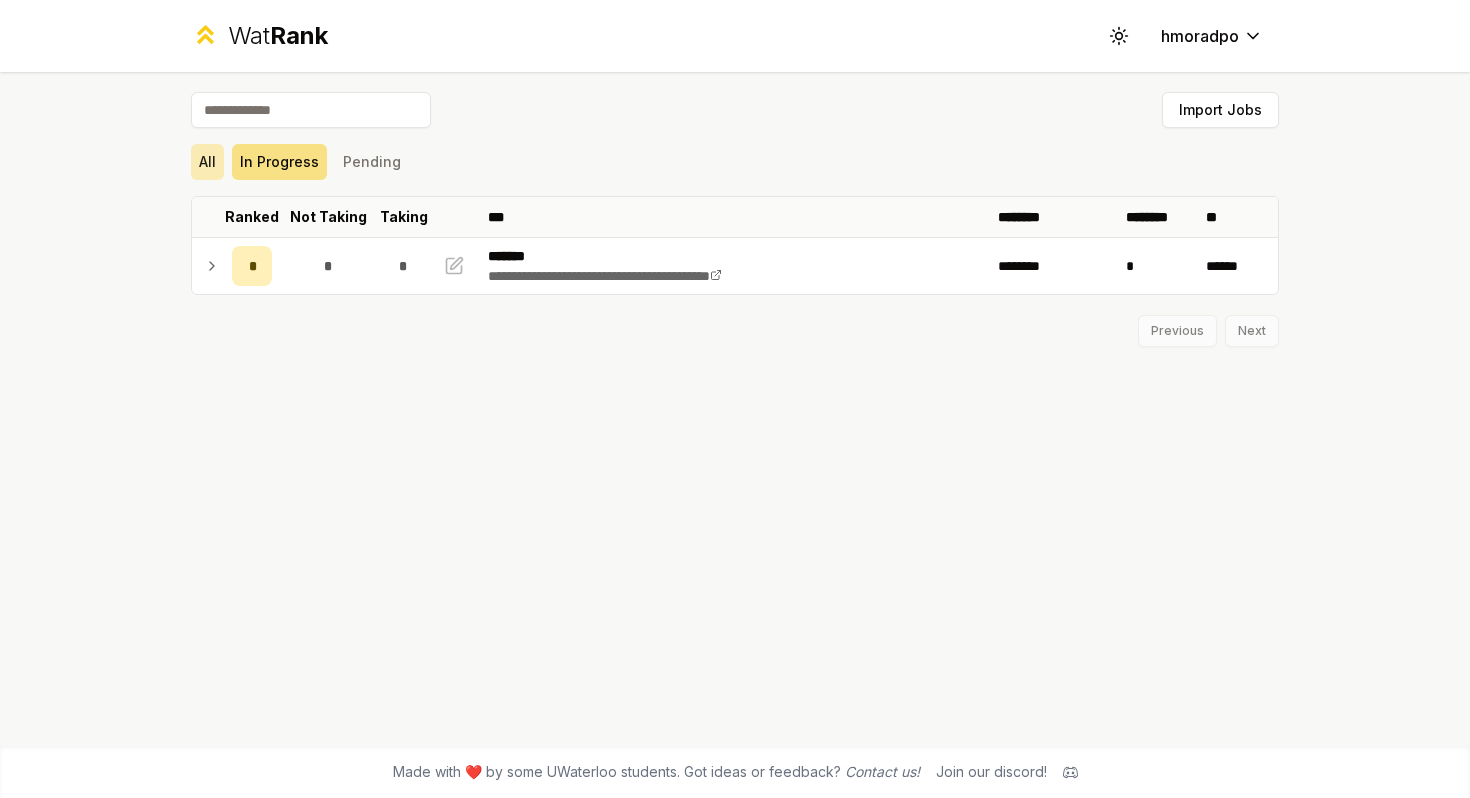 click on "All" at bounding box center (207, 162) 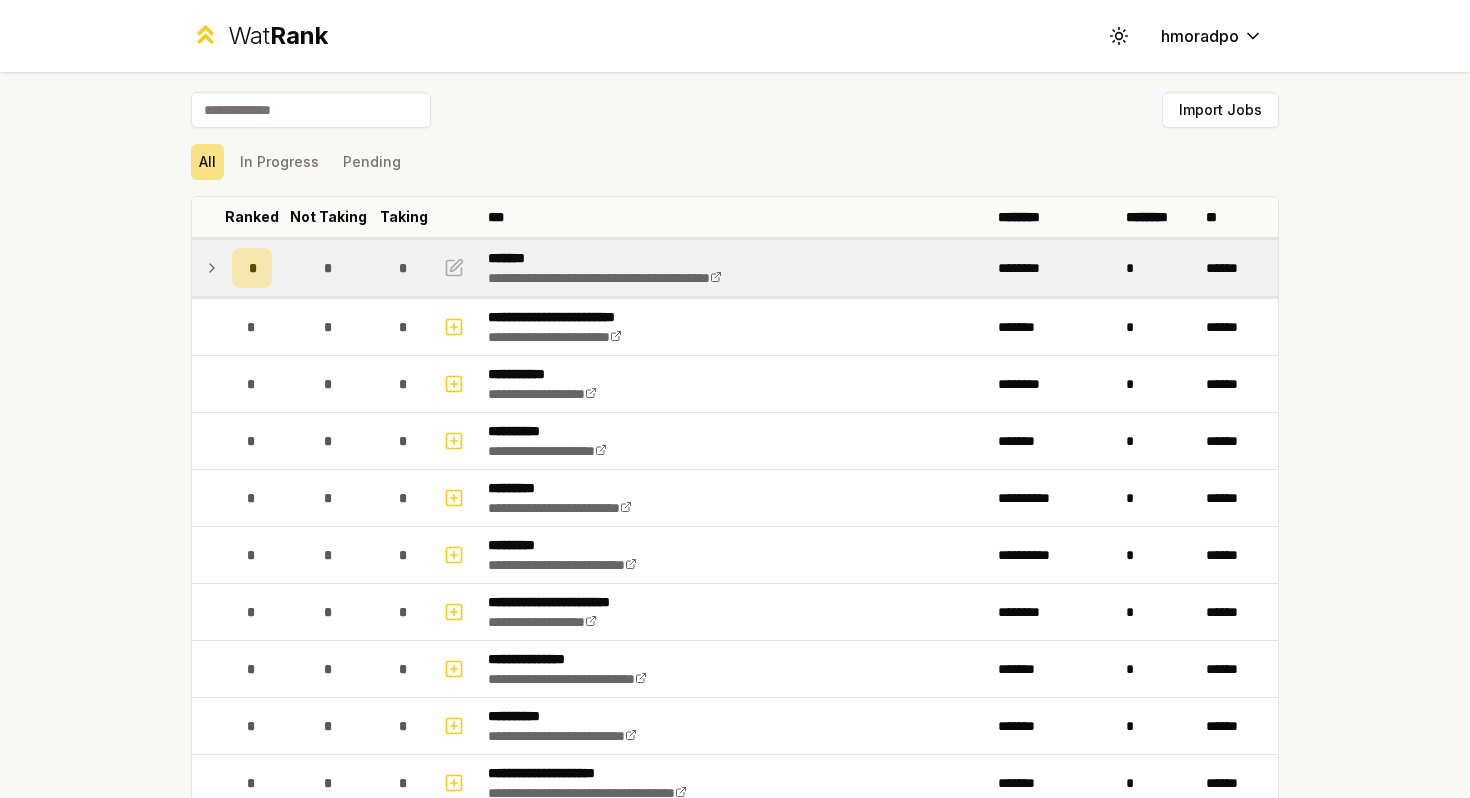 click 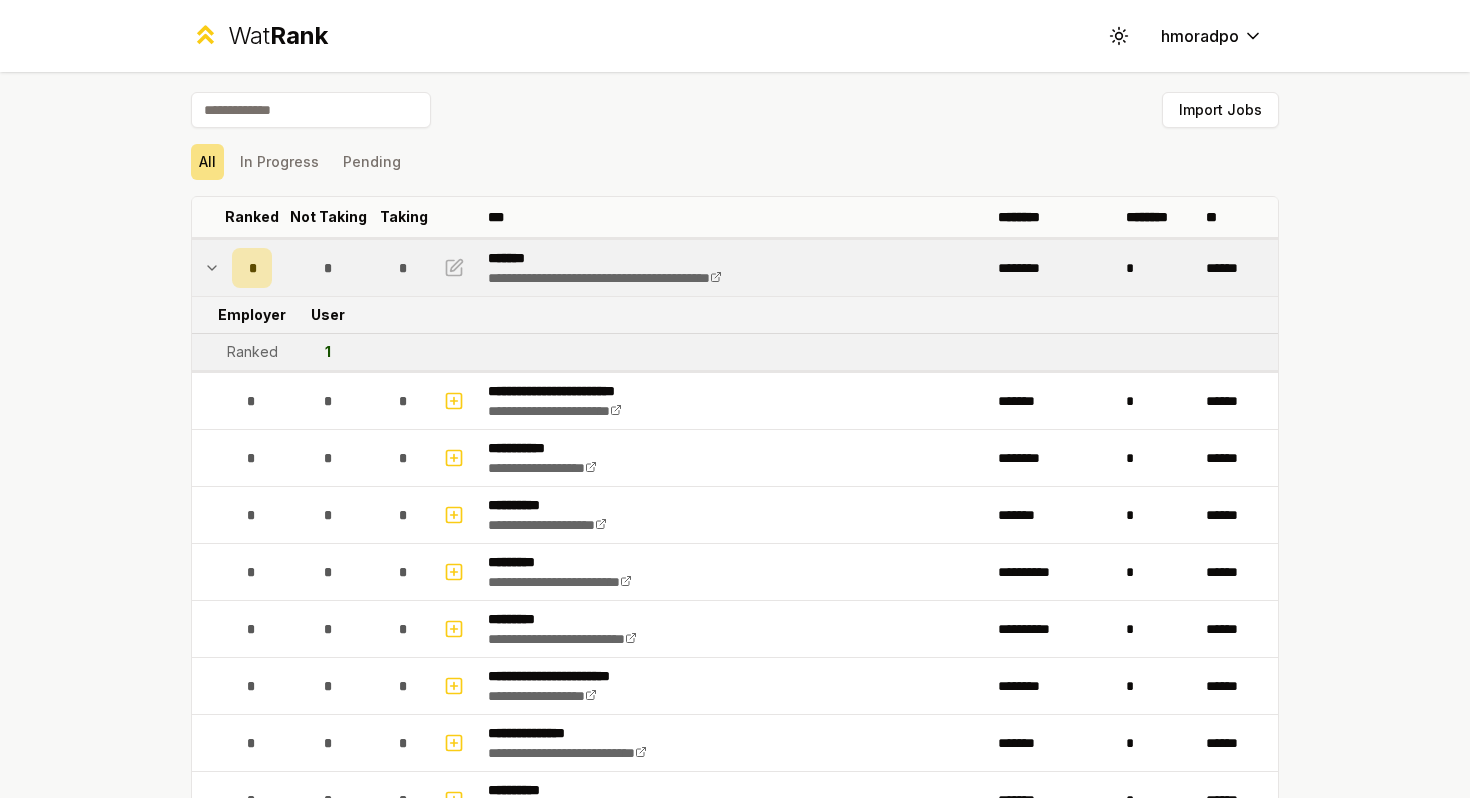 click 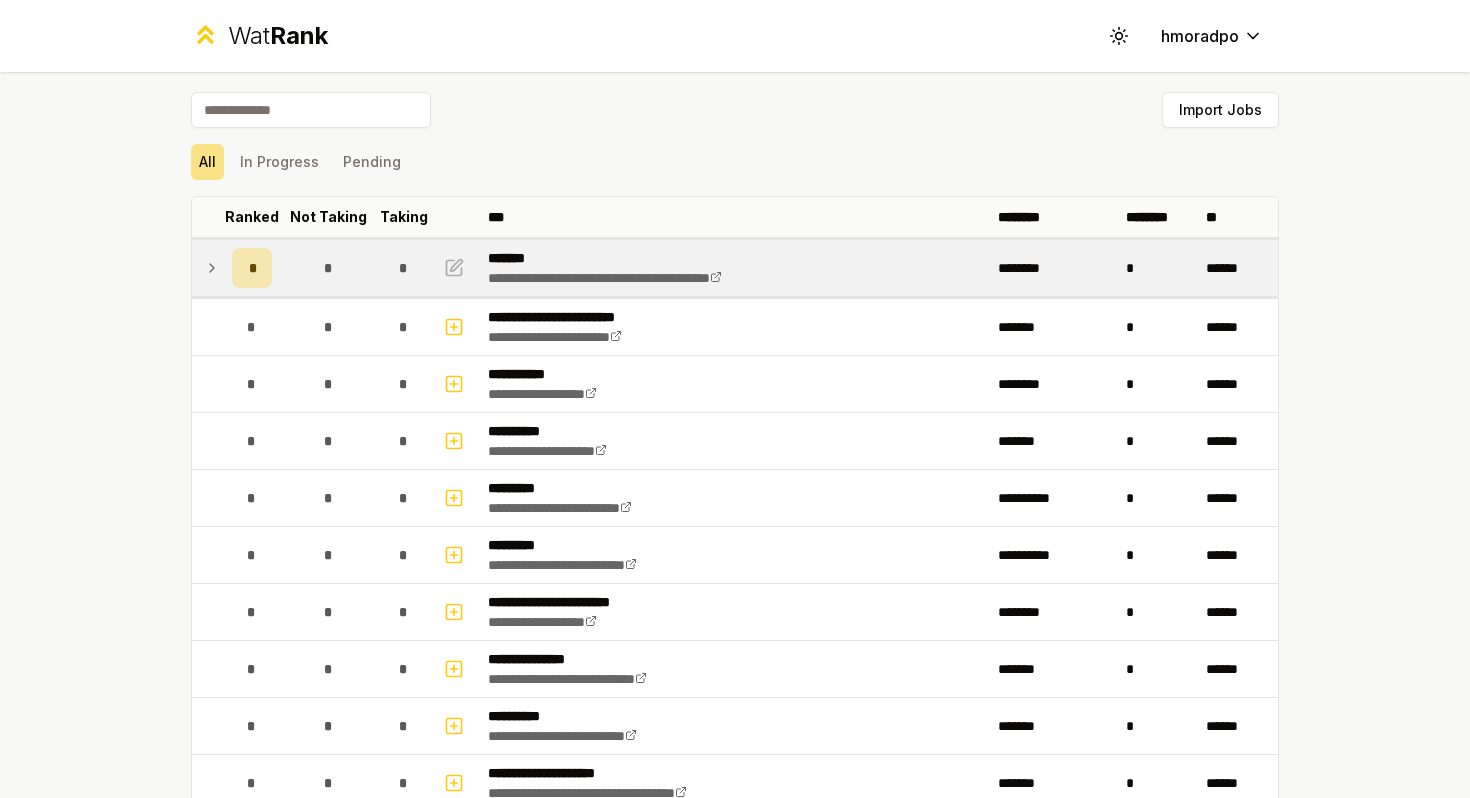 click 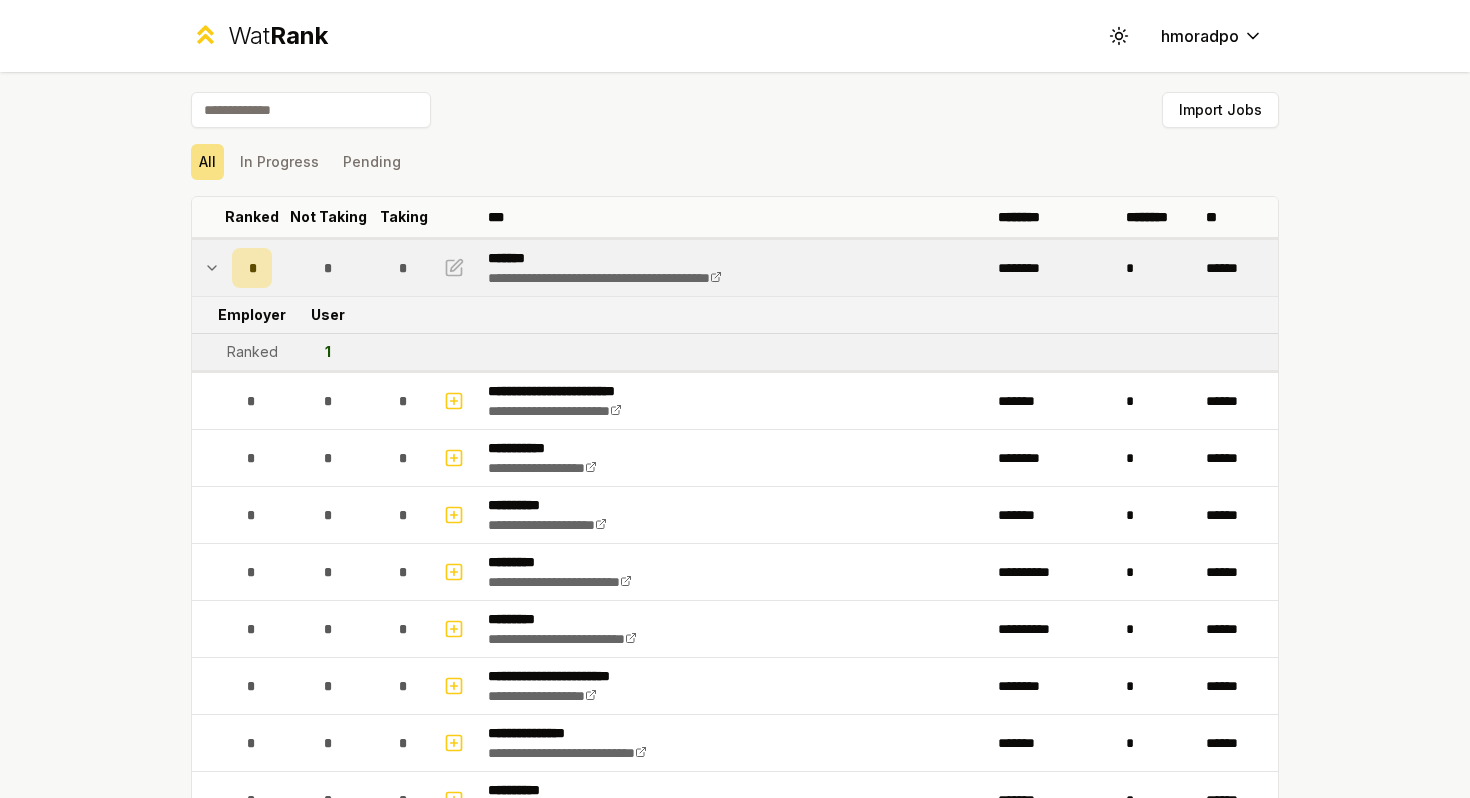 click 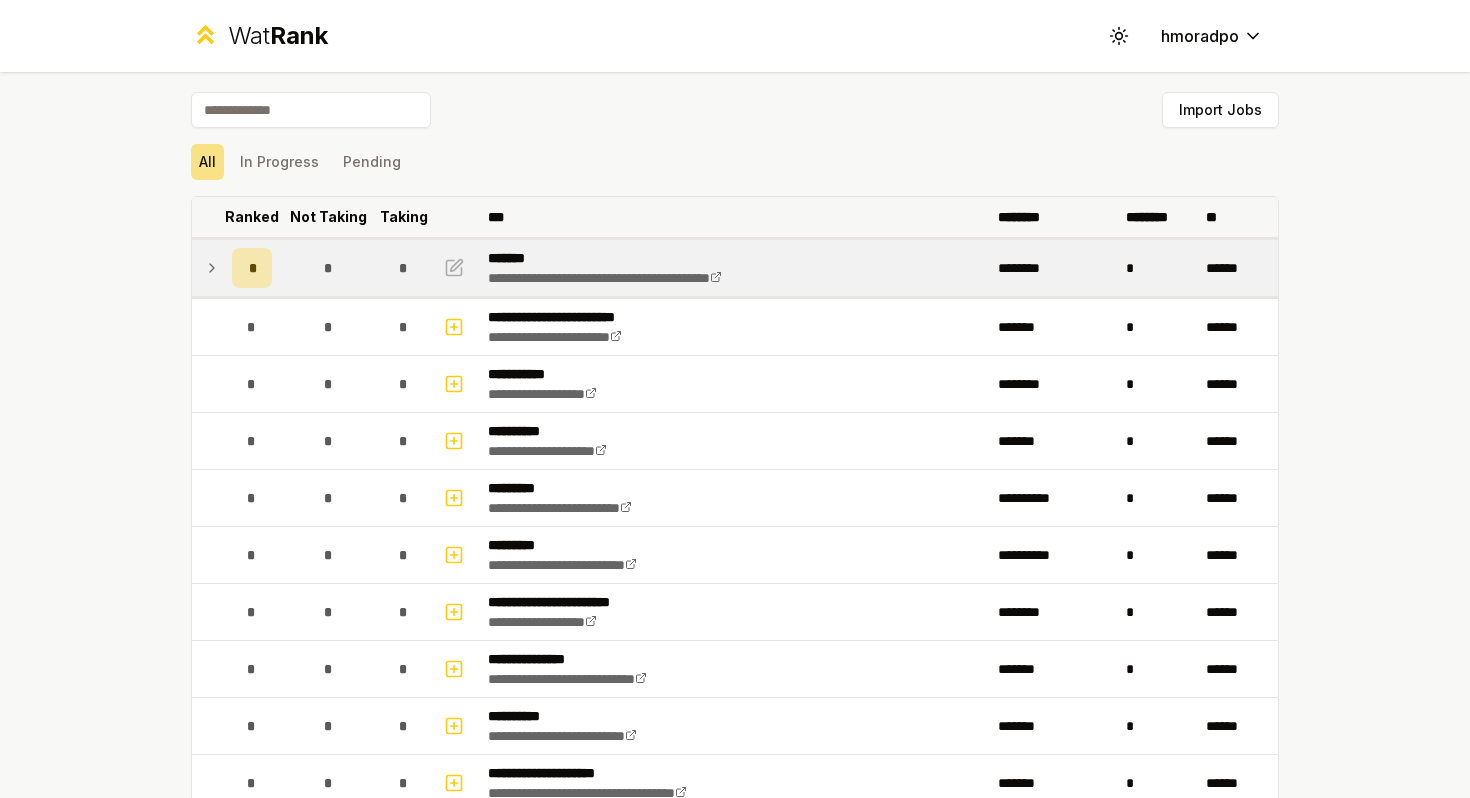click on "Ranked" at bounding box center [252, 217] 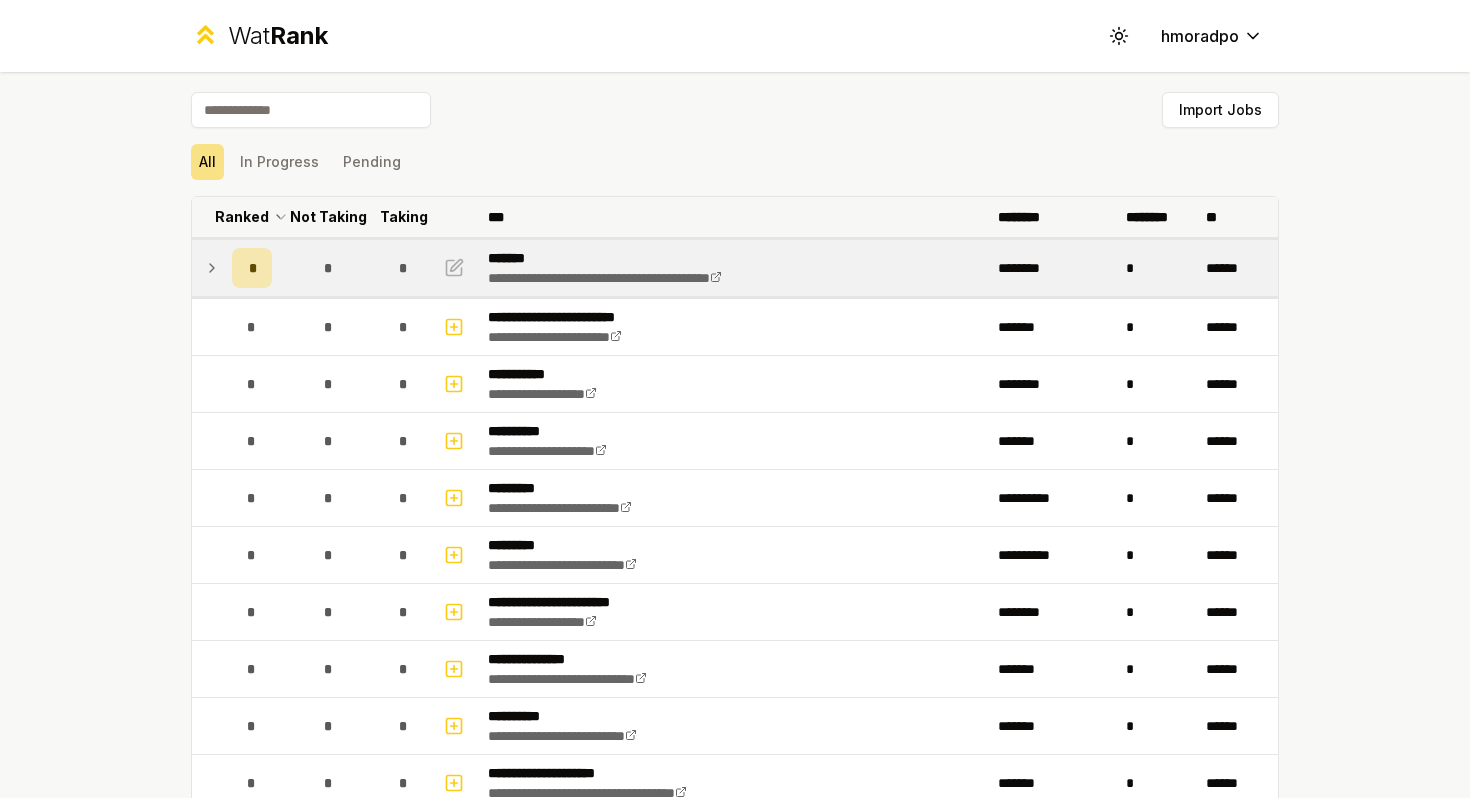 click 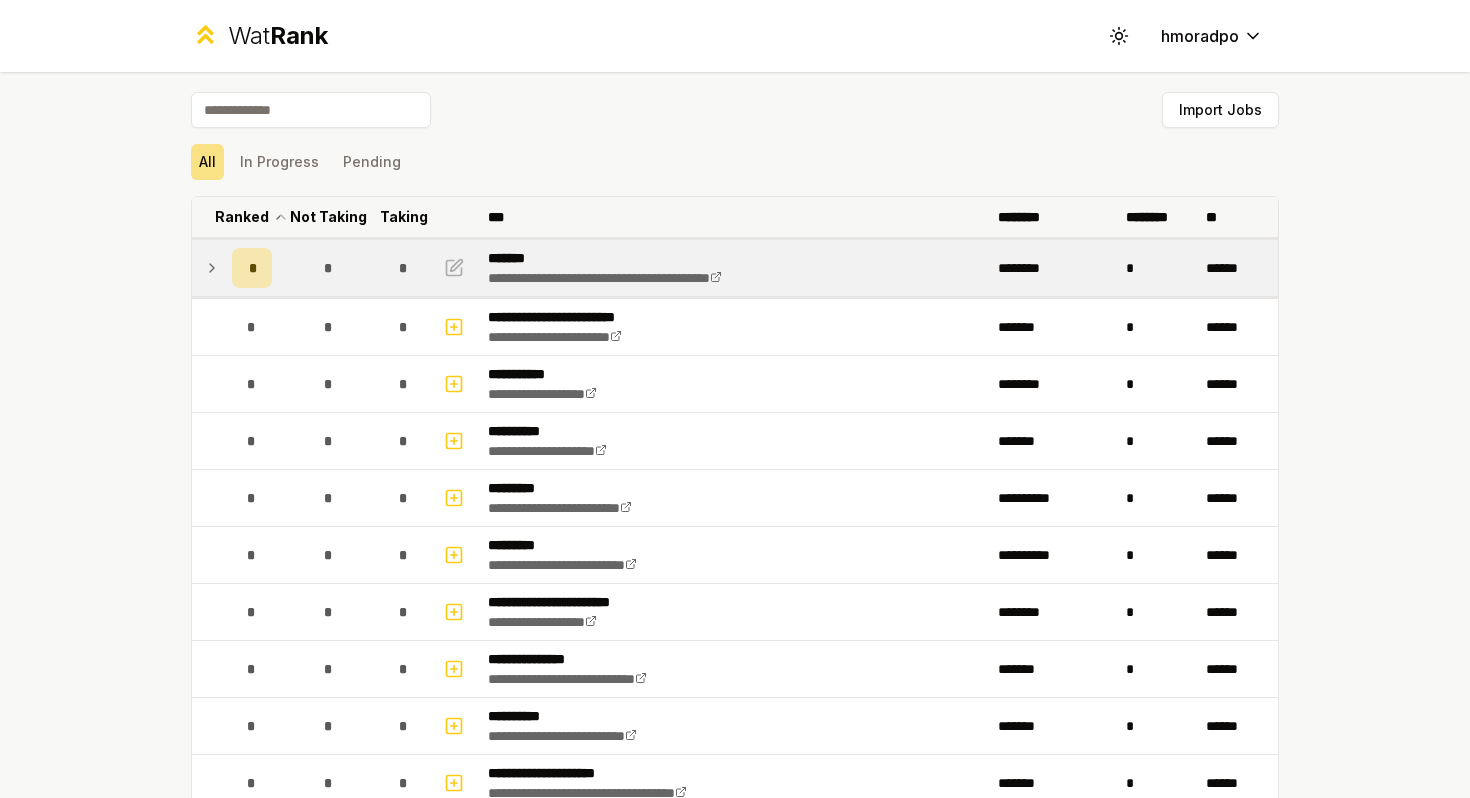 click 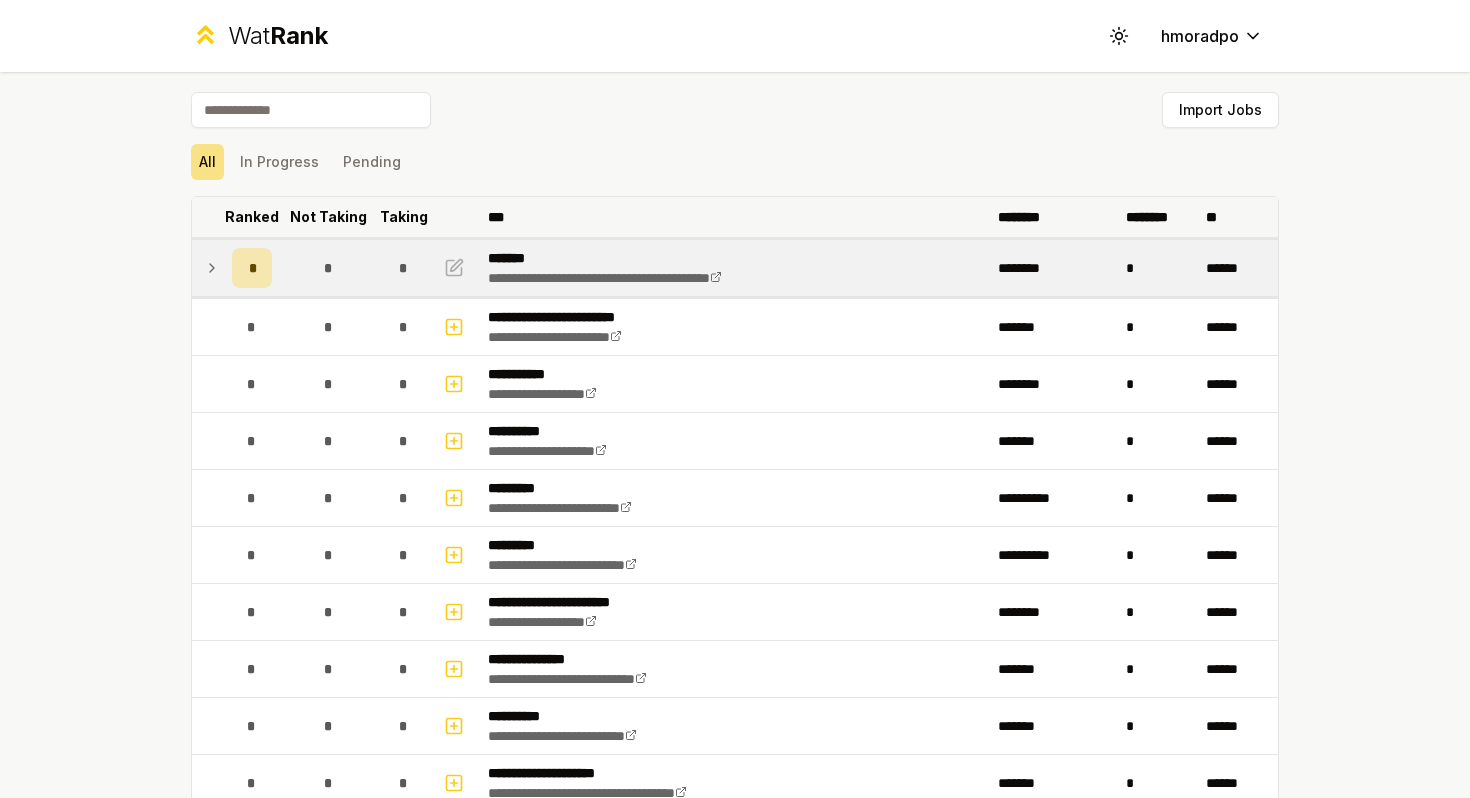 click on "Not Taking" at bounding box center (328, 217) 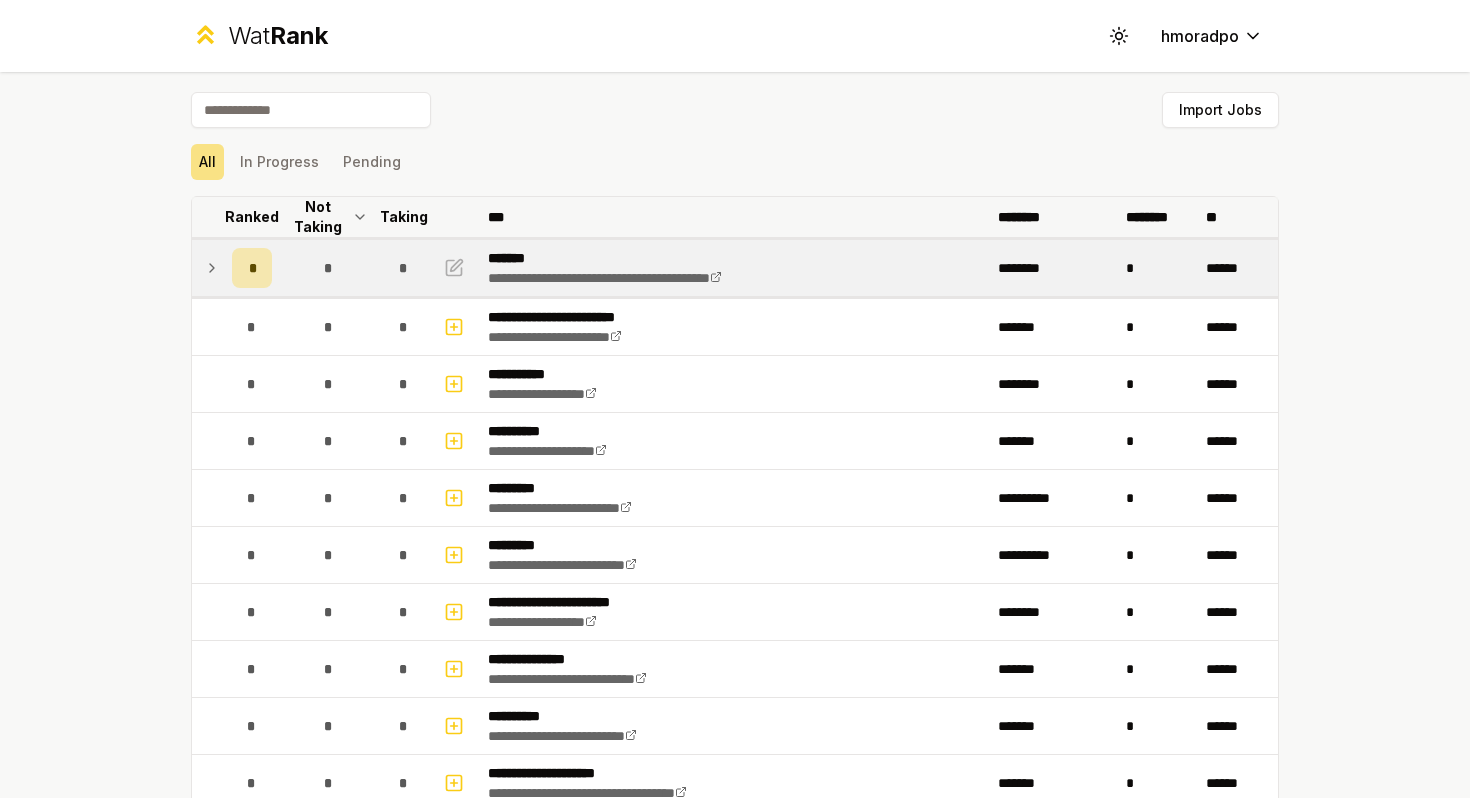 click on "Not Taking" at bounding box center [318, 217] 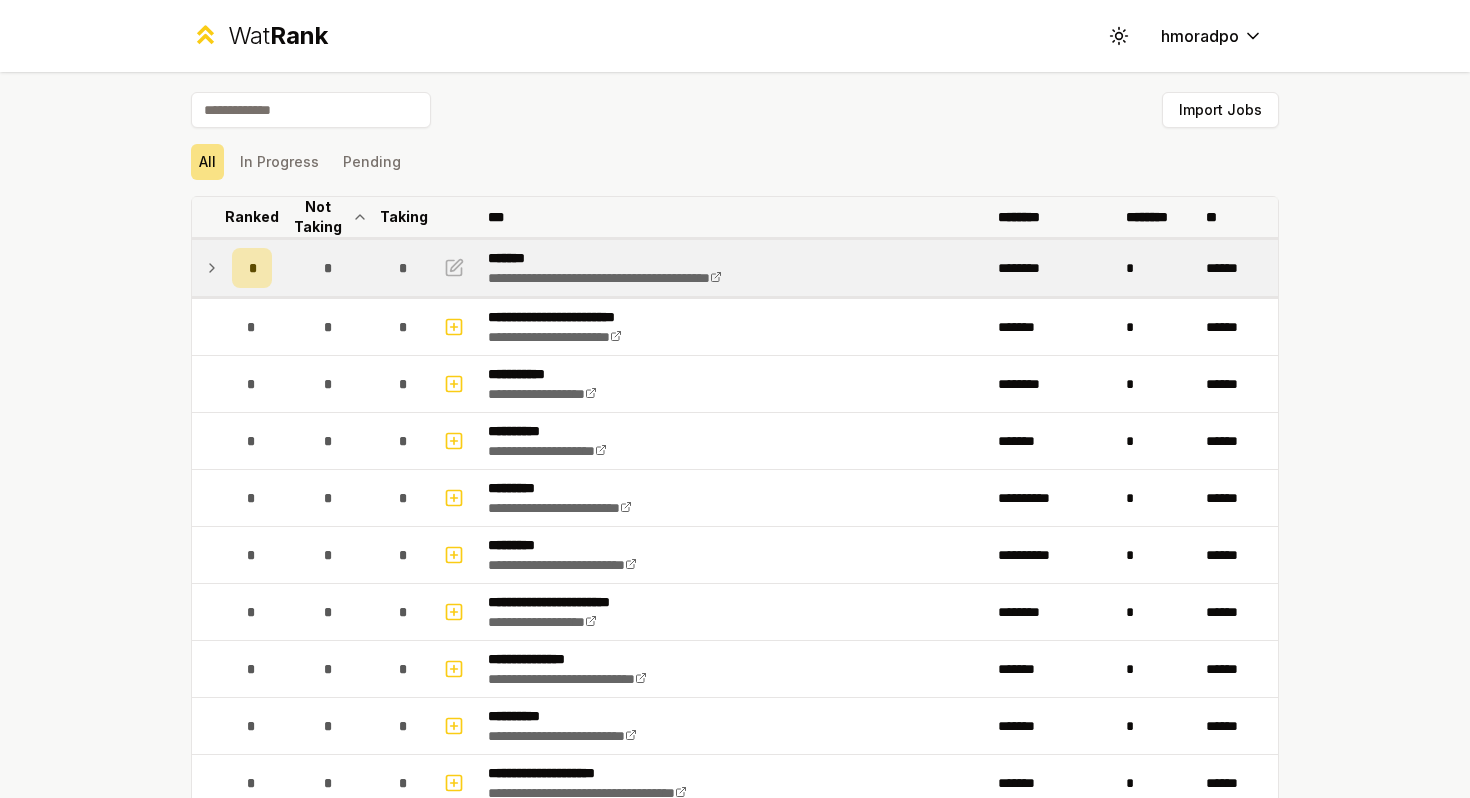 click on "Not Taking" at bounding box center [318, 217] 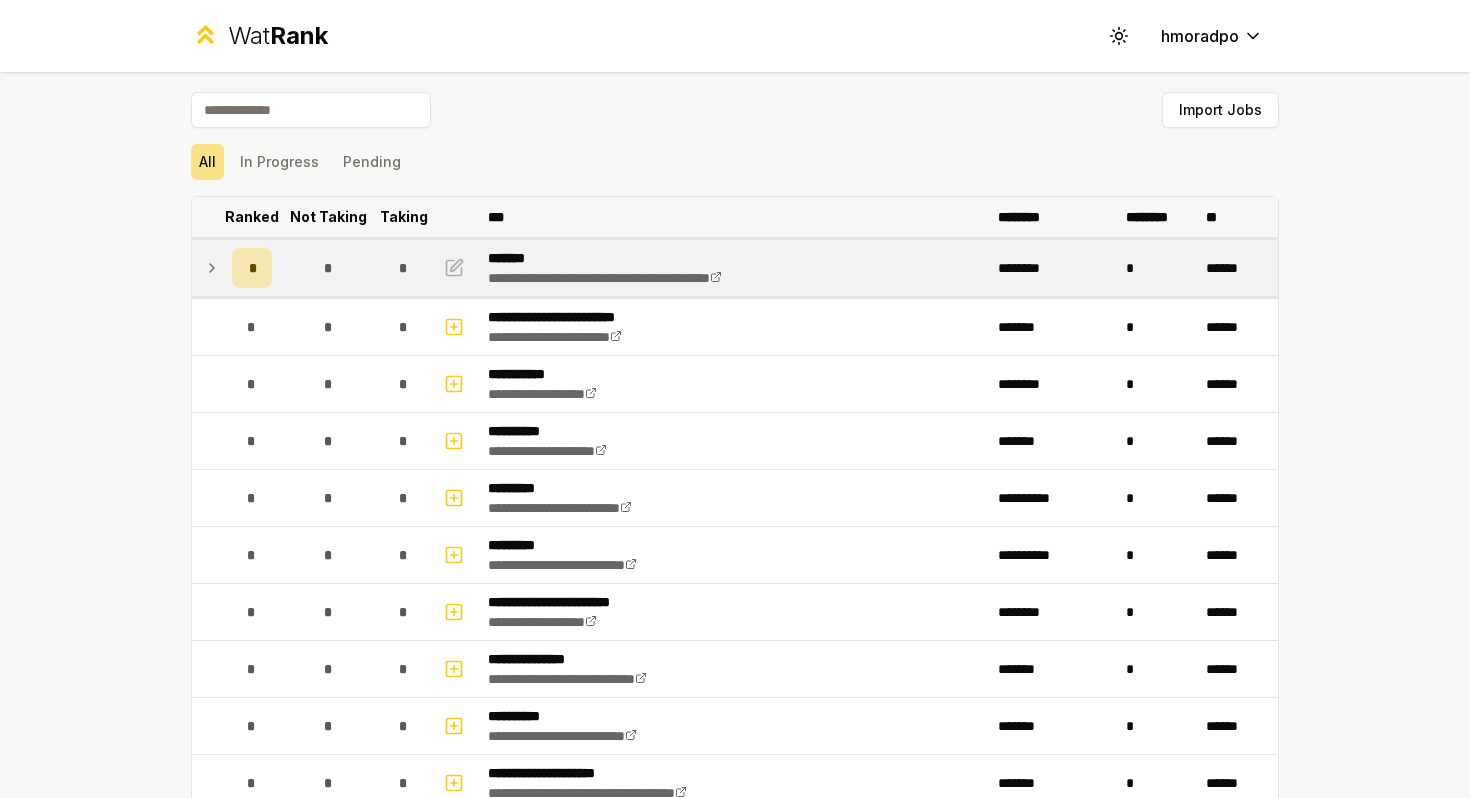 click on "Taking" at bounding box center (404, 217) 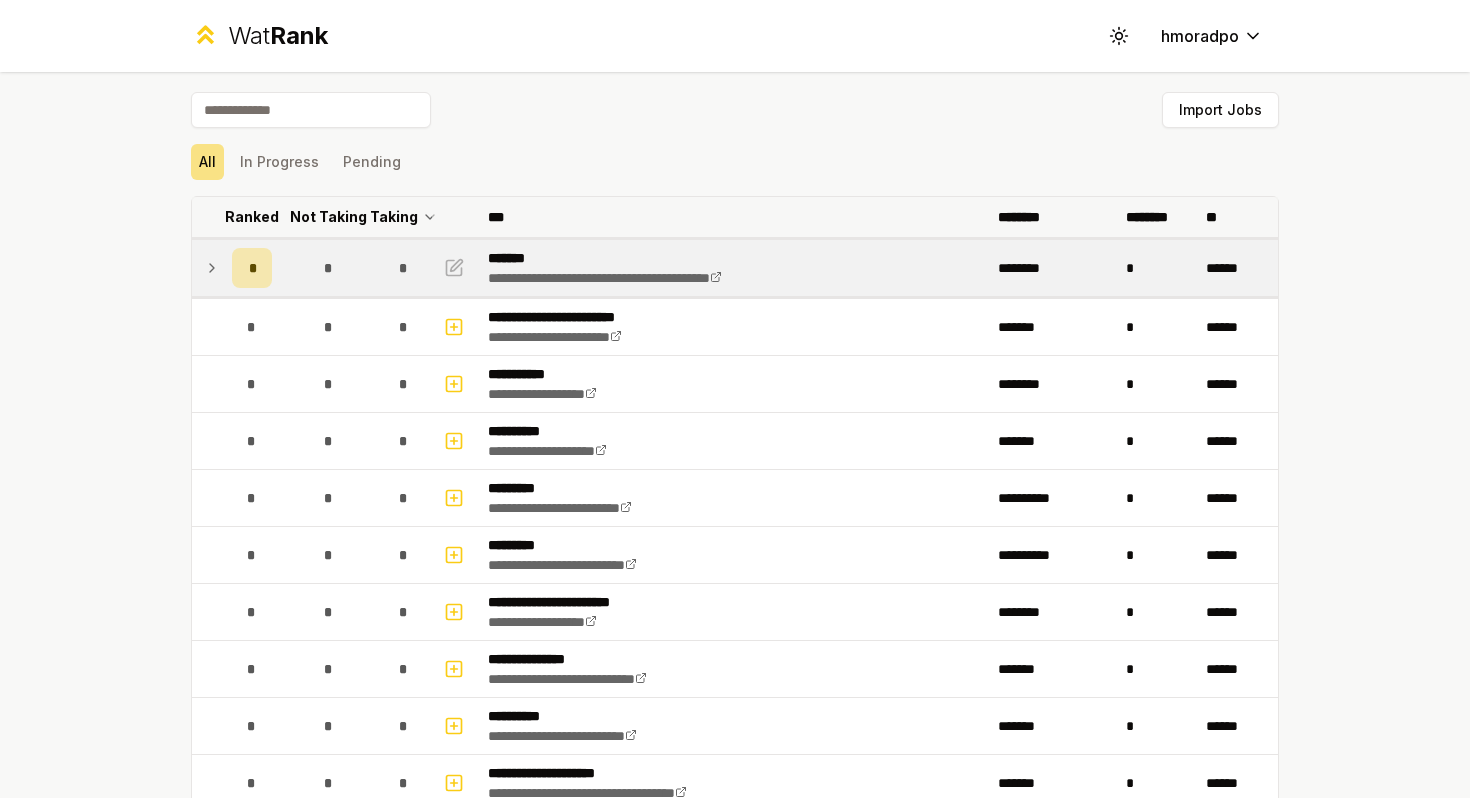 click on "Taking" at bounding box center (394, 217) 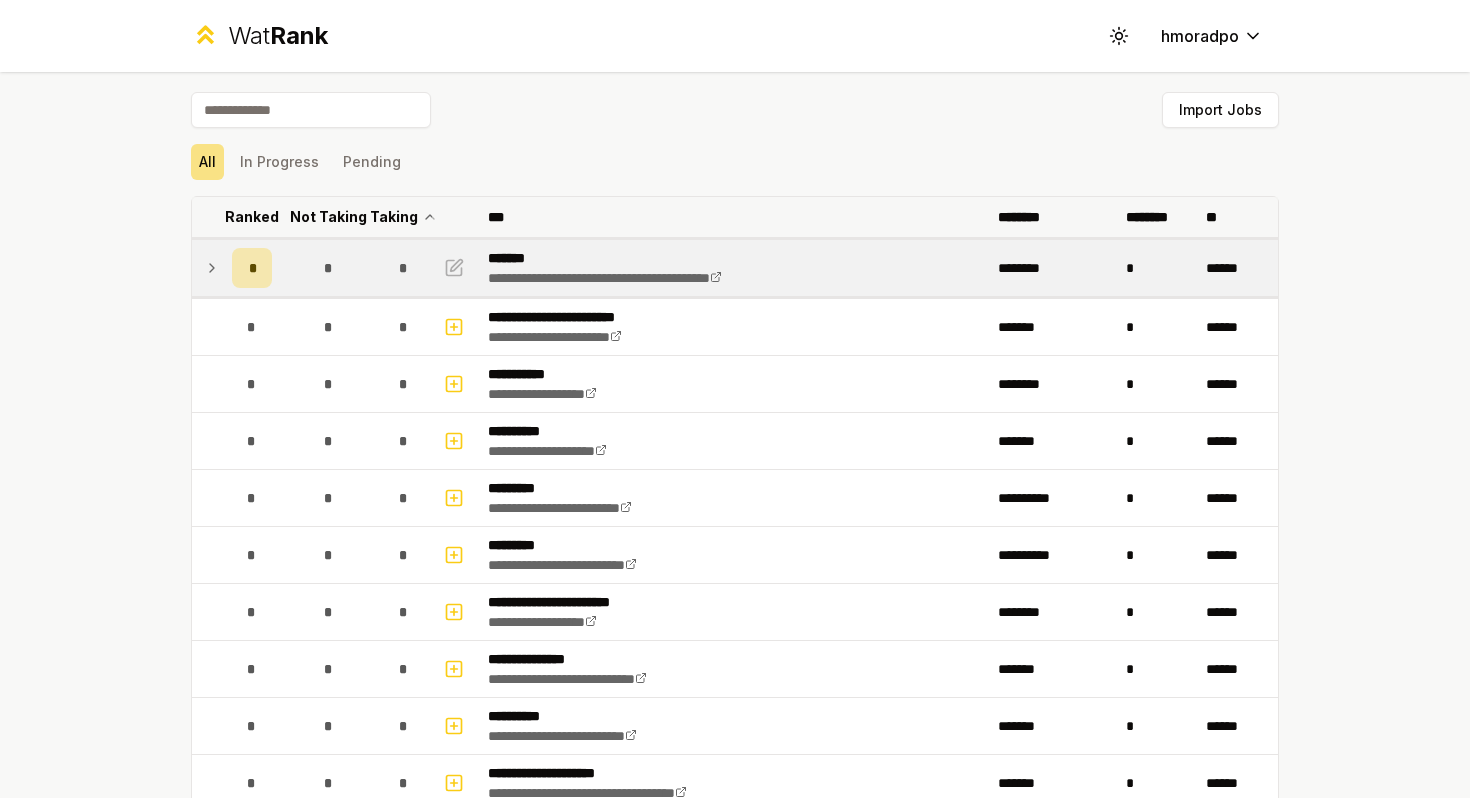 click on "Taking" at bounding box center (394, 217) 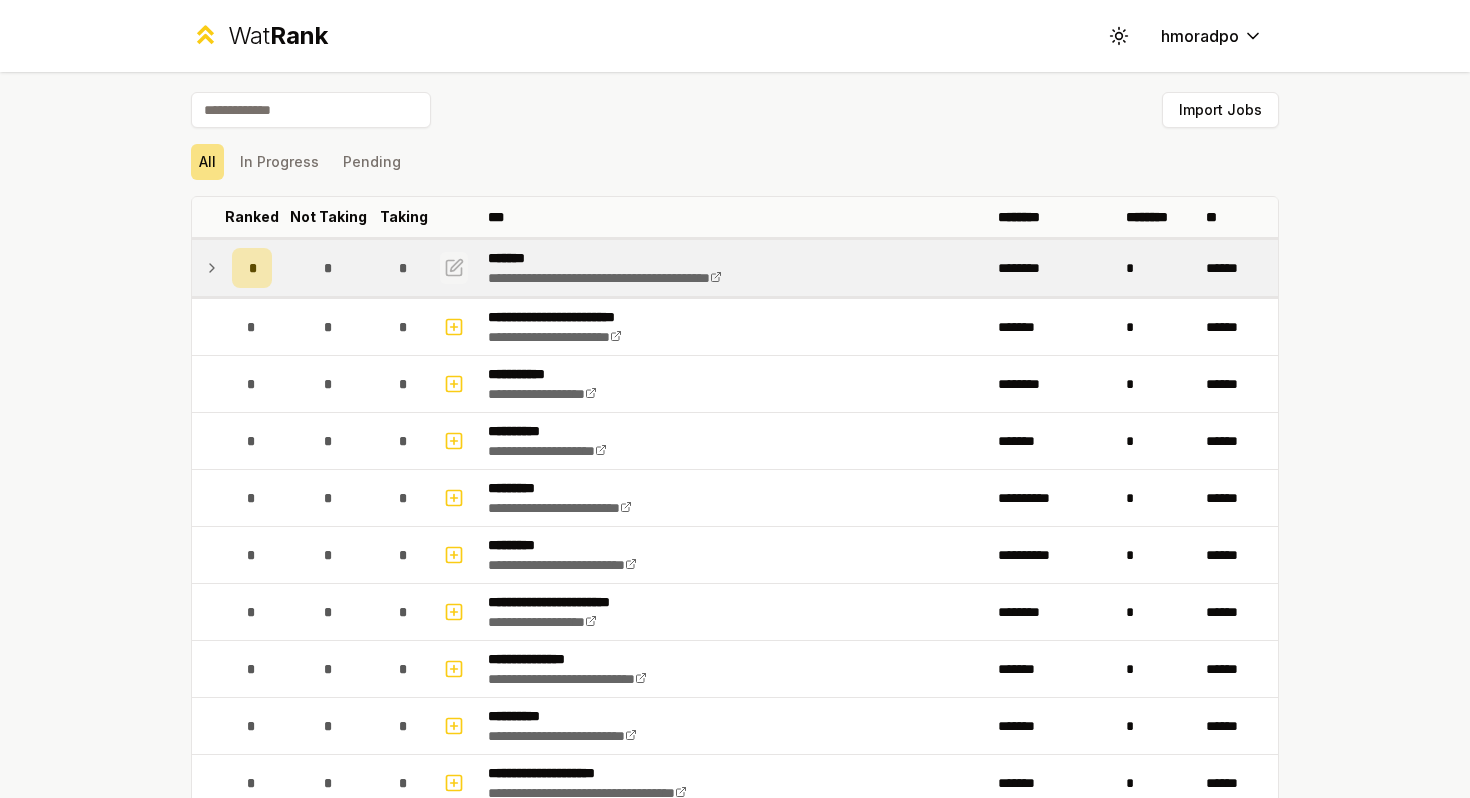 click 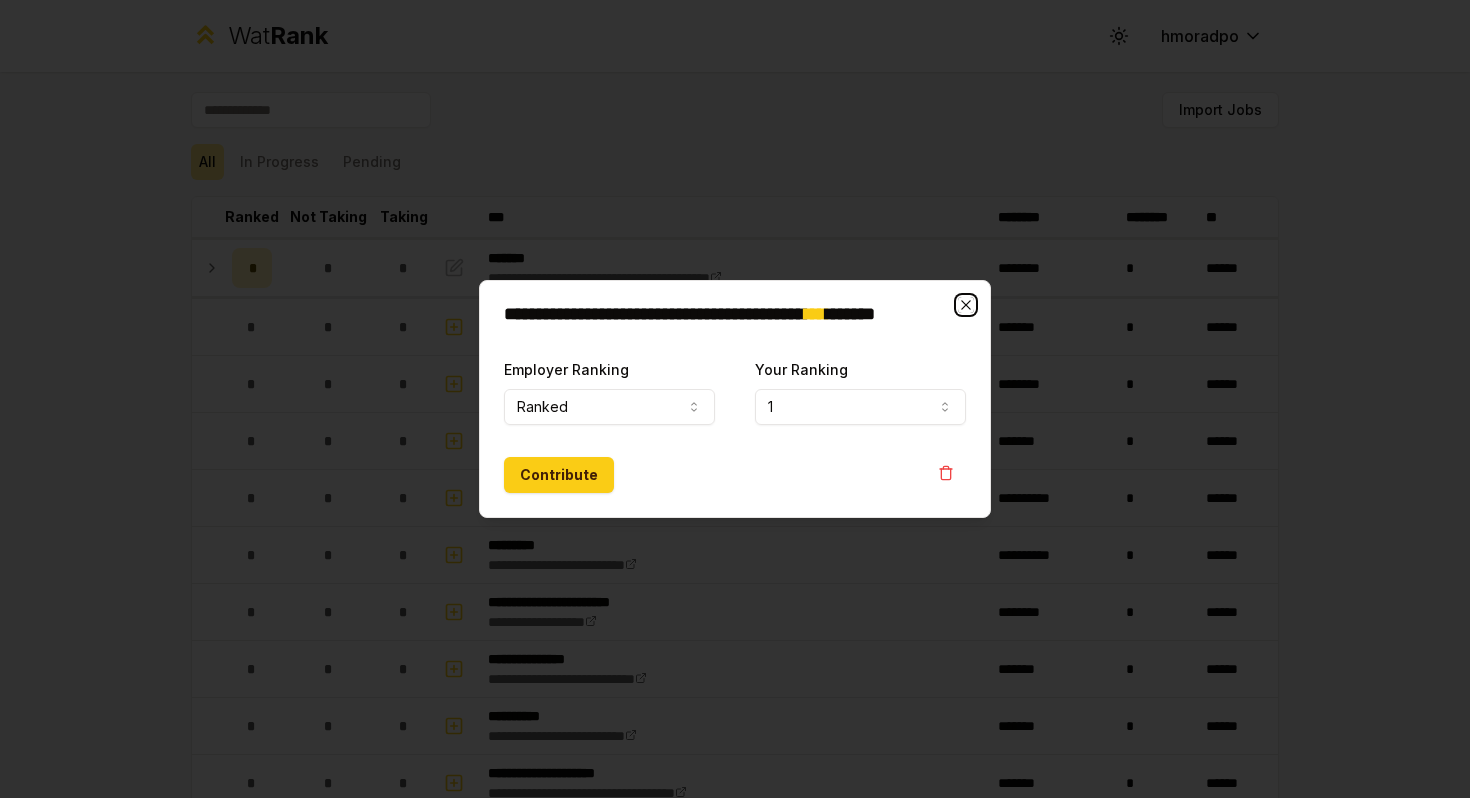 click 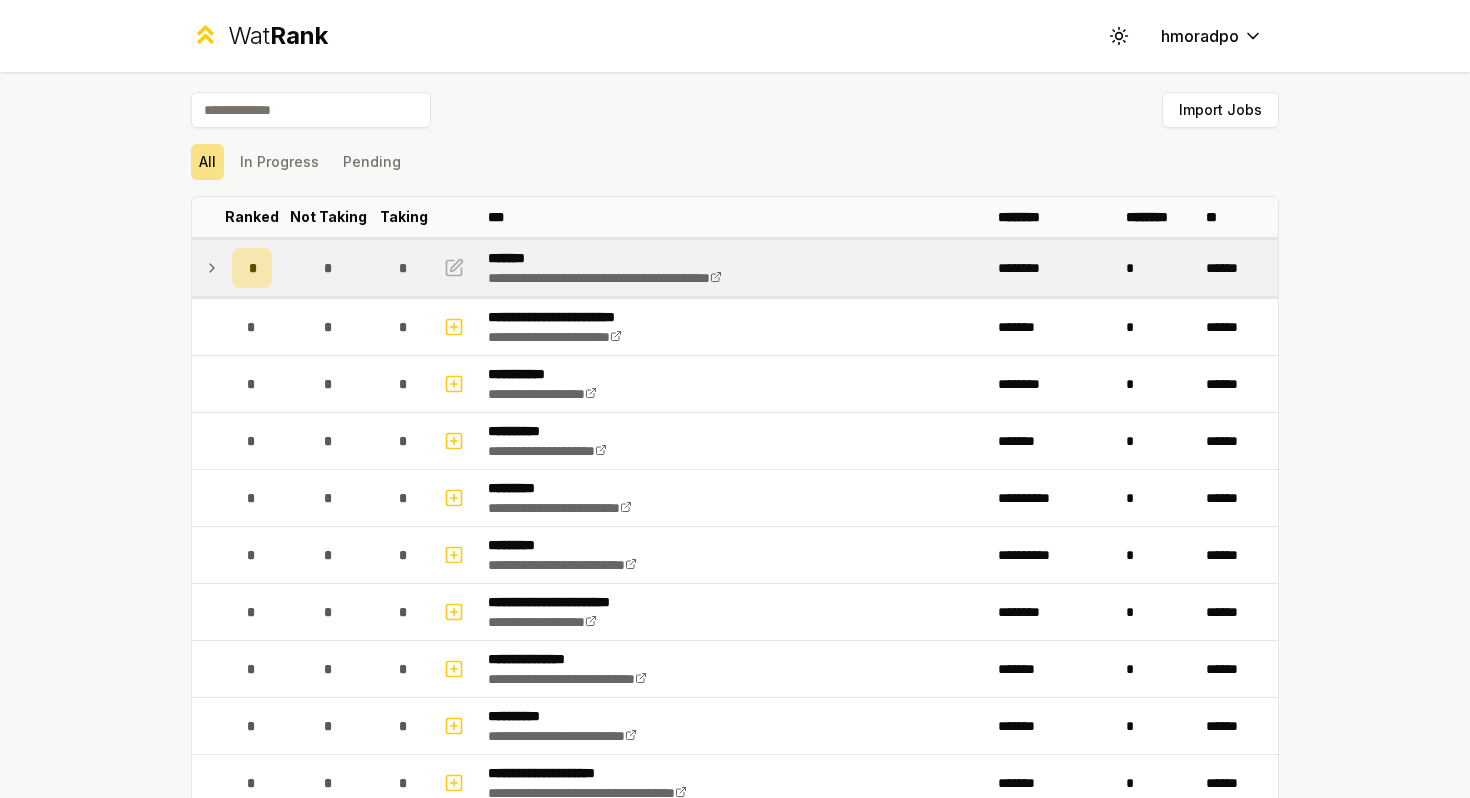 click on "*******" at bounding box center (654, 258) 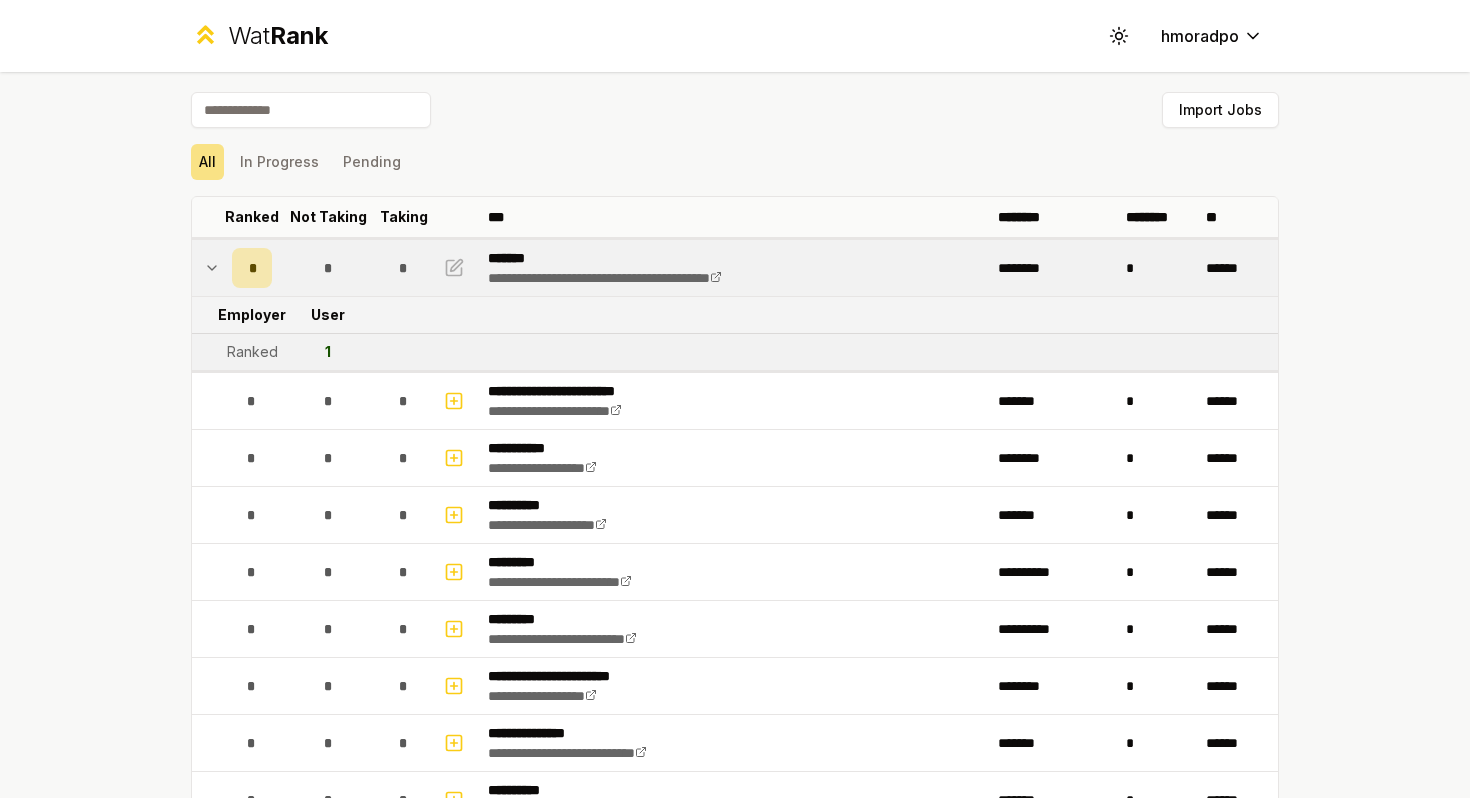 click on "*******" at bounding box center [654, 258] 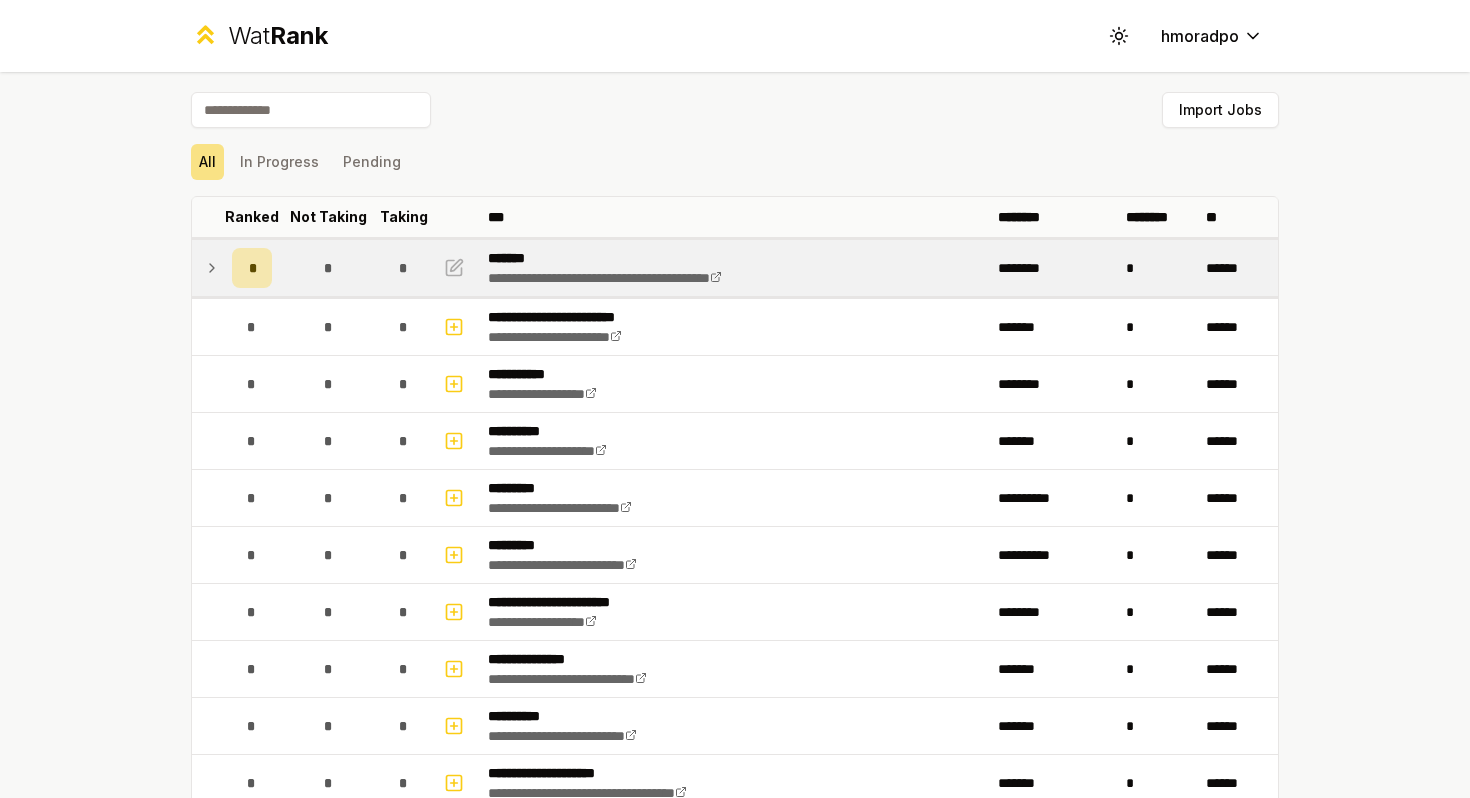 click on "**********" at bounding box center (654, 268) 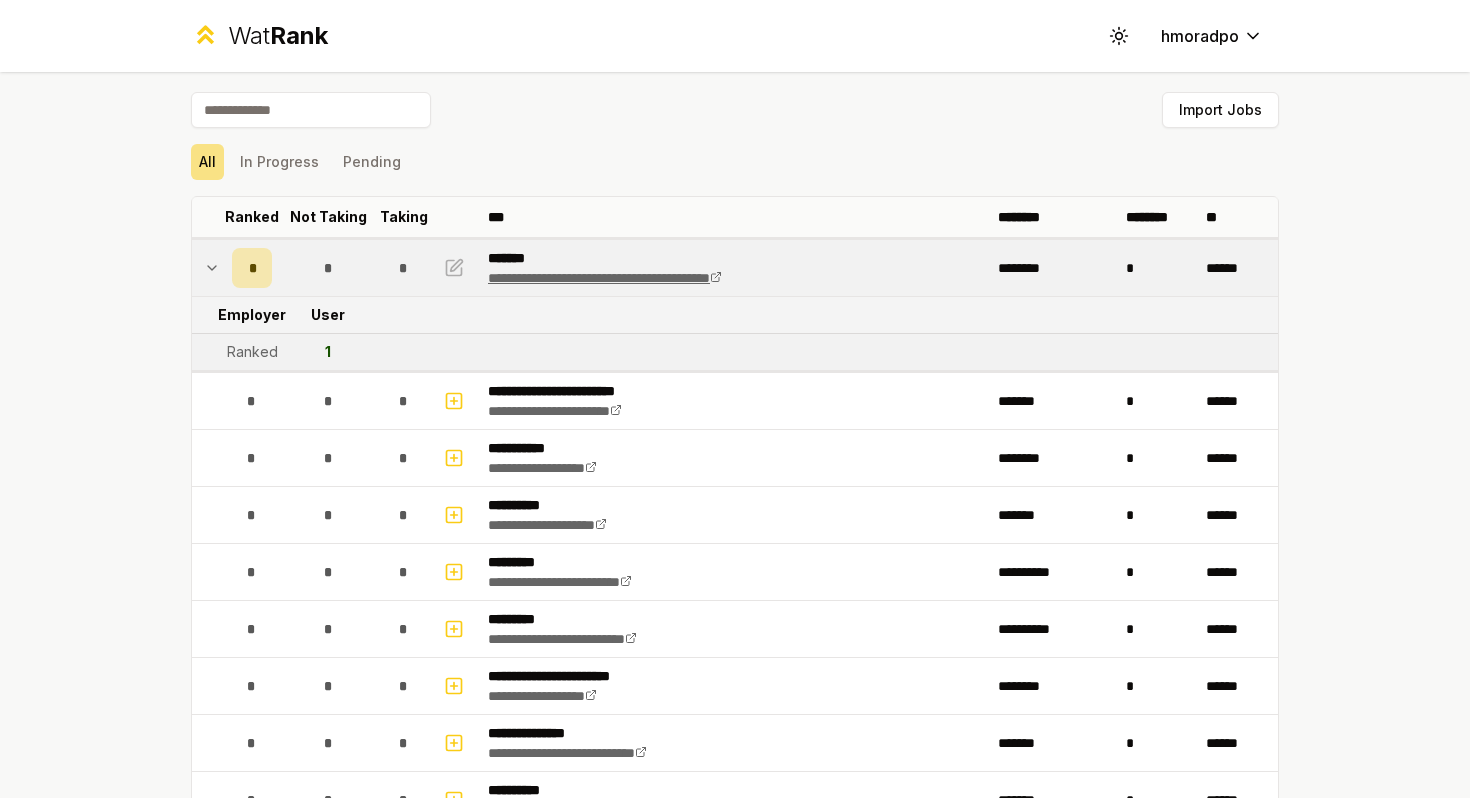 click on "**********" at bounding box center (605, 278) 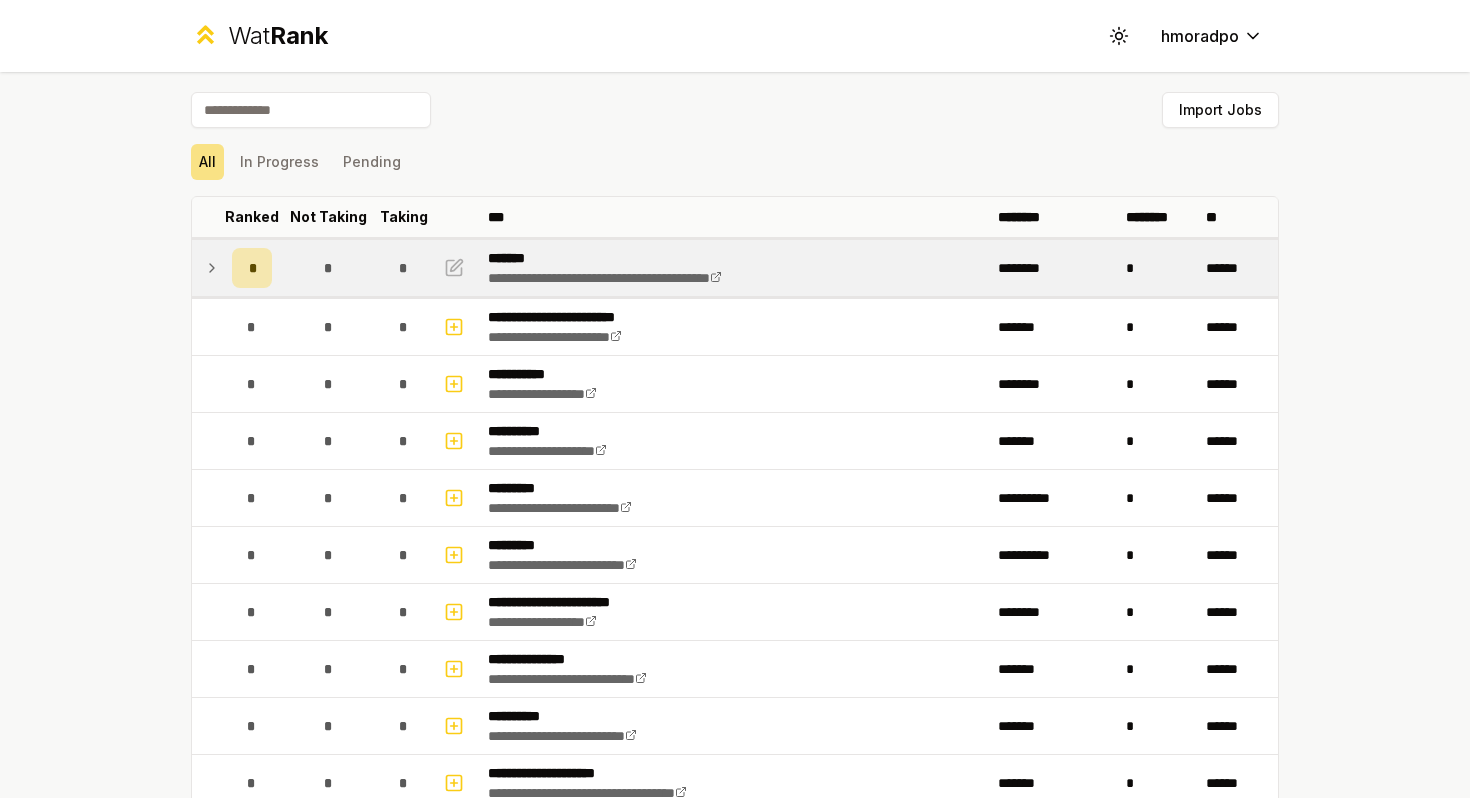 click on "**********" at bounding box center (735, 268) 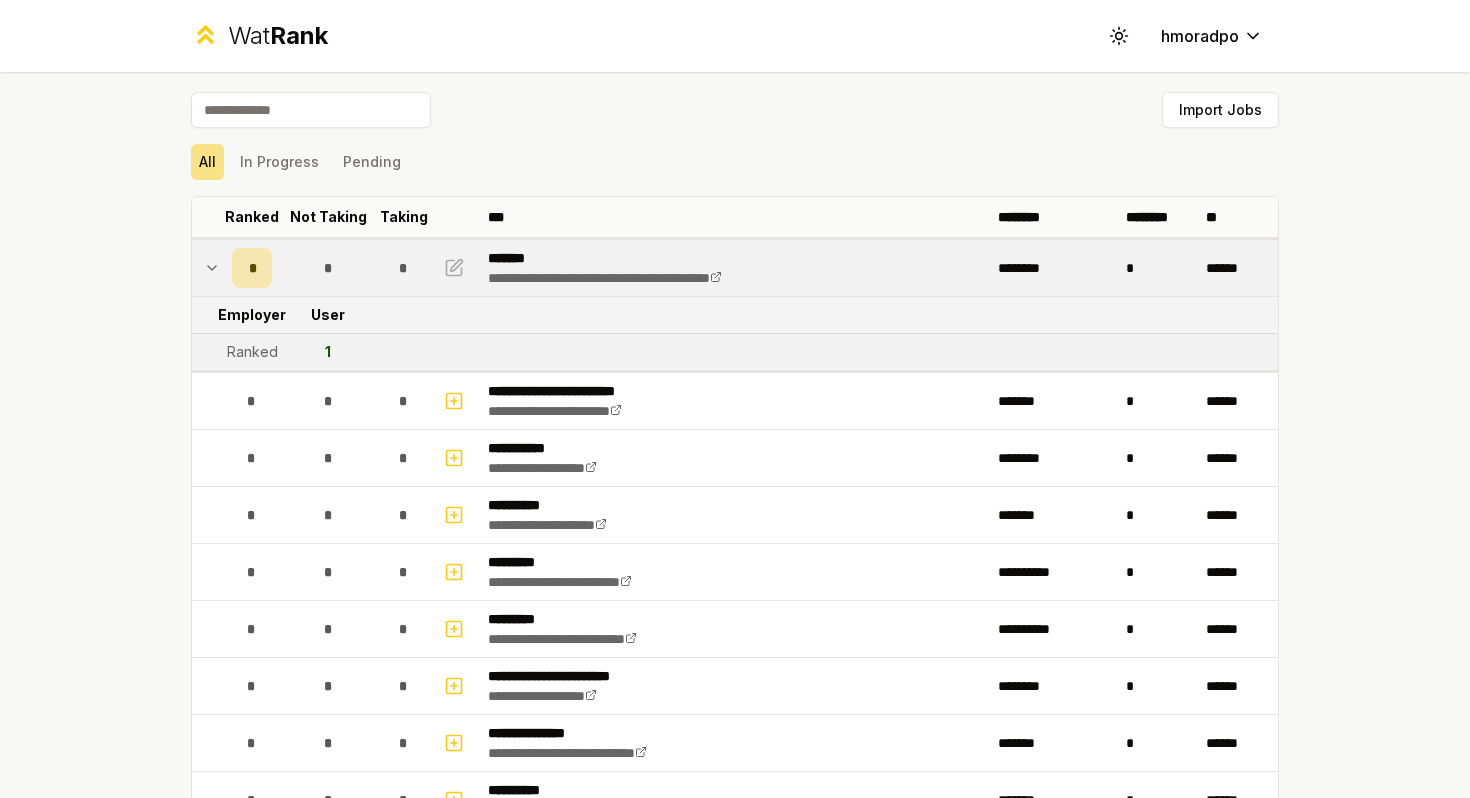 click on "********" at bounding box center (1054, 268) 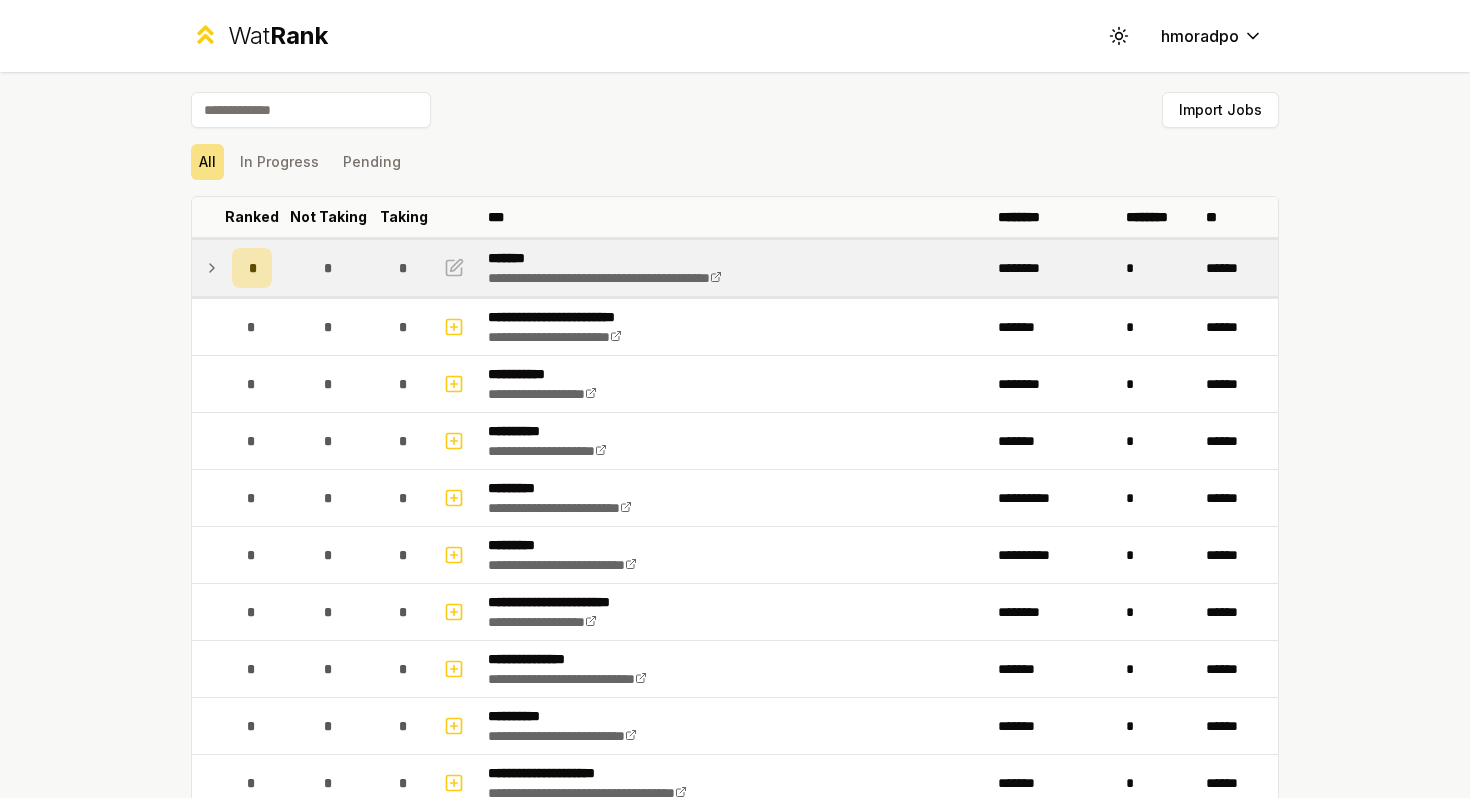 click on "********" at bounding box center [1054, 268] 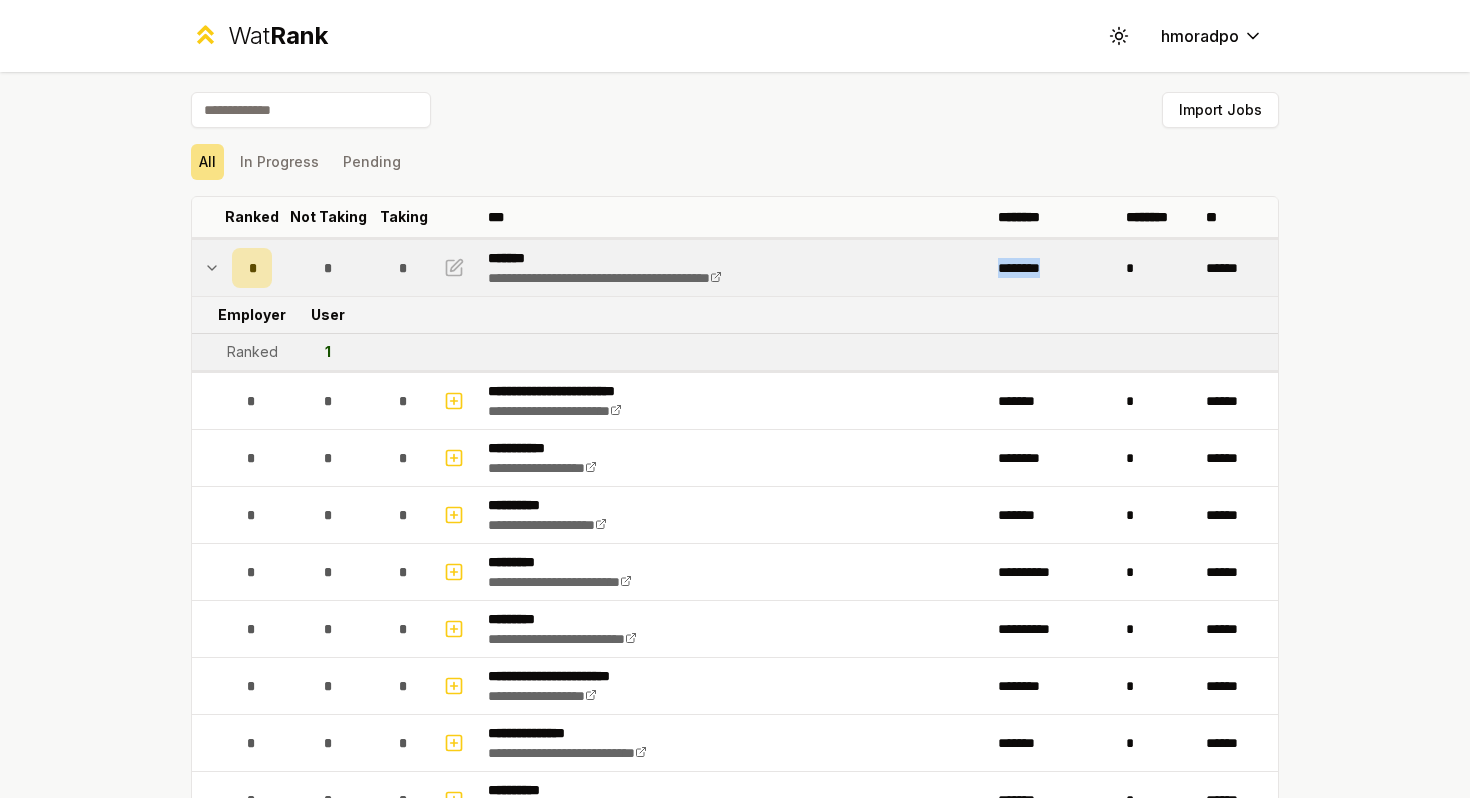 click 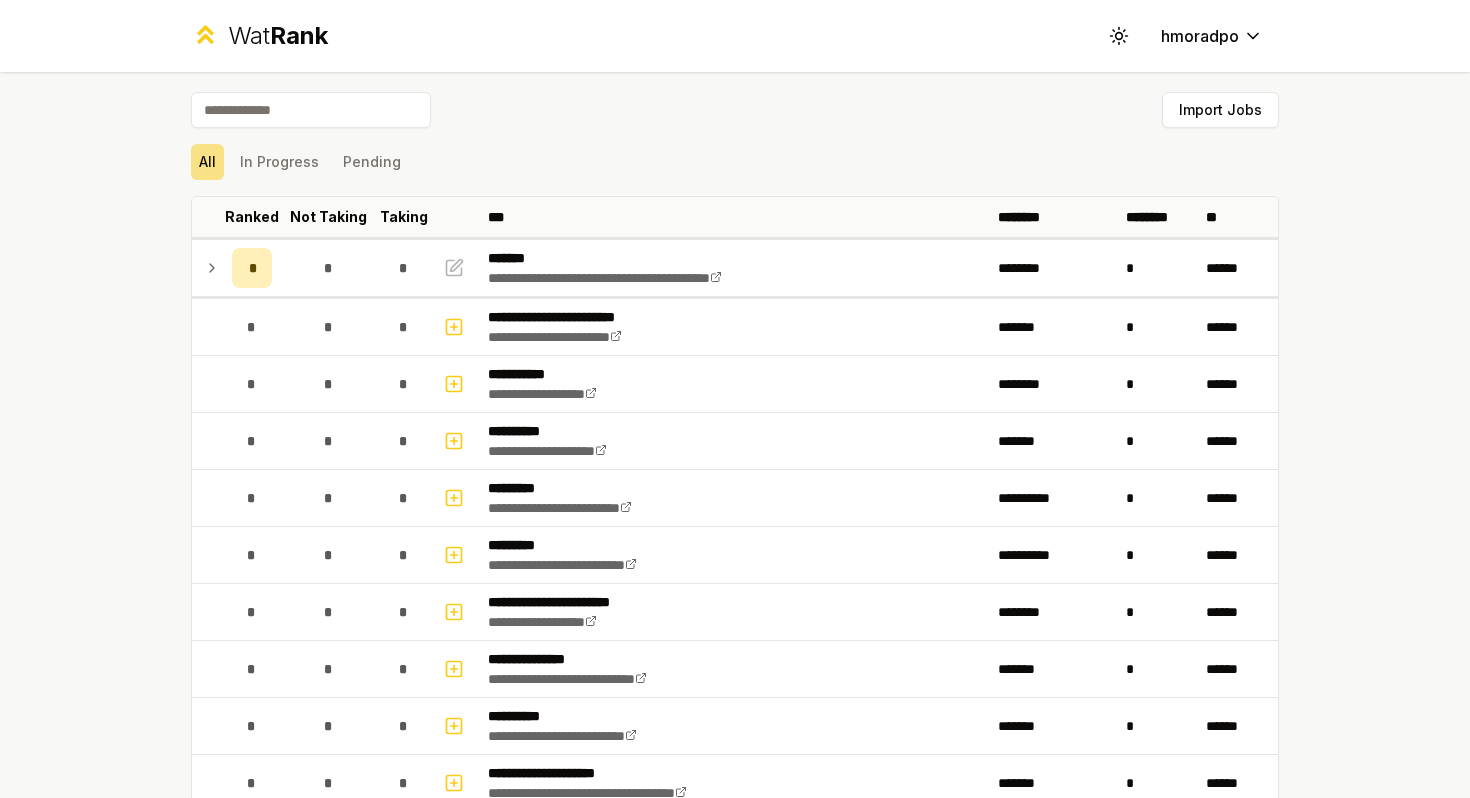 click 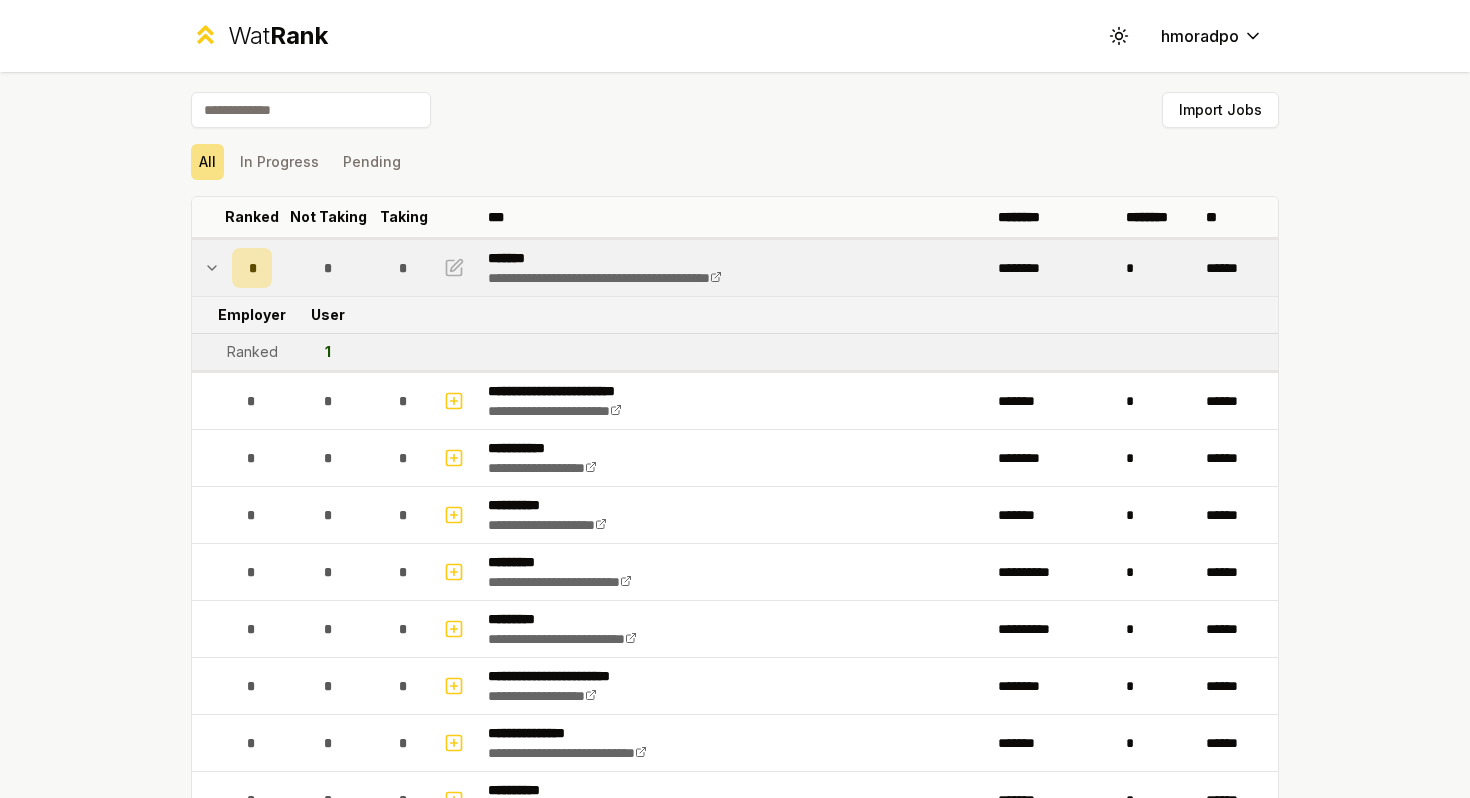 click on "Ranked" at bounding box center (252, 352) 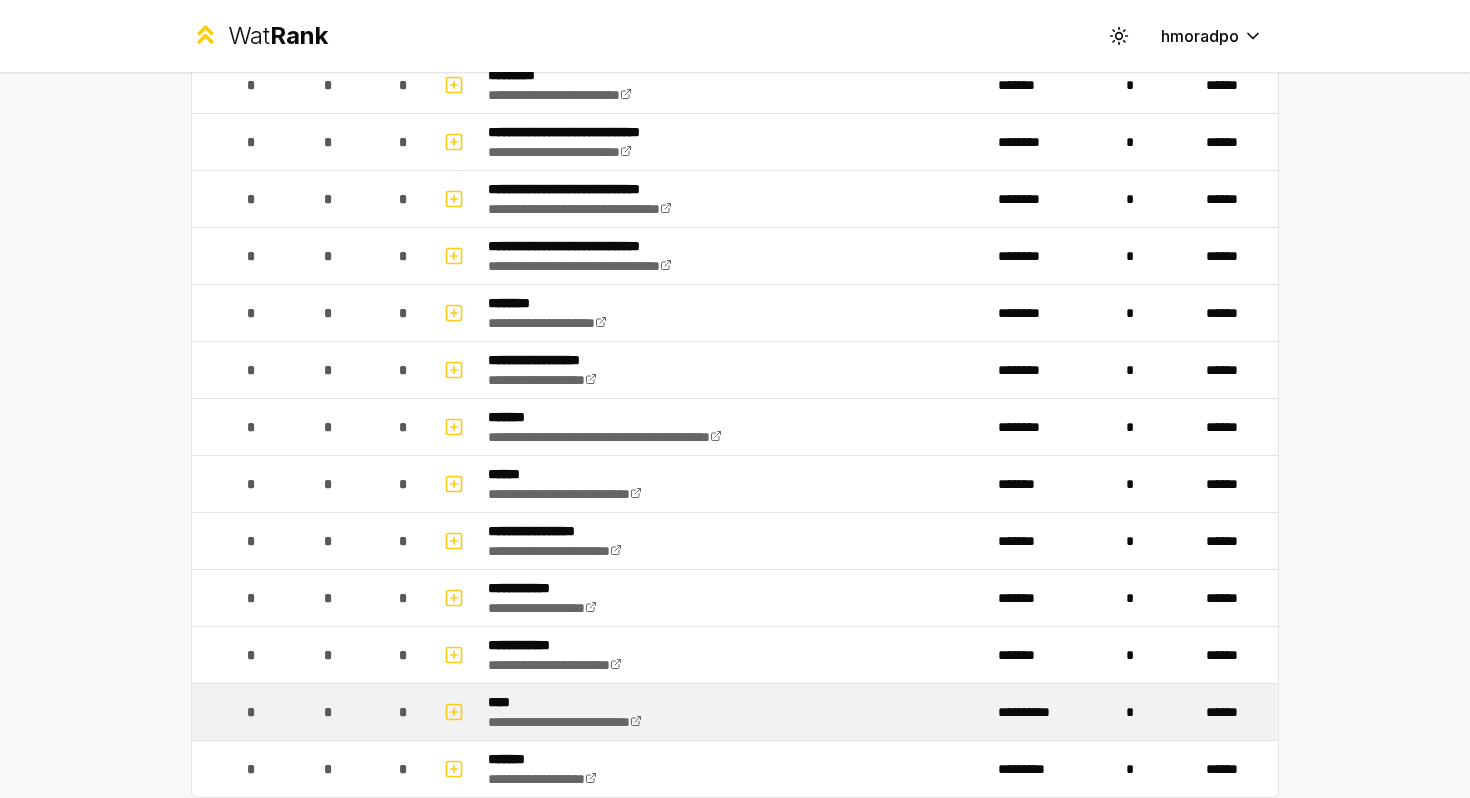 scroll, scrollTop: 2133, scrollLeft: 0, axis: vertical 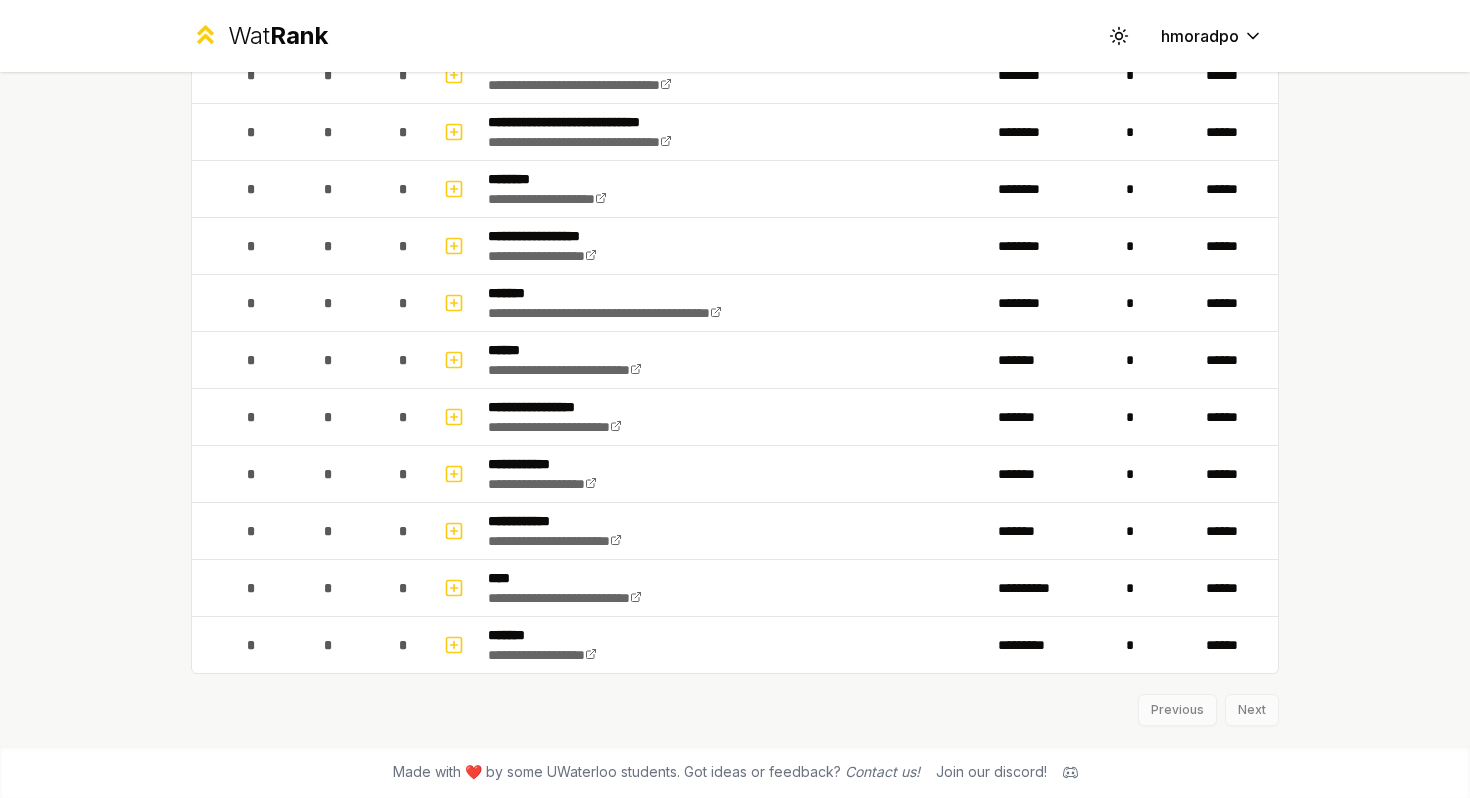 click on "Previous Next" at bounding box center (735, 700) 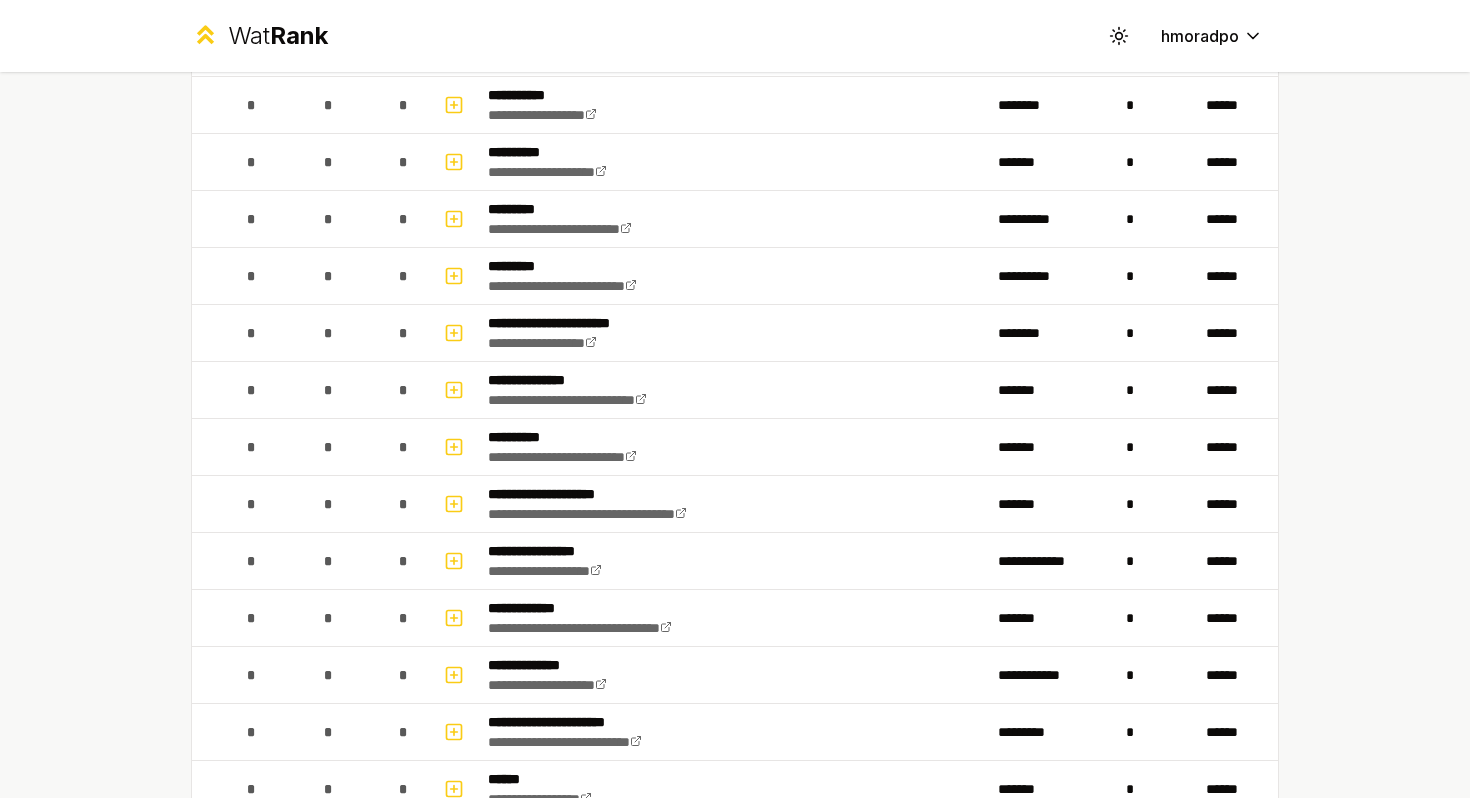 scroll, scrollTop: 0, scrollLeft: 0, axis: both 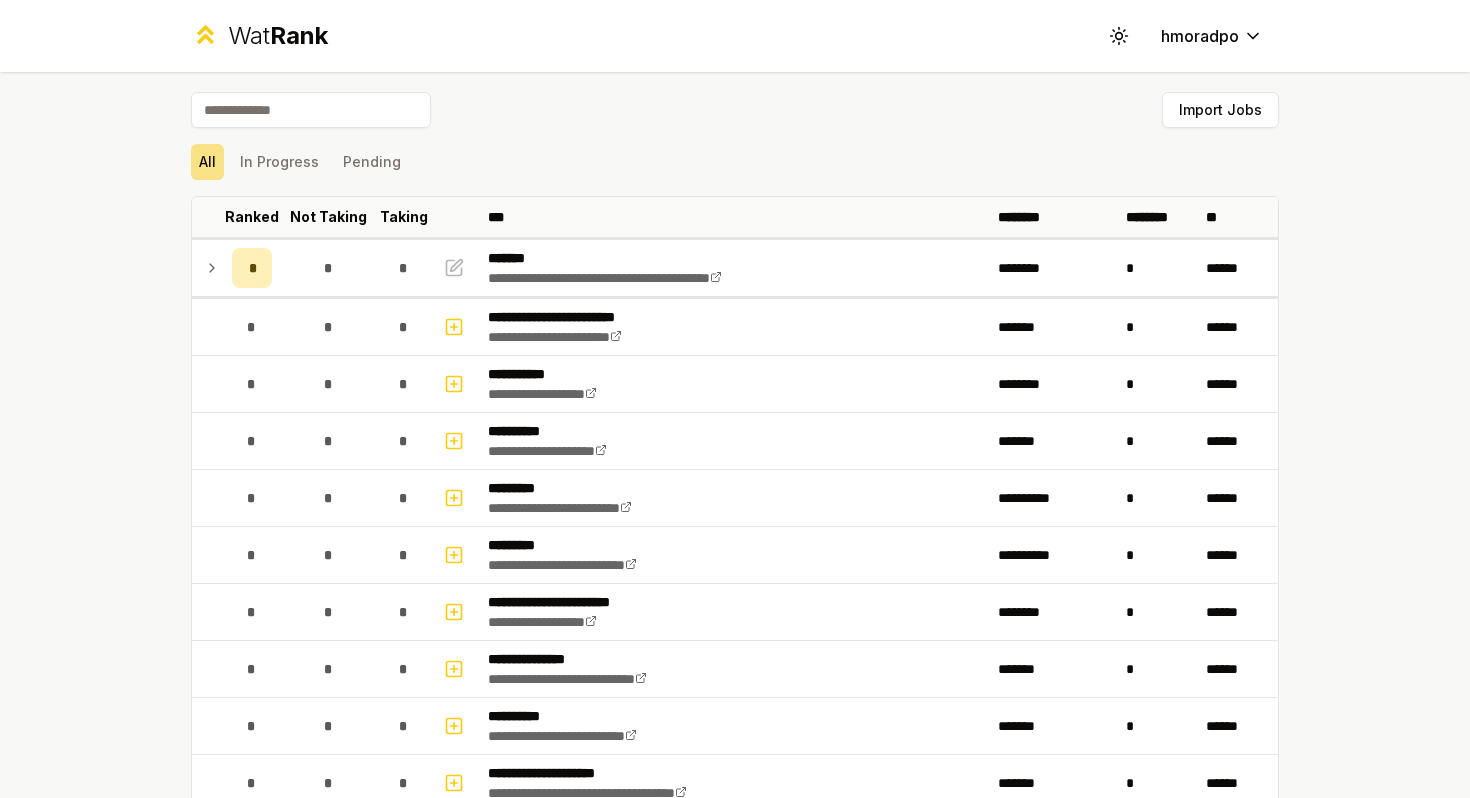 click on "All In Progress Pending" at bounding box center (735, 162) 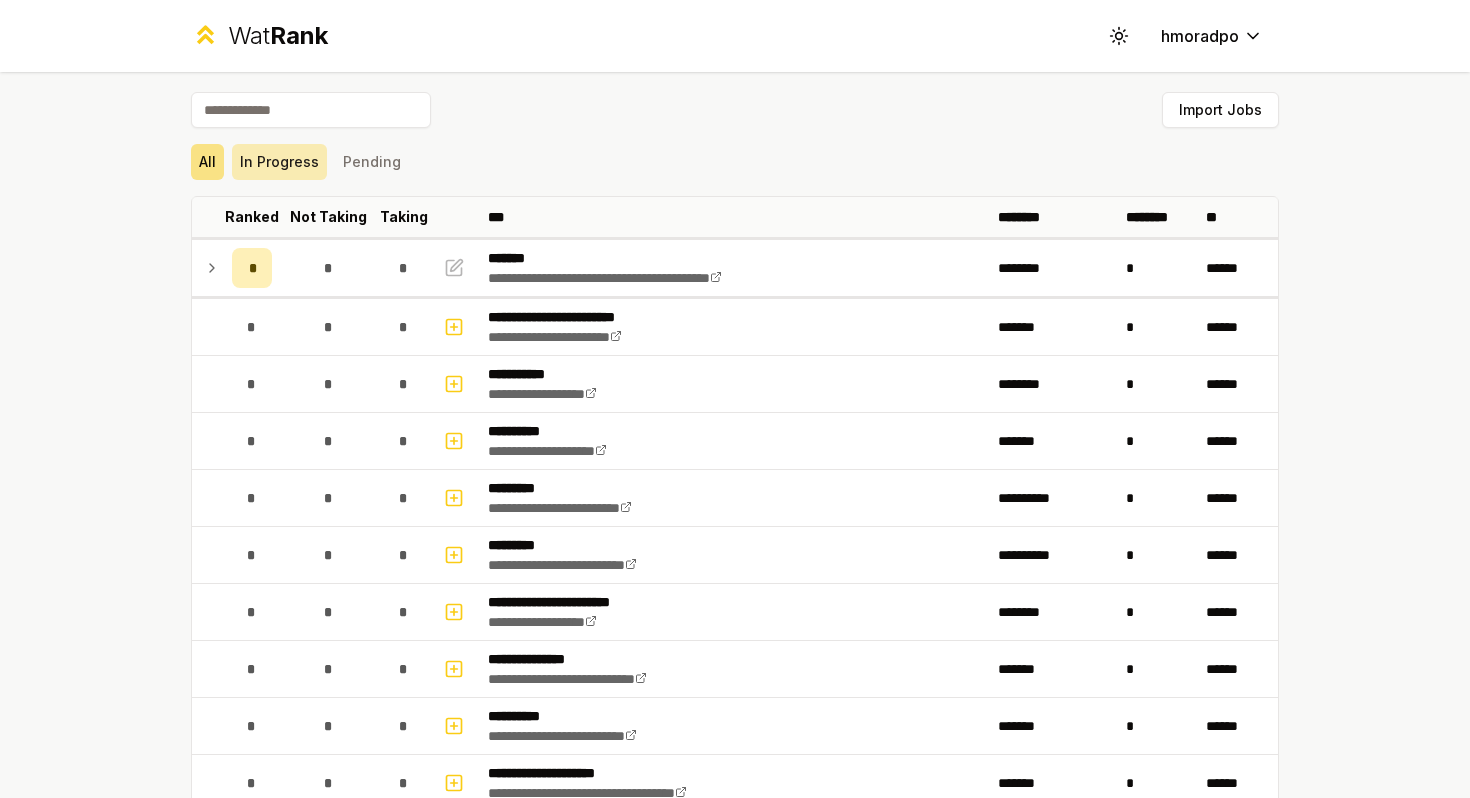click on "In Progress" at bounding box center [279, 162] 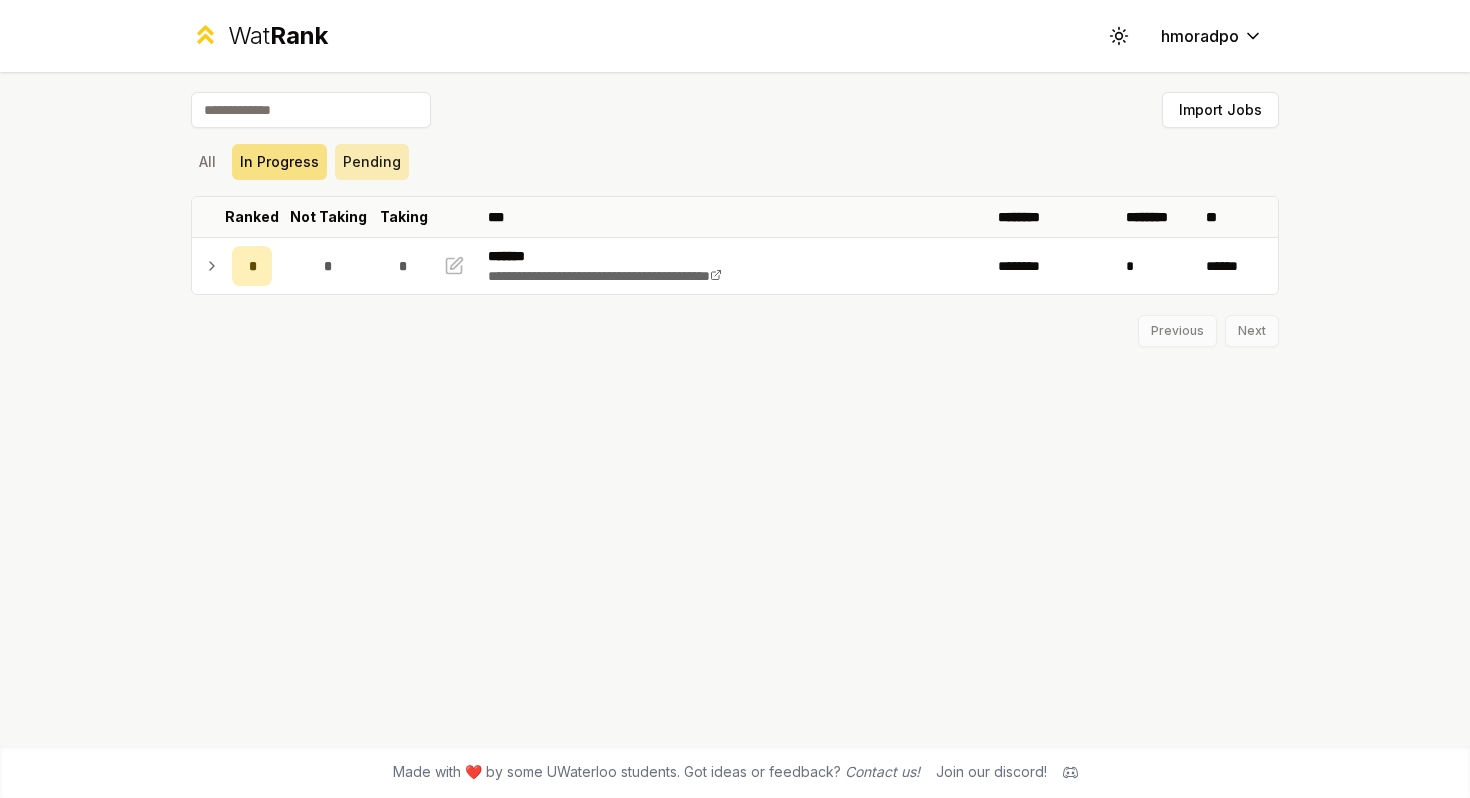 click on "Pending" at bounding box center (372, 162) 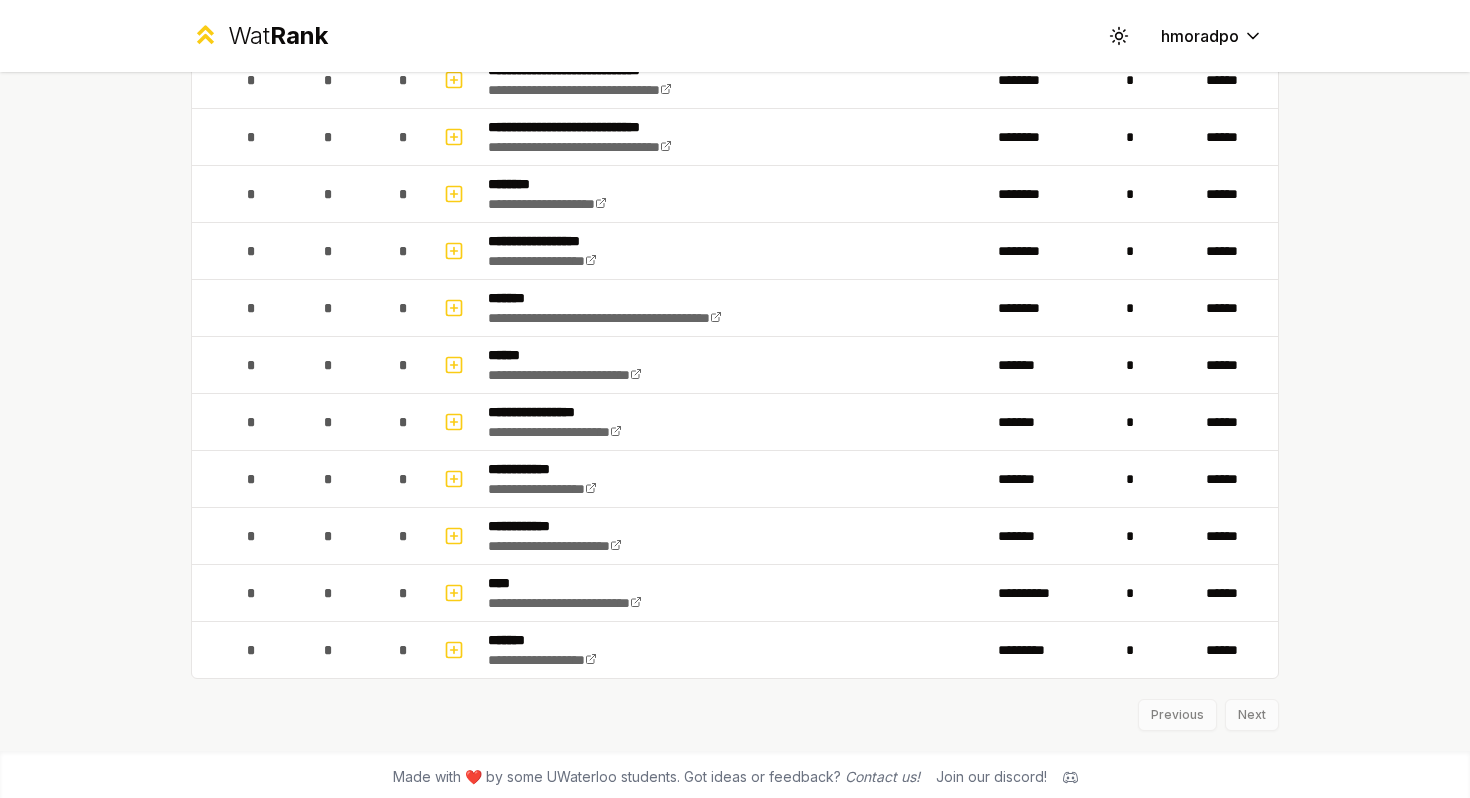 scroll, scrollTop: 2074, scrollLeft: 0, axis: vertical 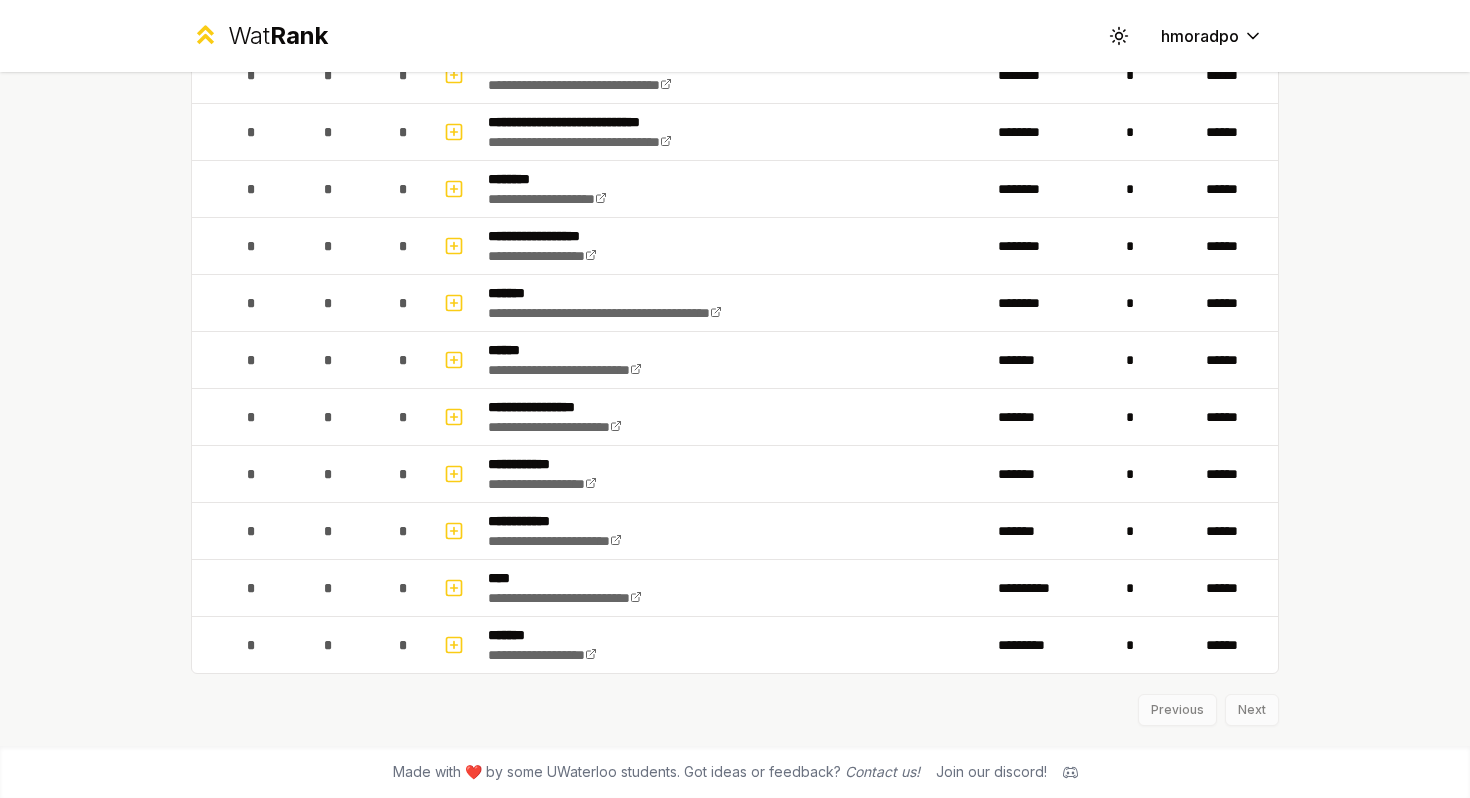 click on "Previous Next" at bounding box center (735, 700) 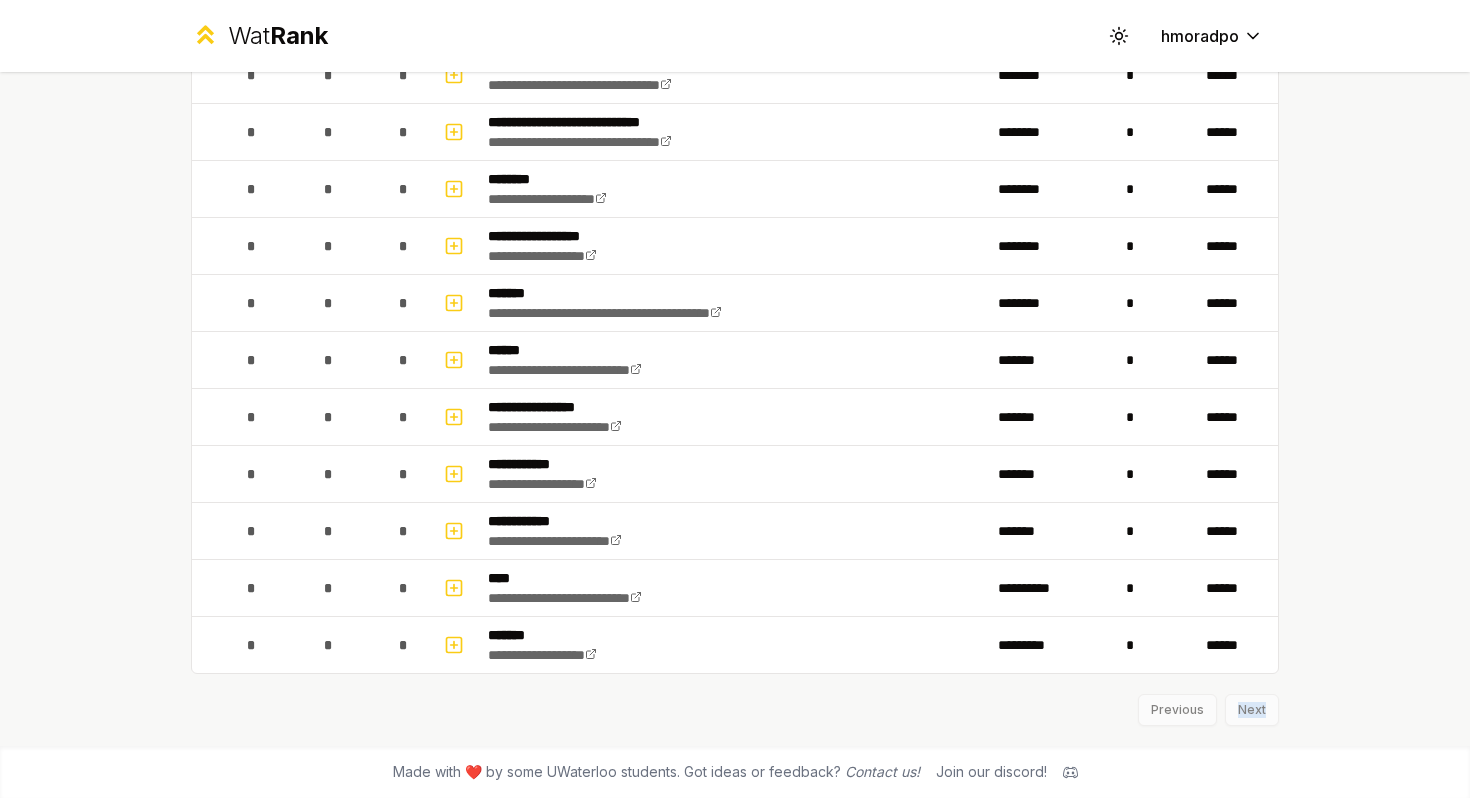 click on "Previous Next" at bounding box center (735, 700) 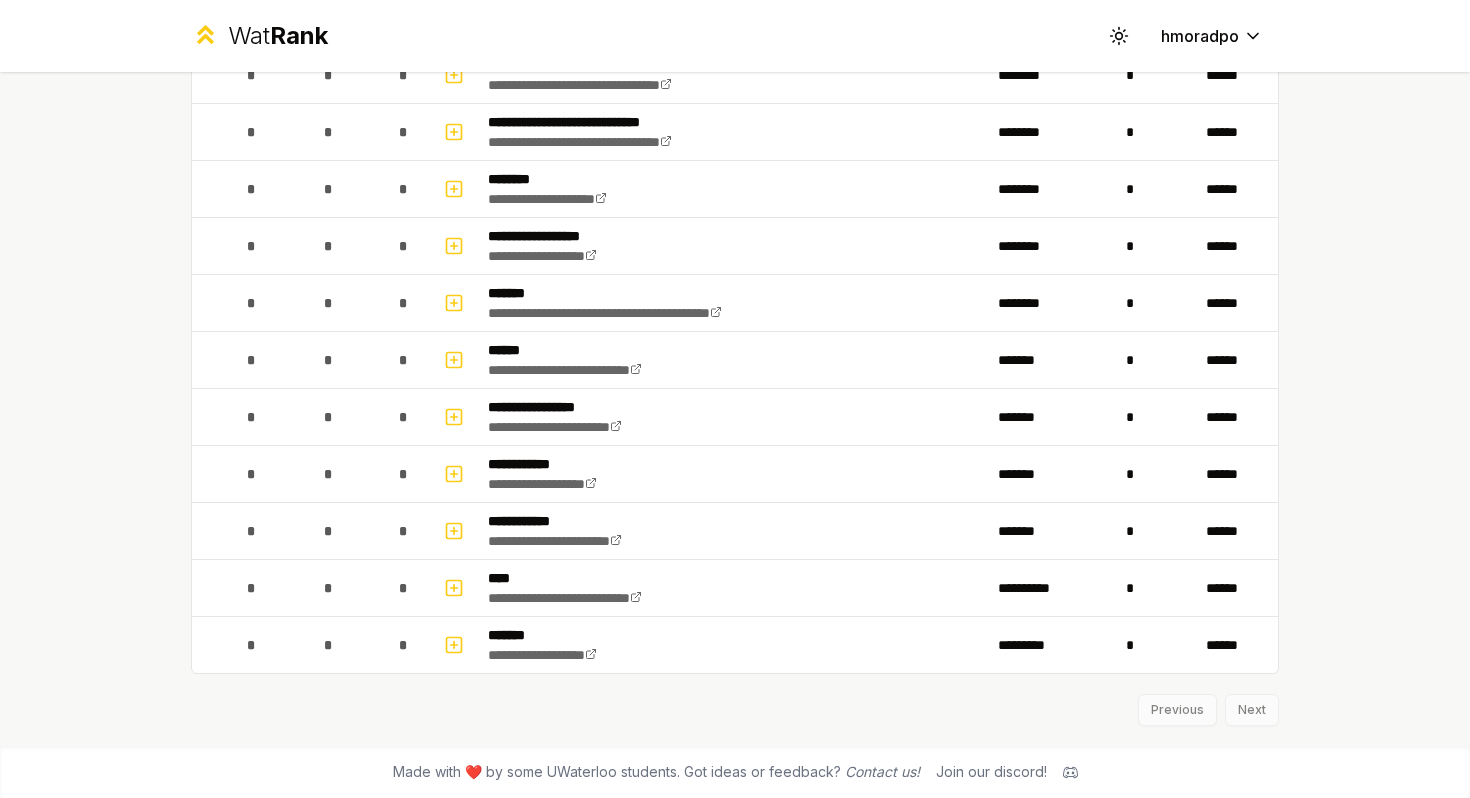 click on "Previous Next" at bounding box center [735, 700] 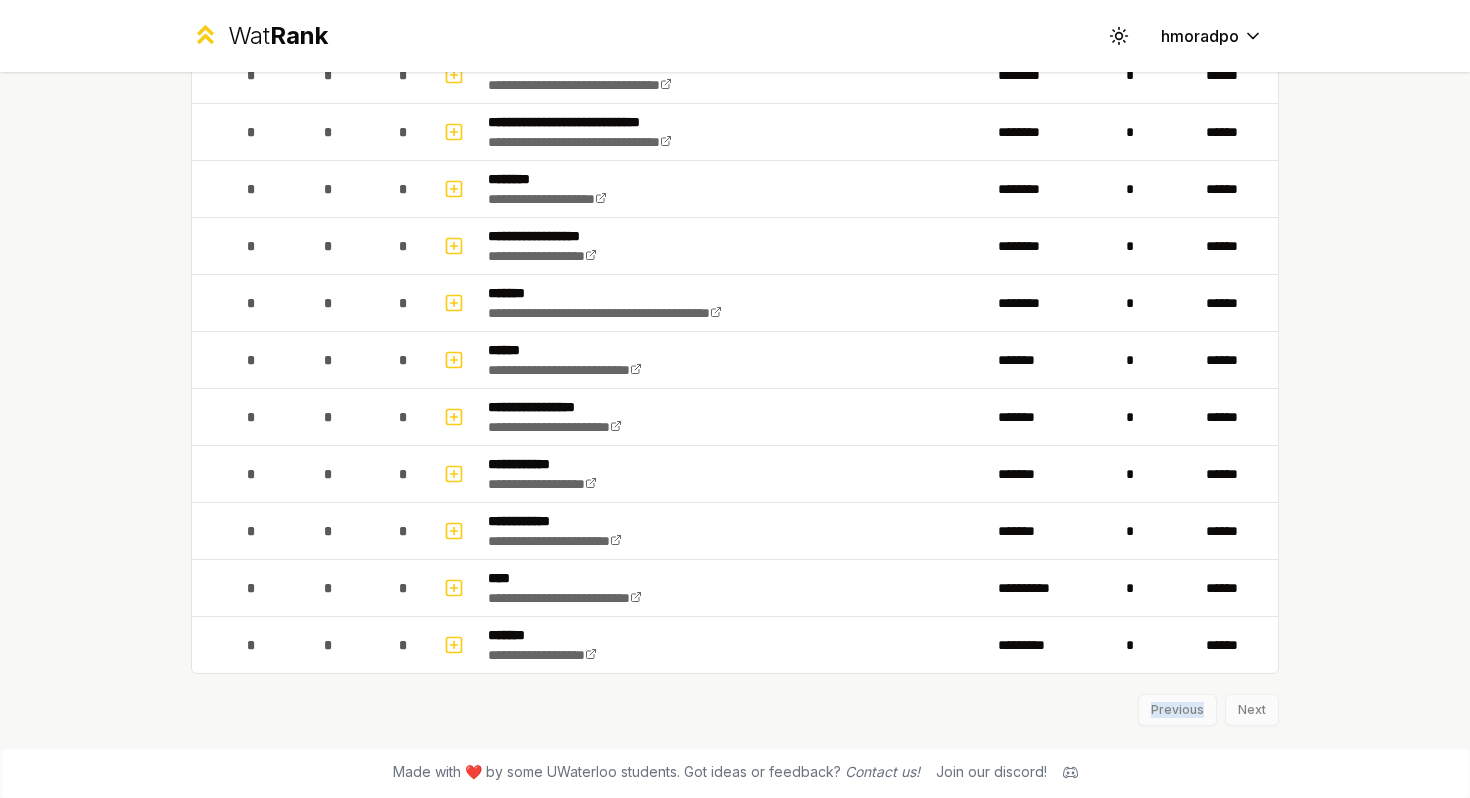 click on "Previous Next" at bounding box center (735, 700) 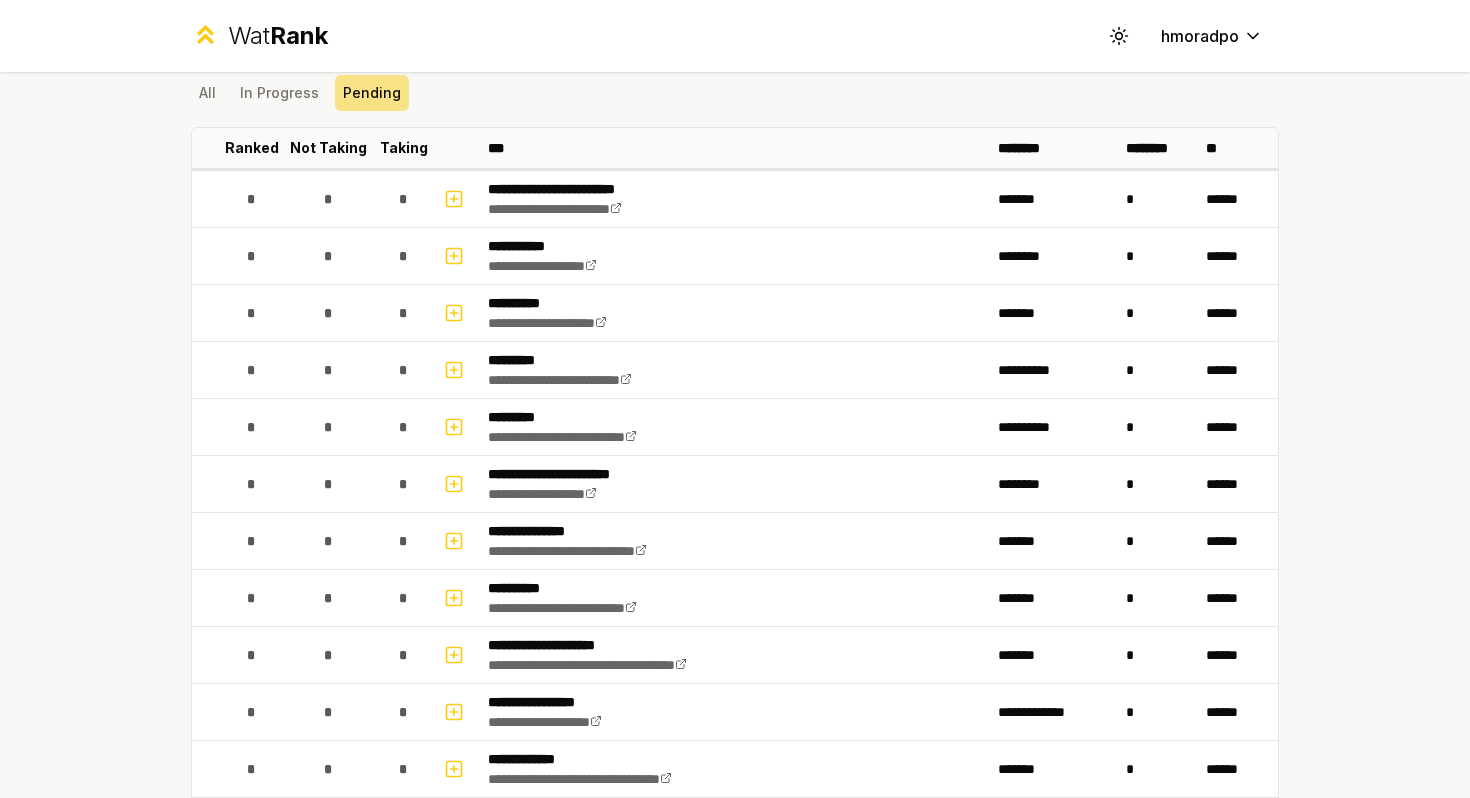 scroll, scrollTop: 0, scrollLeft: 0, axis: both 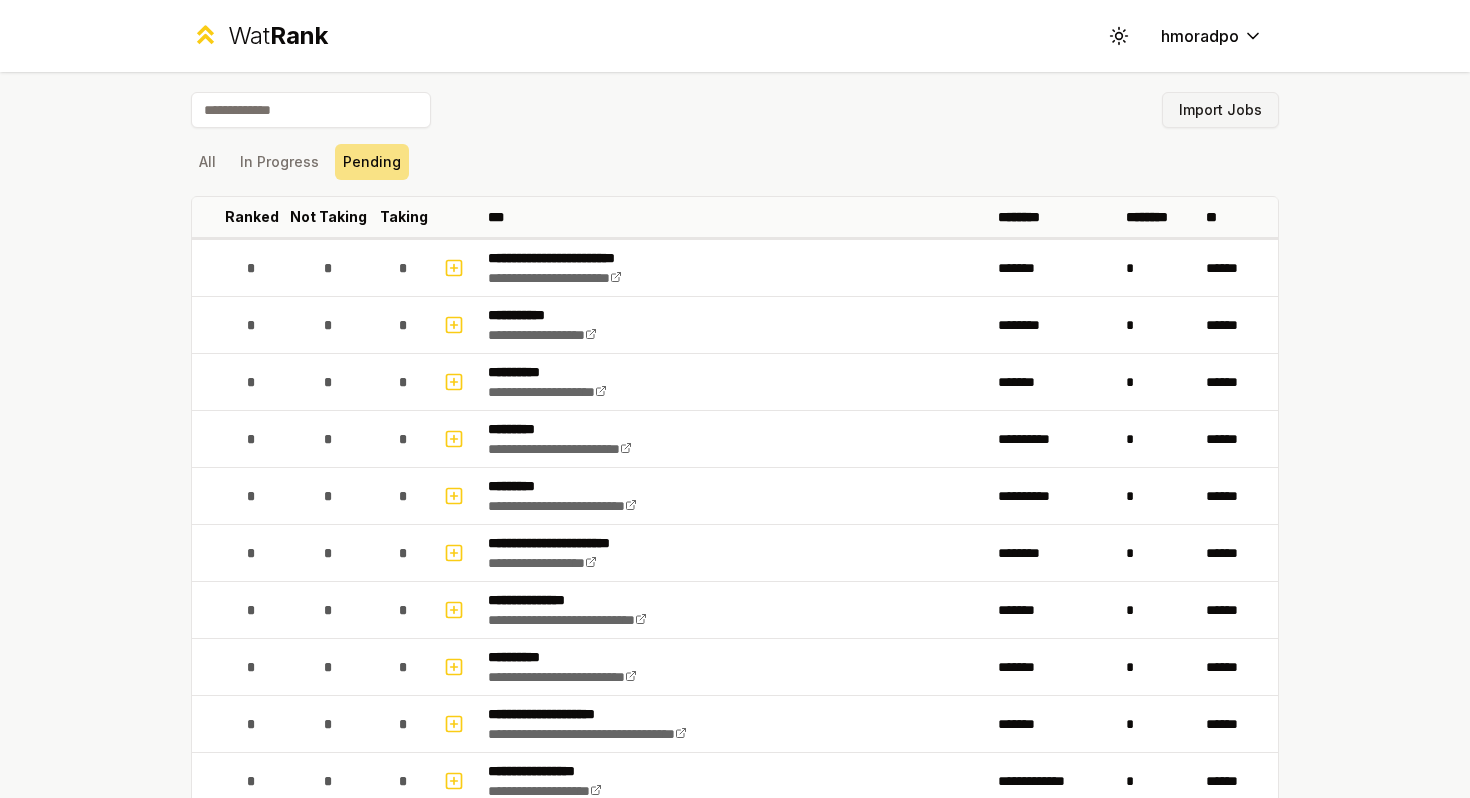 click on "Import Jobs" at bounding box center (1220, 110) 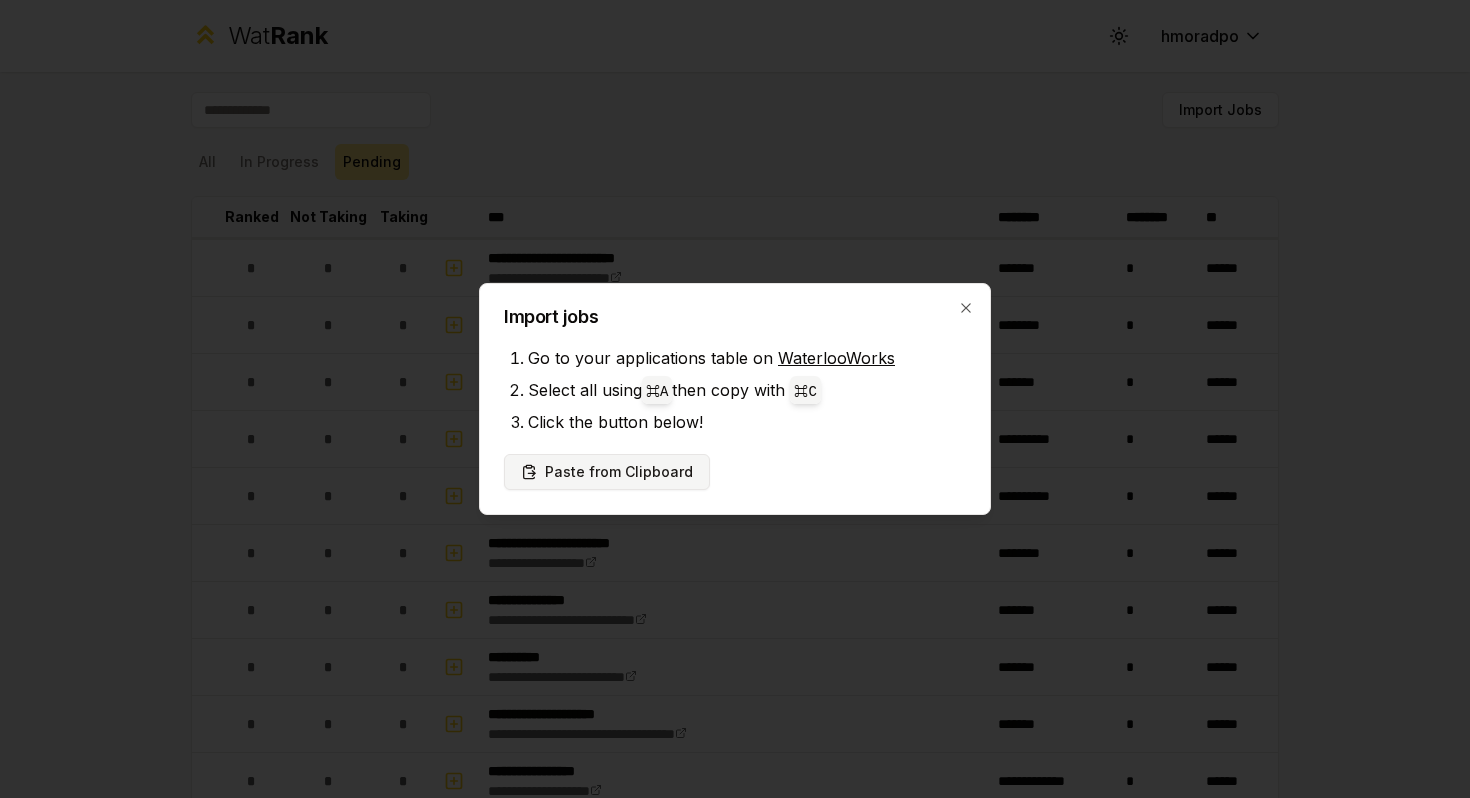 click on "Paste from Clipboard" at bounding box center [607, 472] 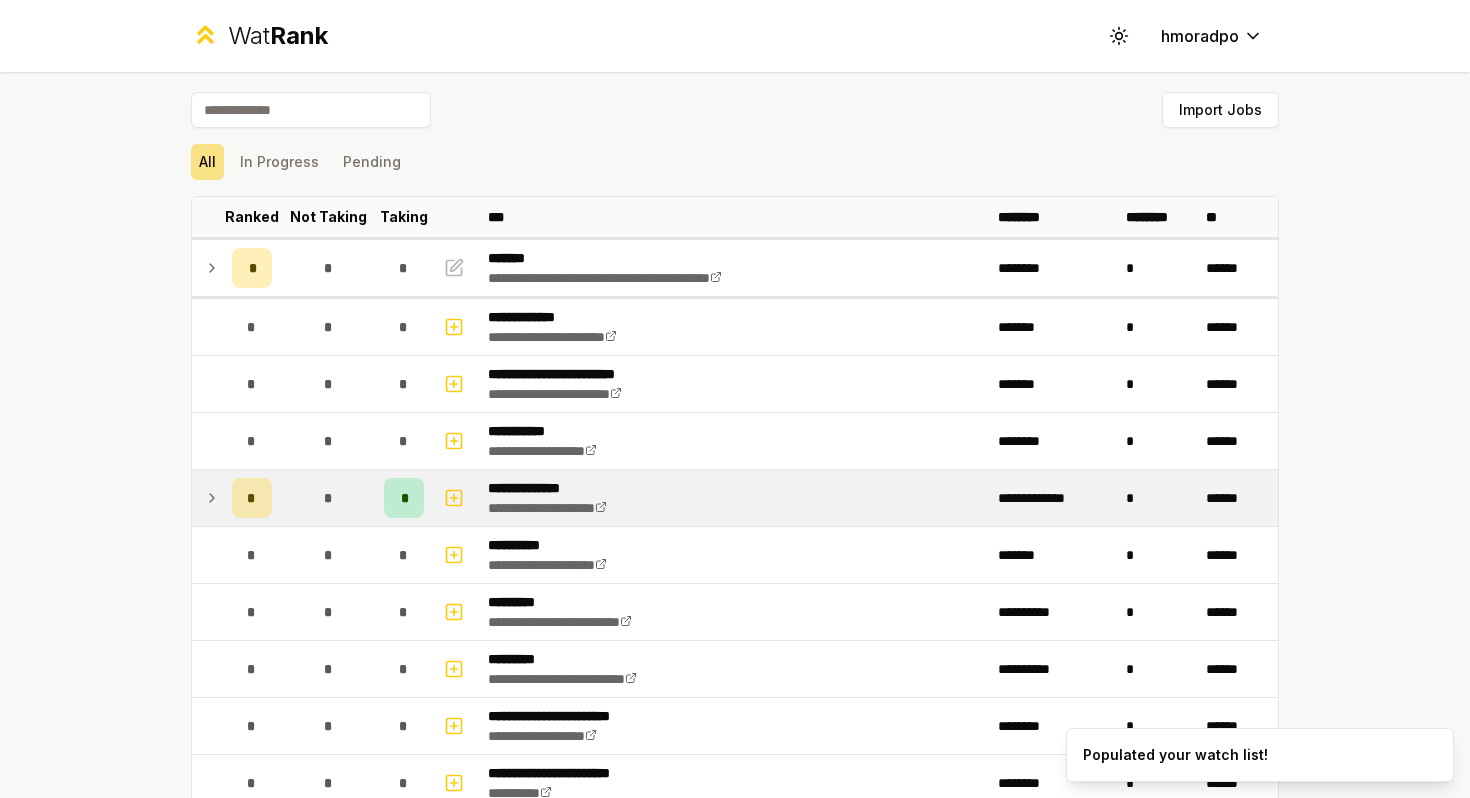 click 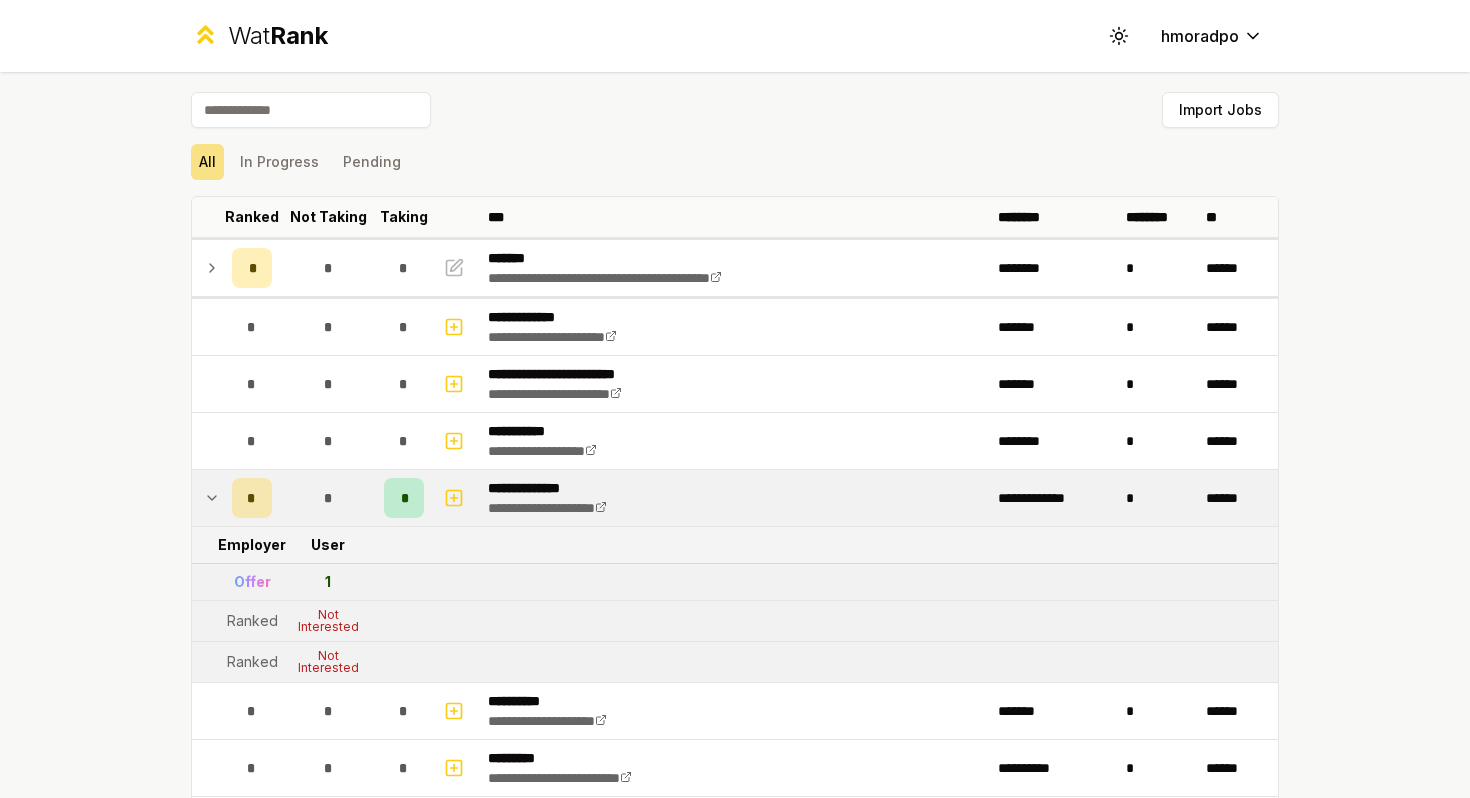 click 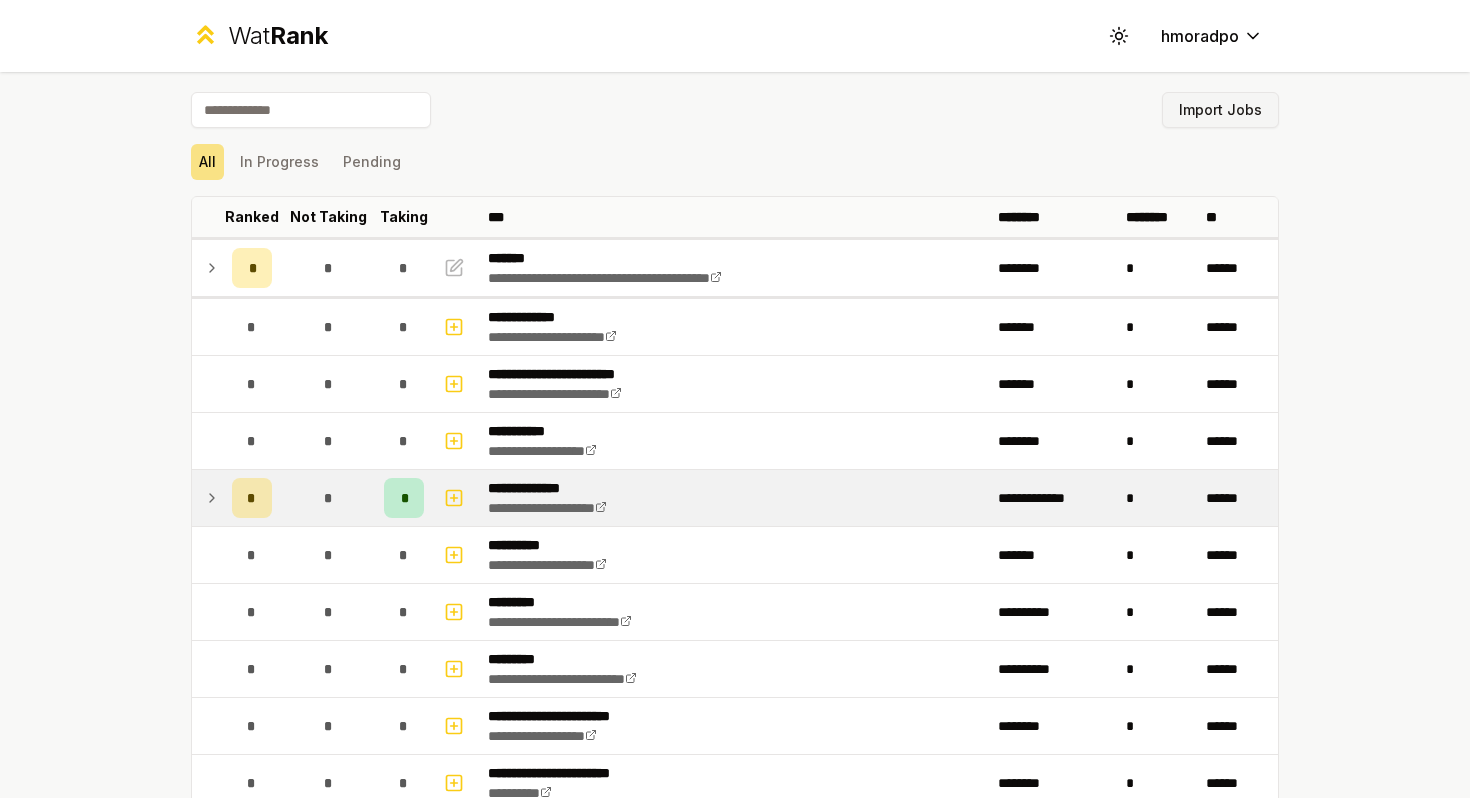 click on "Import Jobs" at bounding box center [1220, 110] 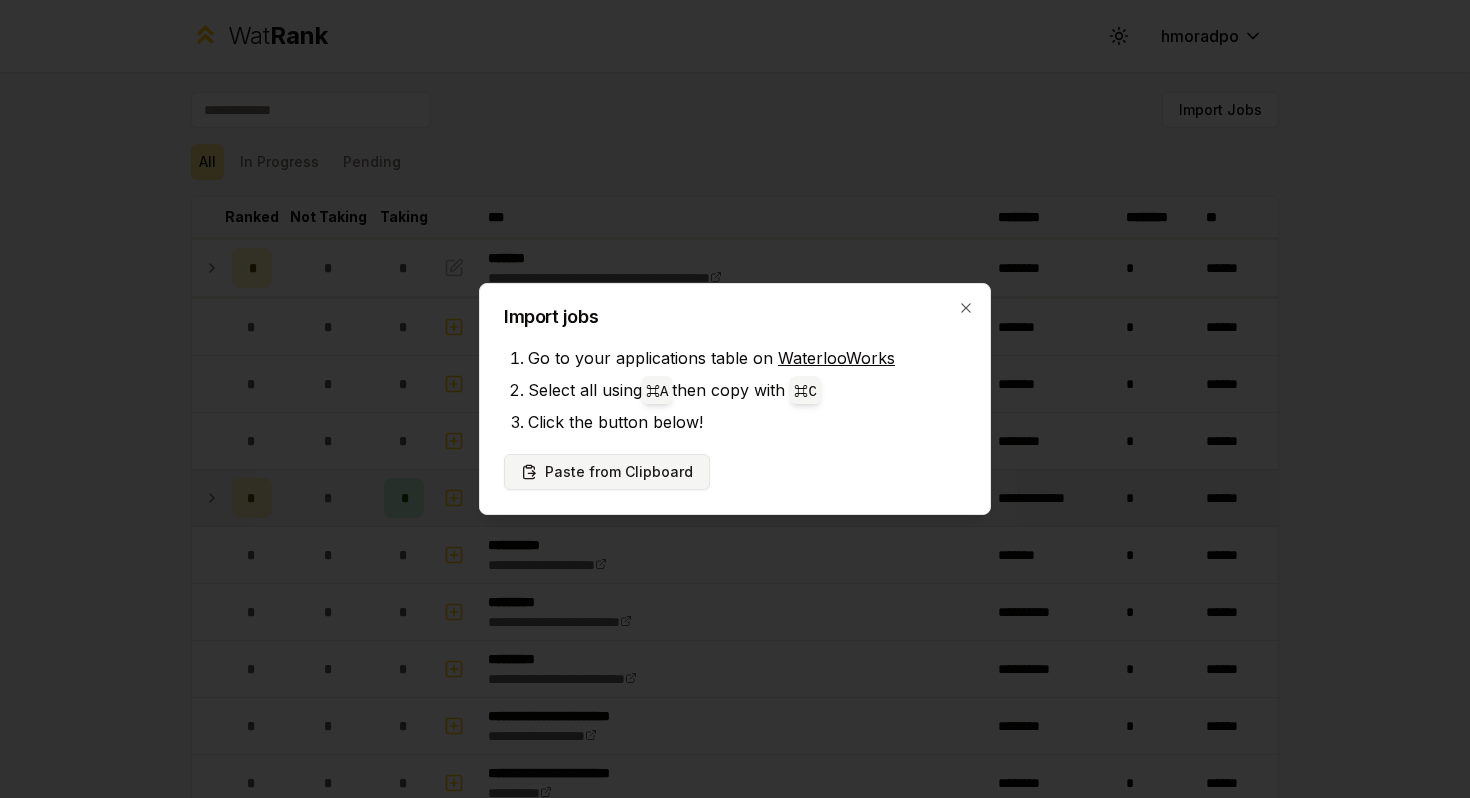 click on "Paste from Clipboard" at bounding box center (607, 472) 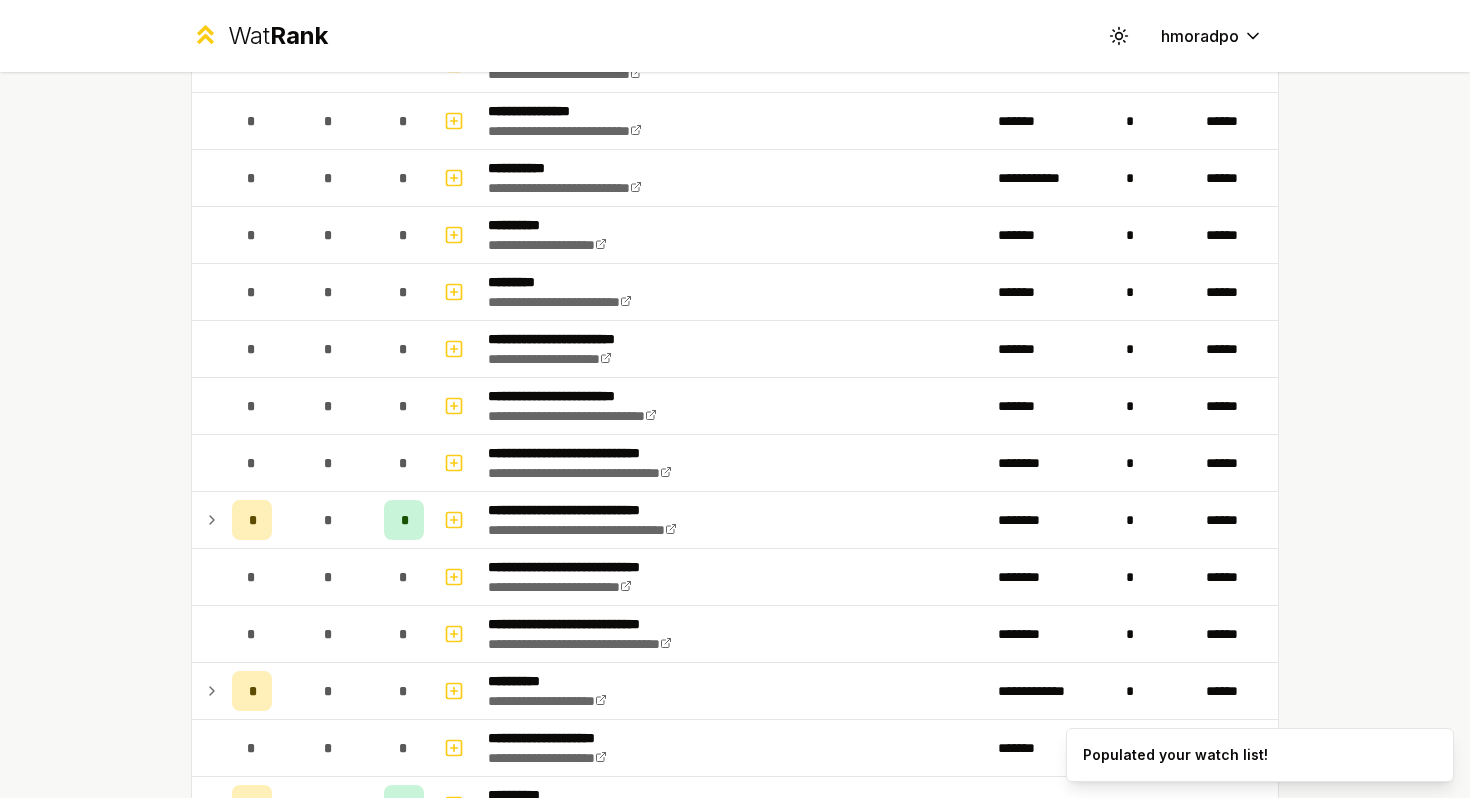 scroll, scrollTop: 5108, scrollLeft: 0, axis: vertical 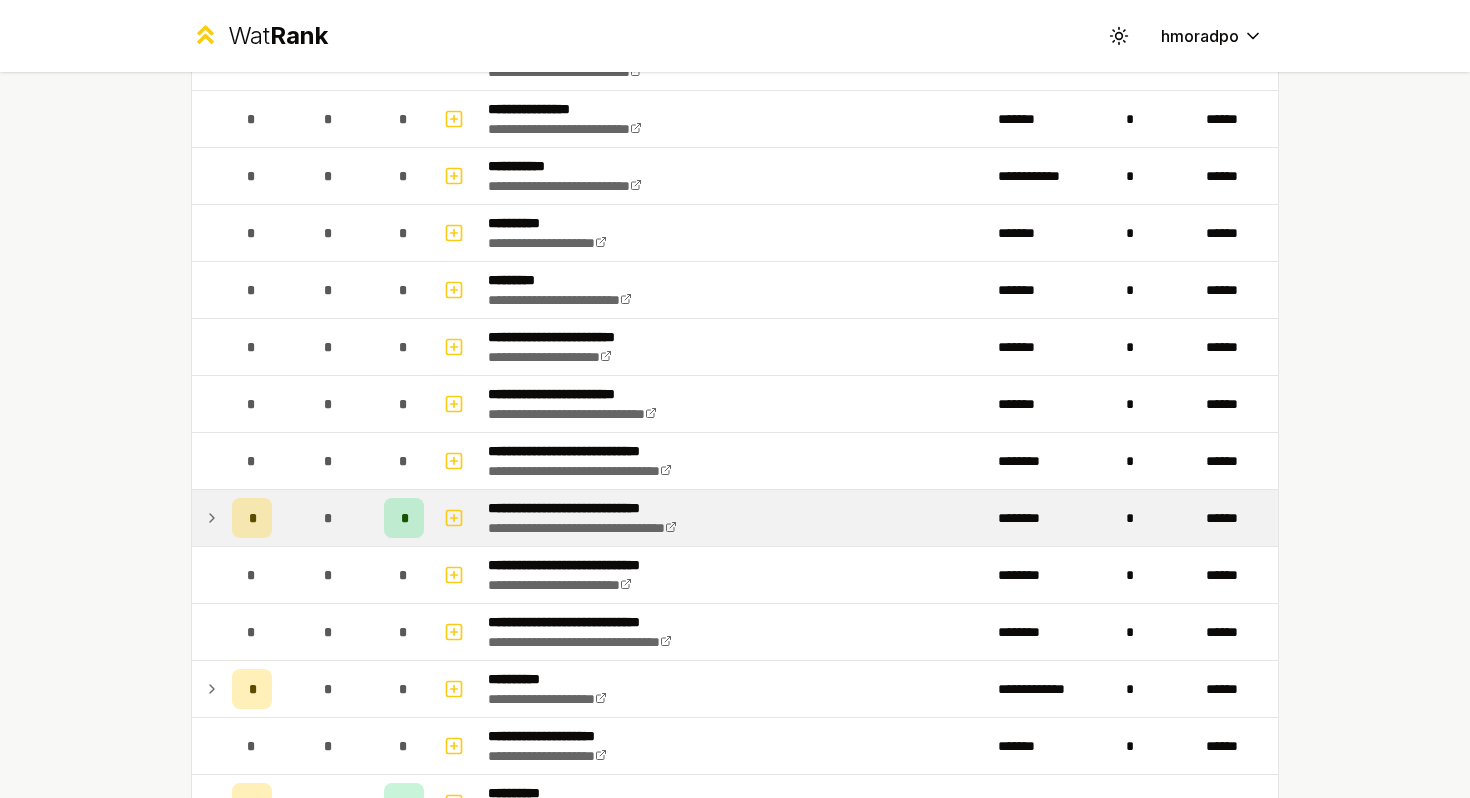 click 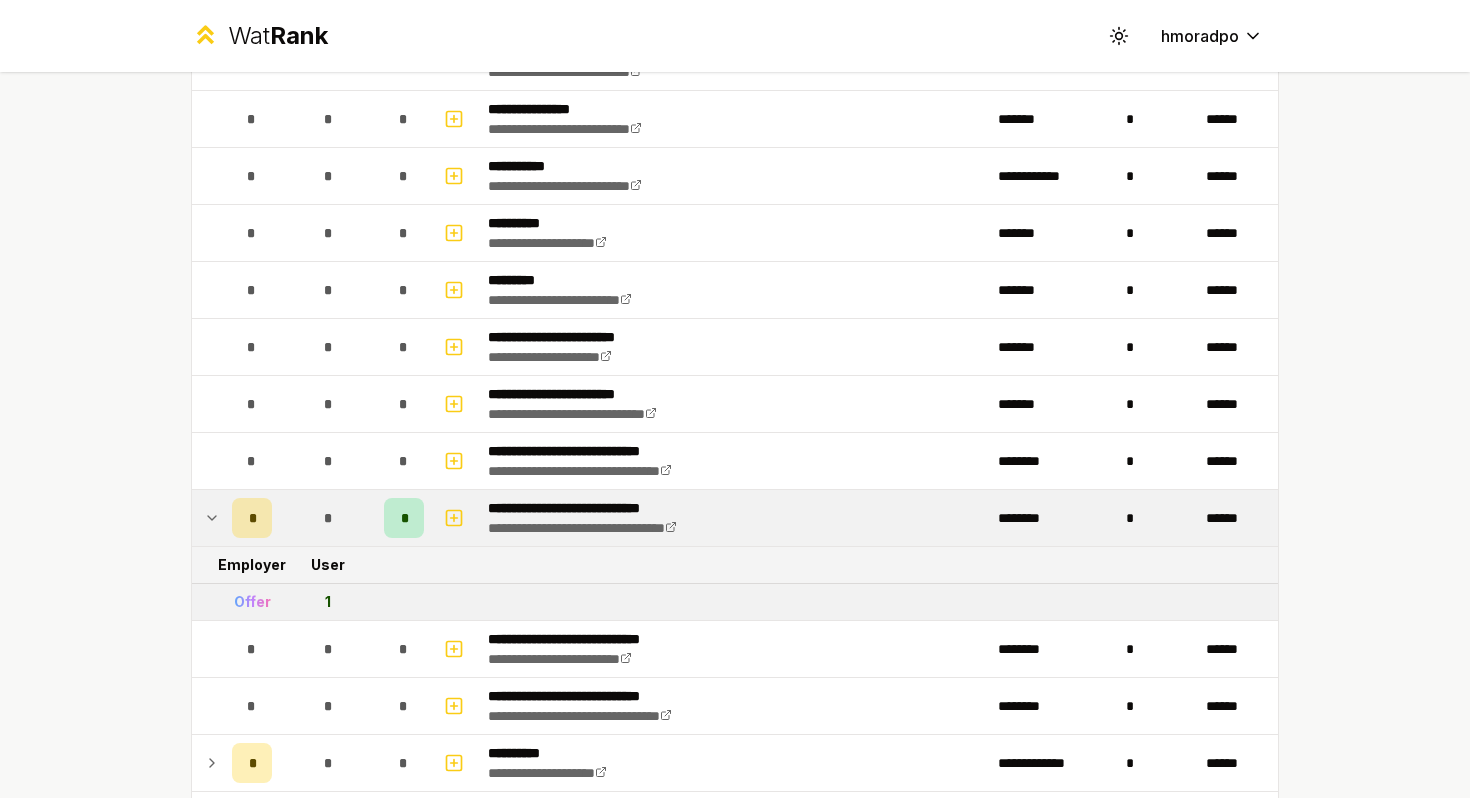 click 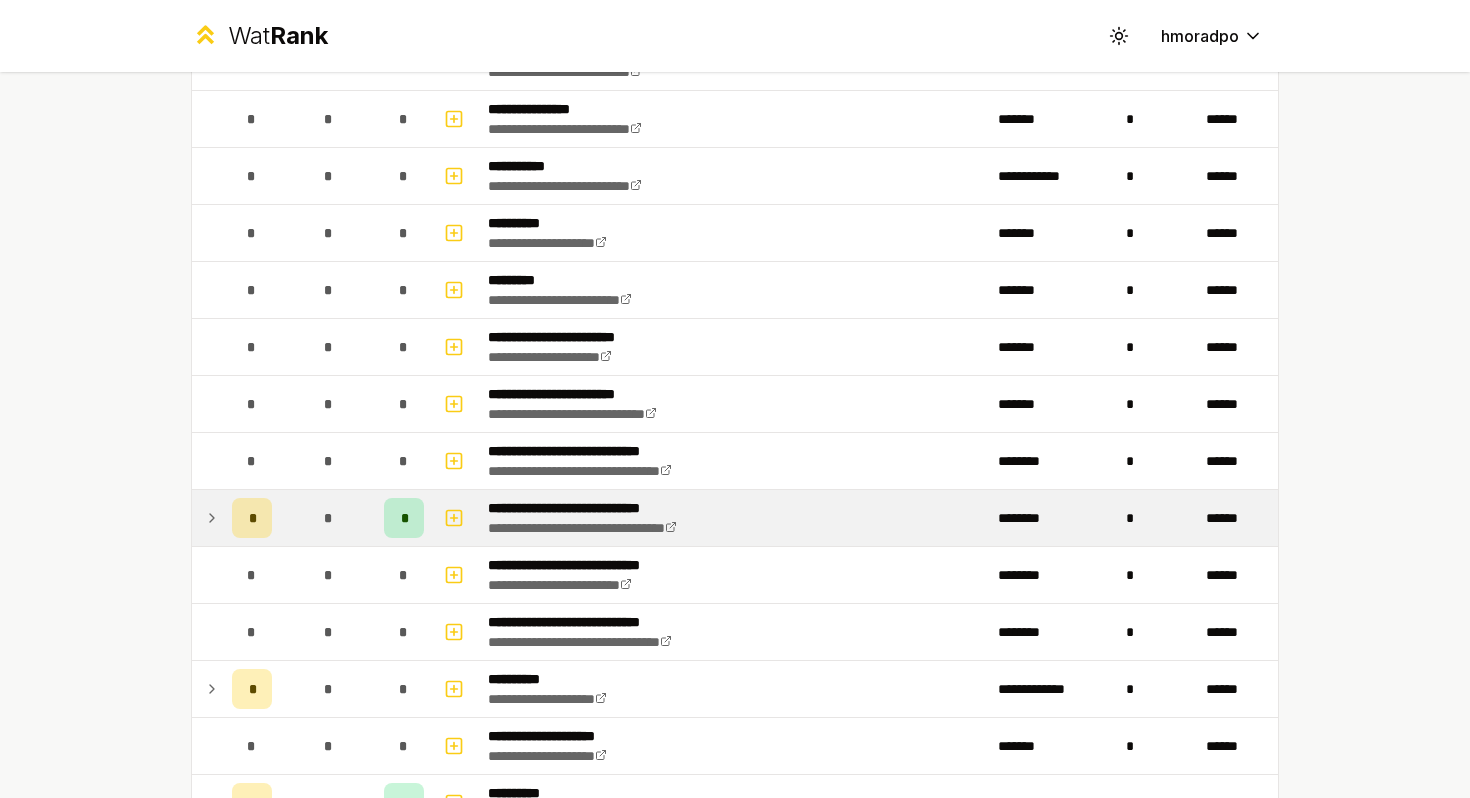 scroll, scrollTop: 5266, scrollLeft: 0, axis: vertical 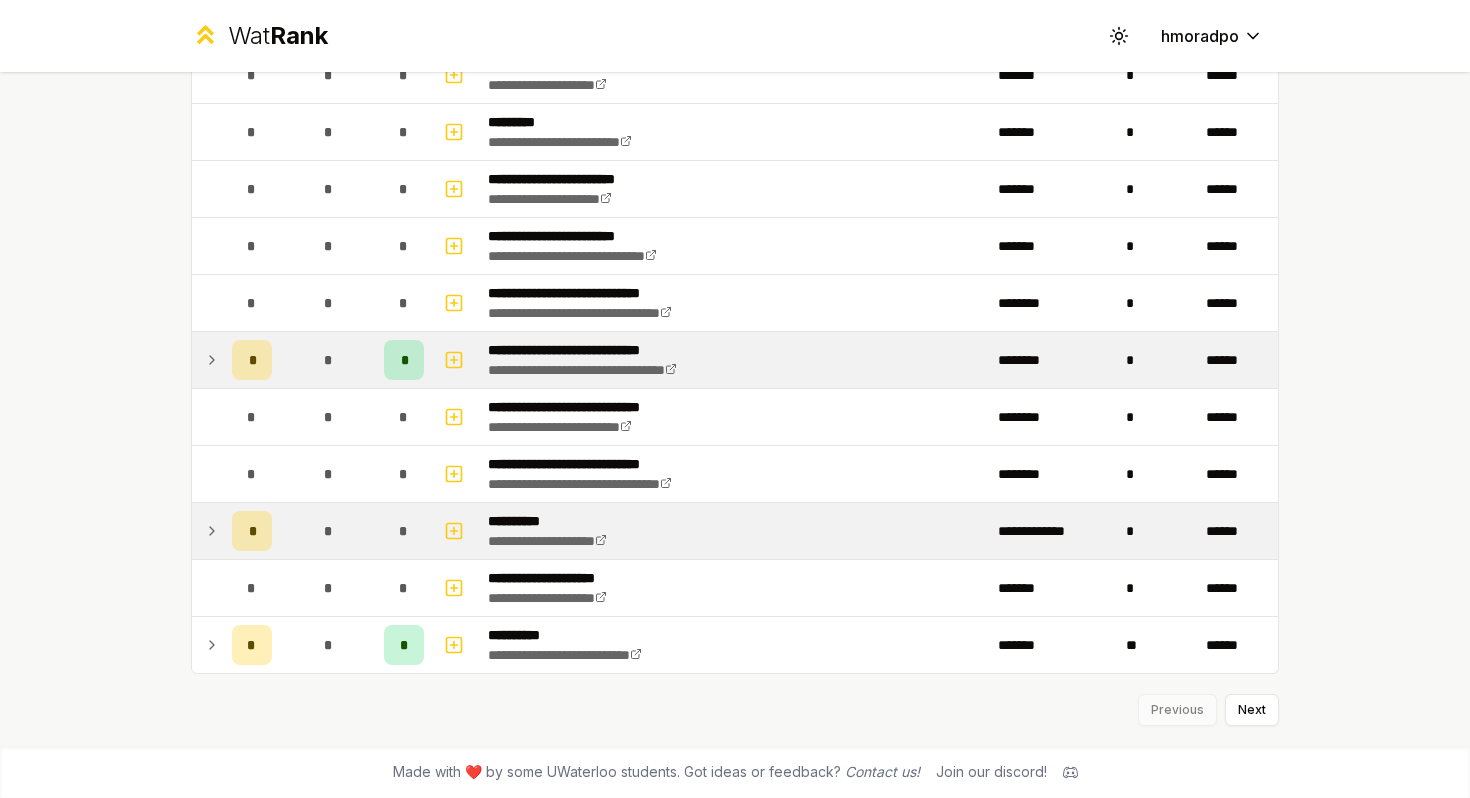 click 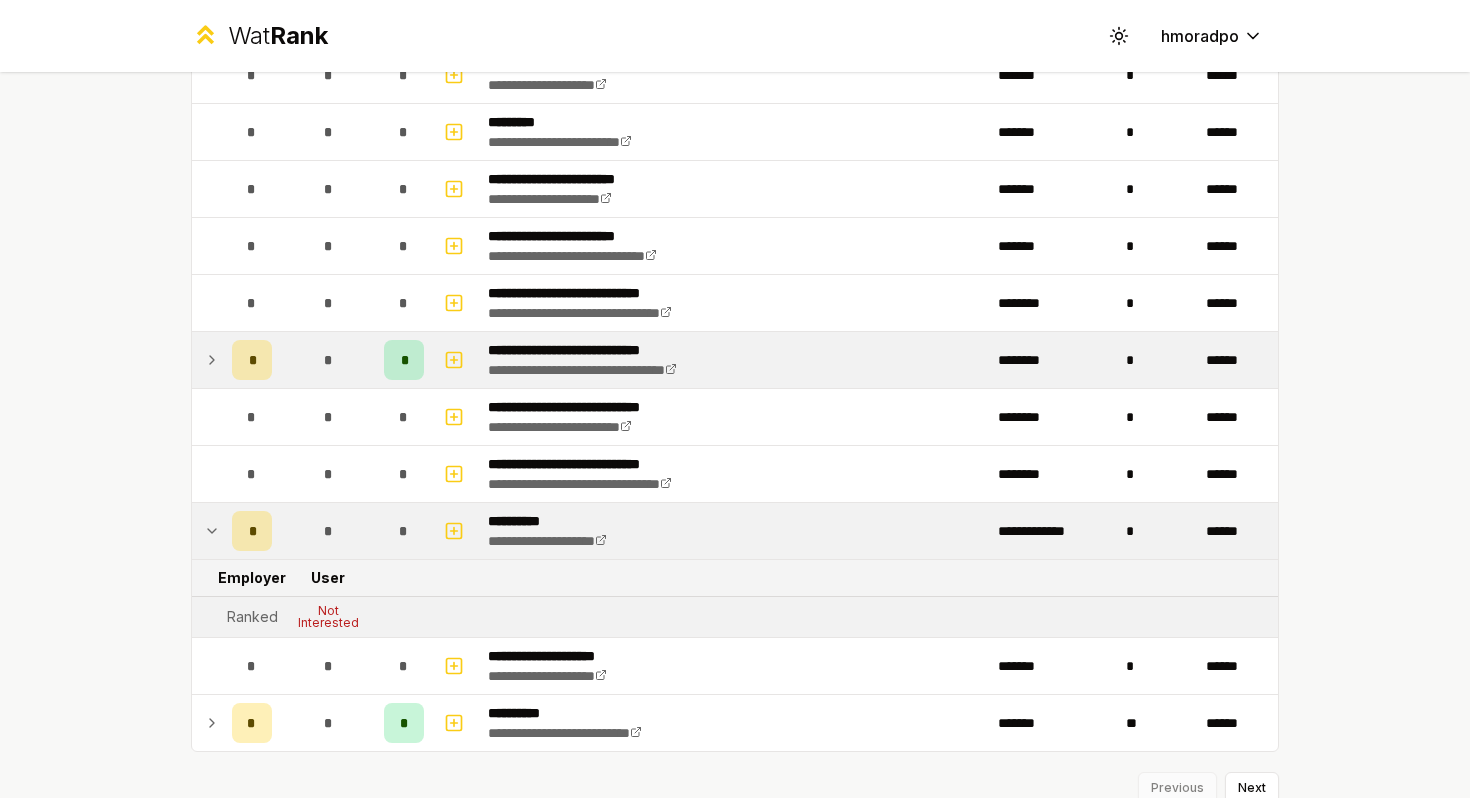click 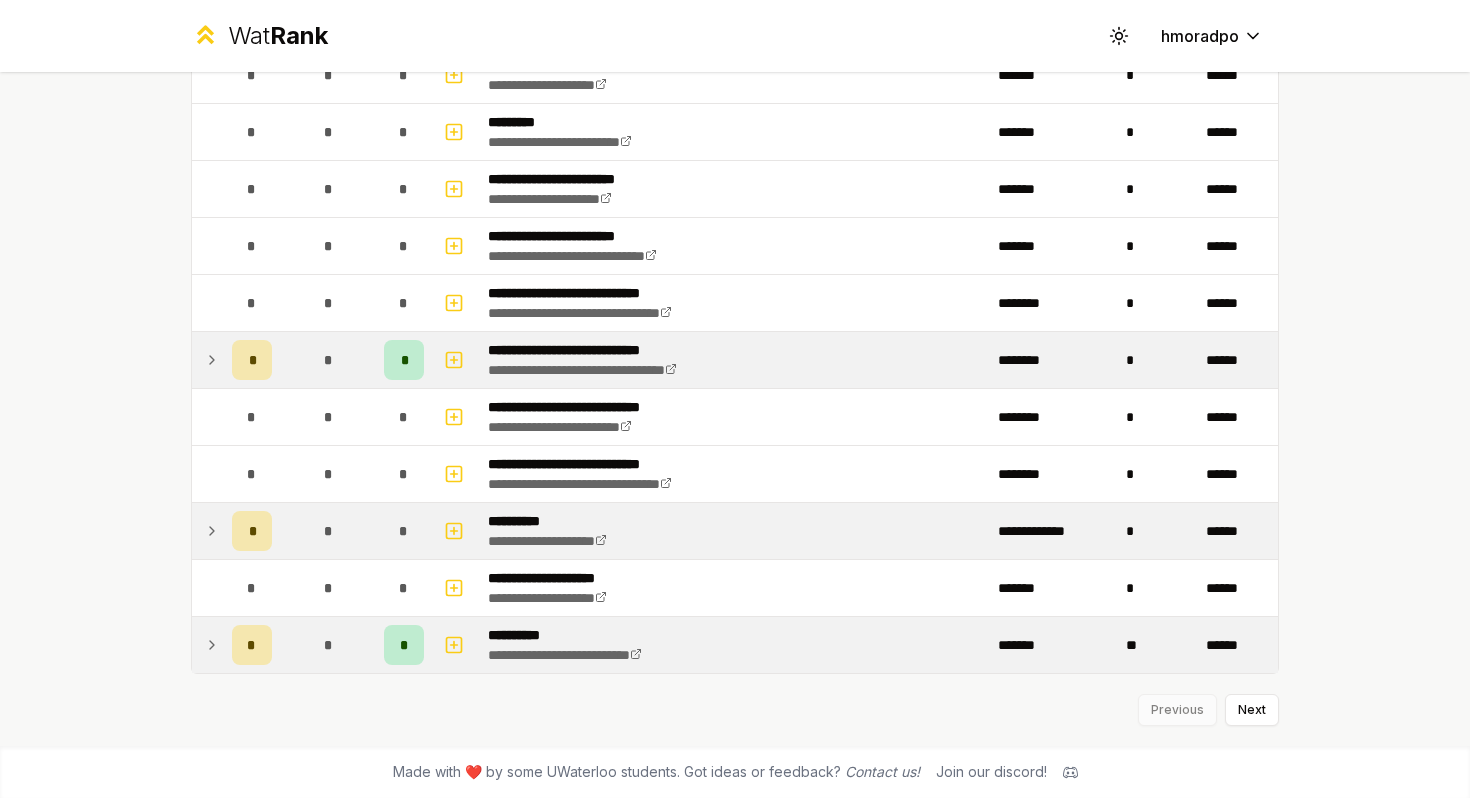 click 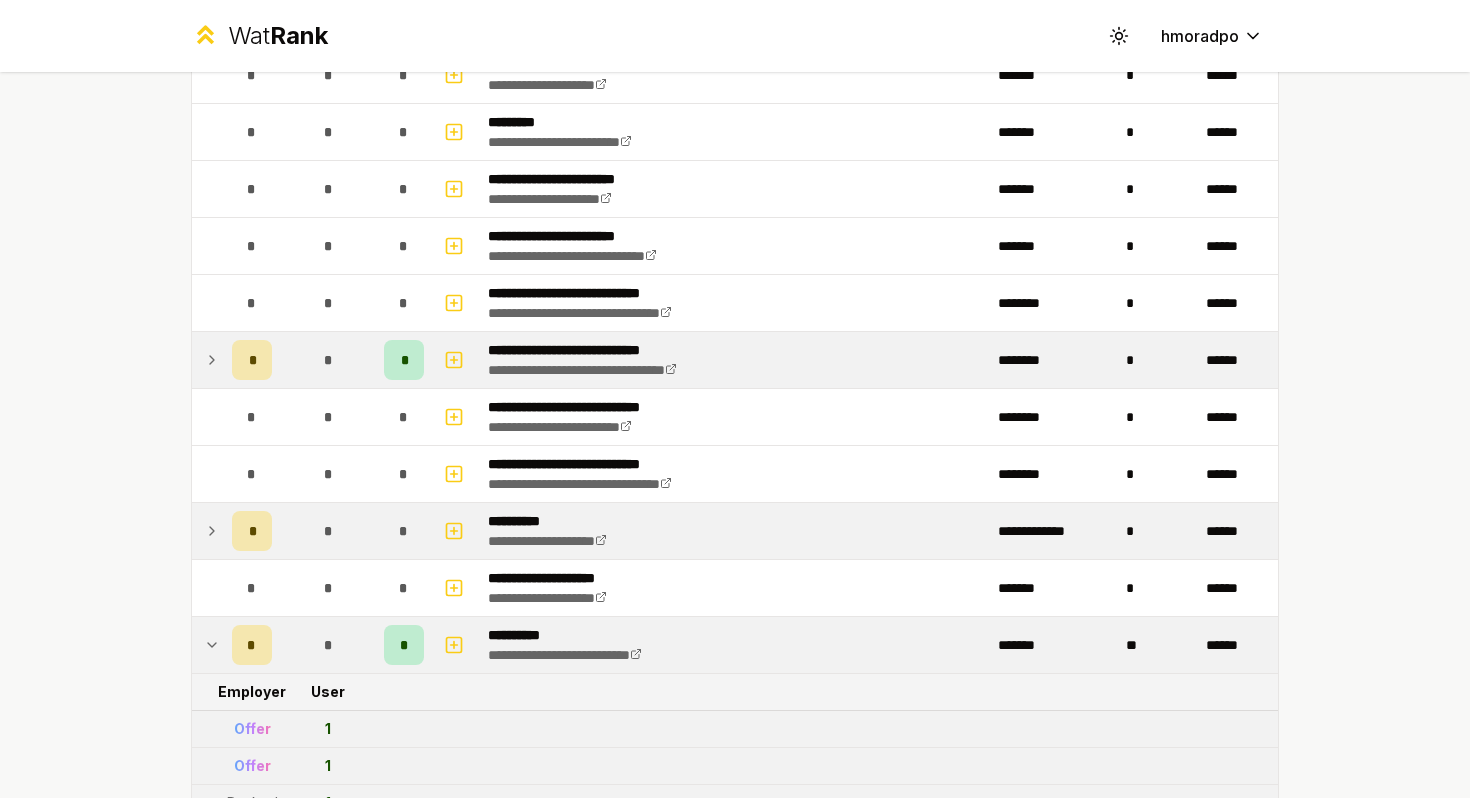 scroll, scrollTop: 5409, scrollLeft: 0, axis: vertical 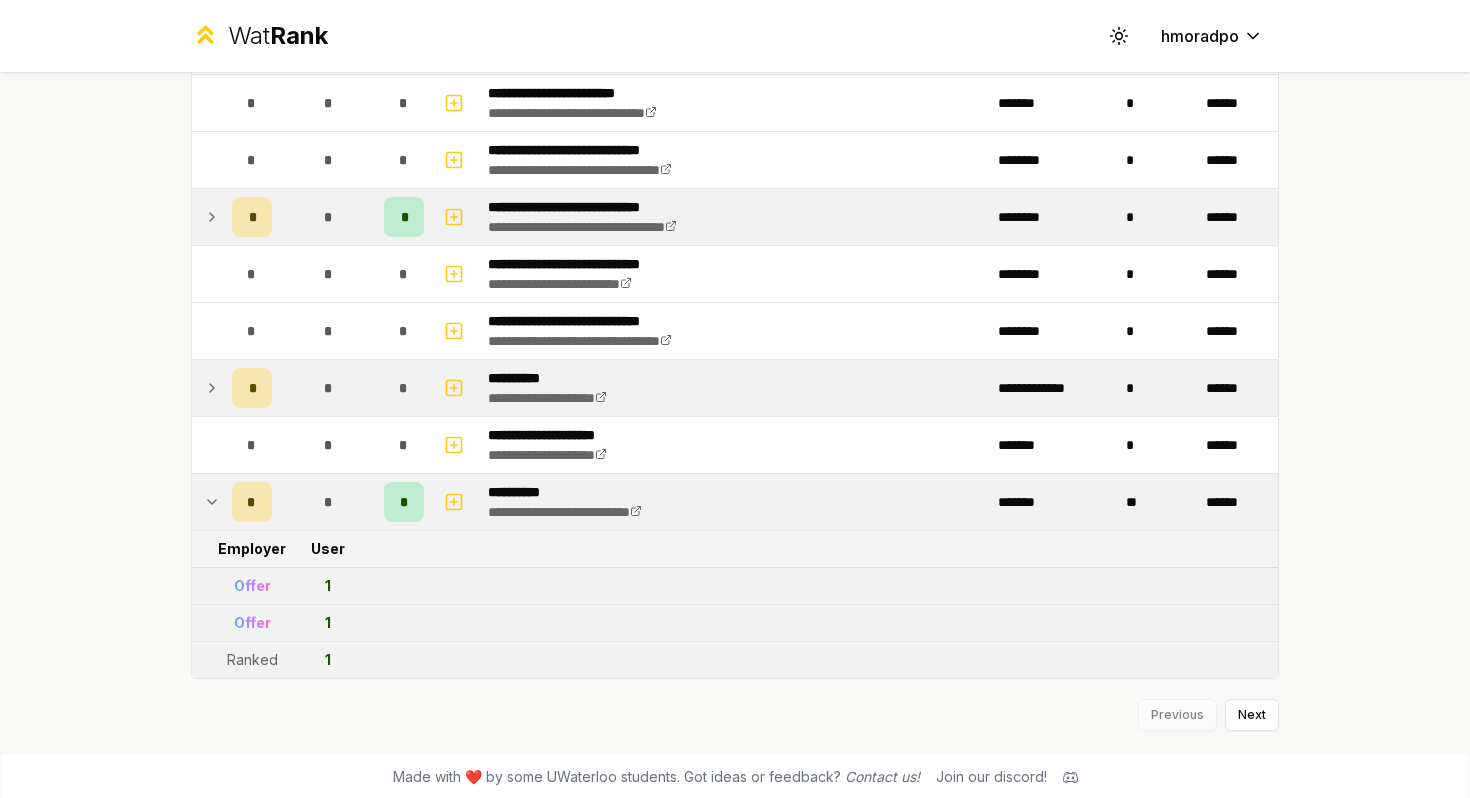 click 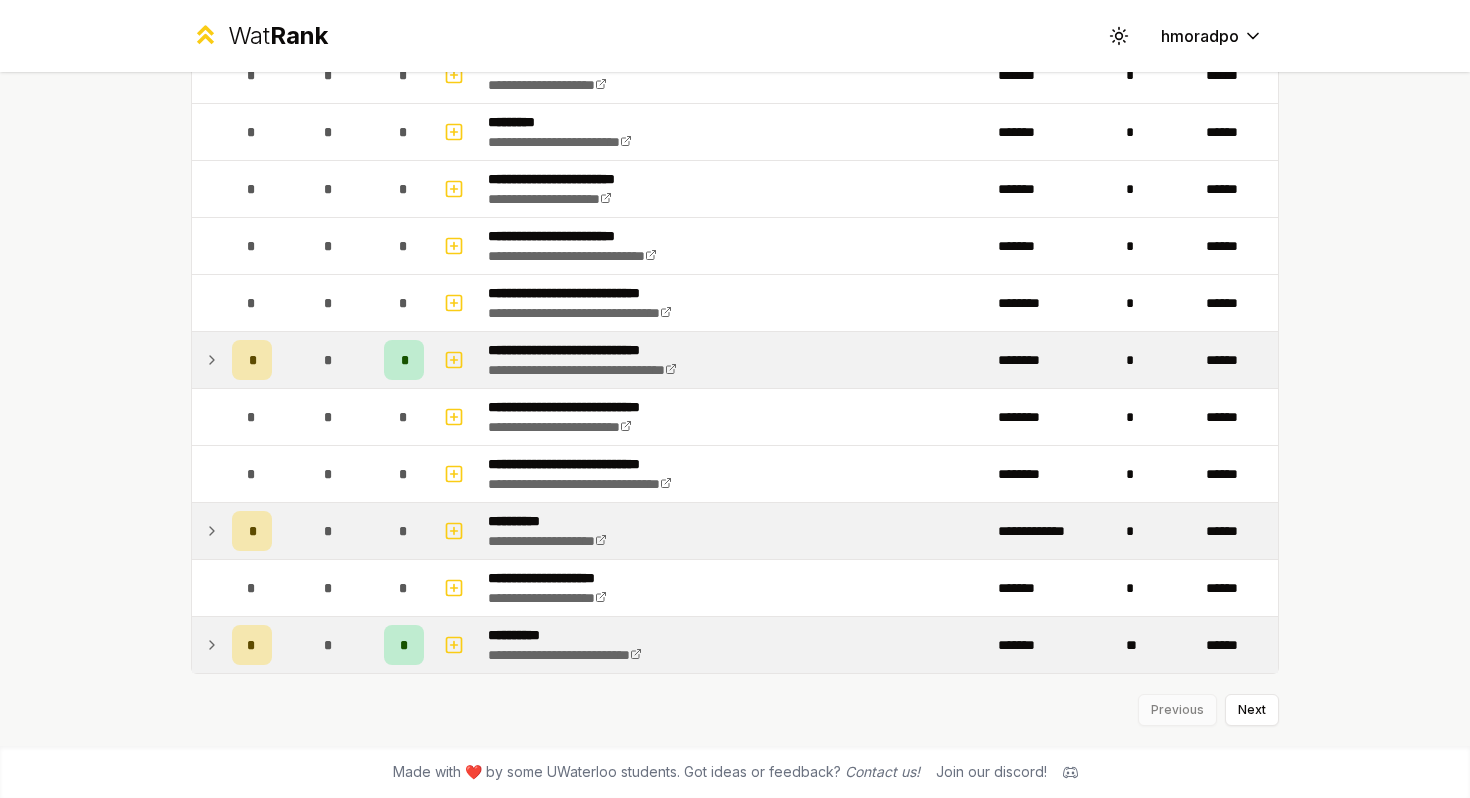 scroll, scrollTop: 5266, scrollLeft: 0, axis: vertical 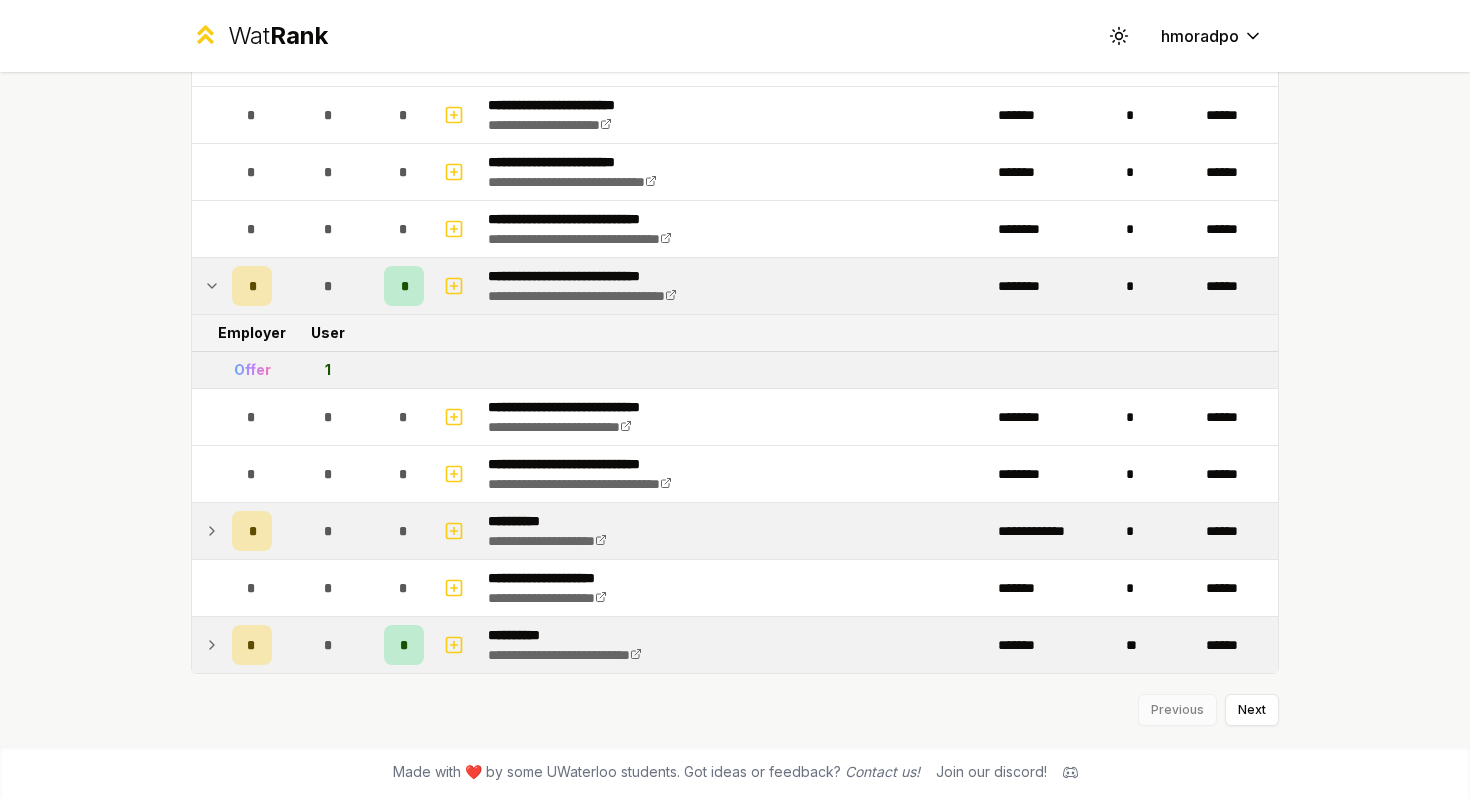 click 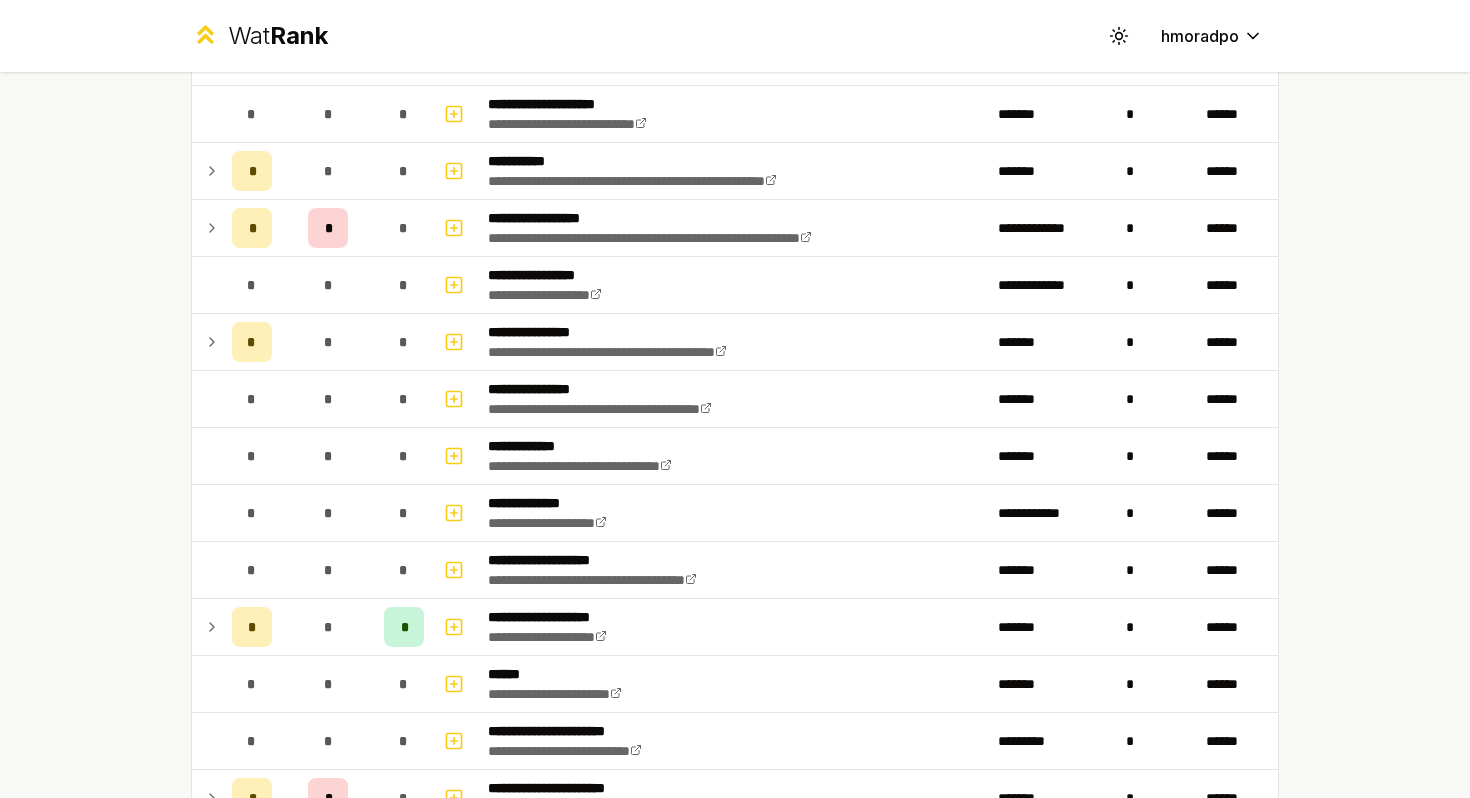 scroll, scrollTop: 1705, scrollLeft: 0, axis: vertical 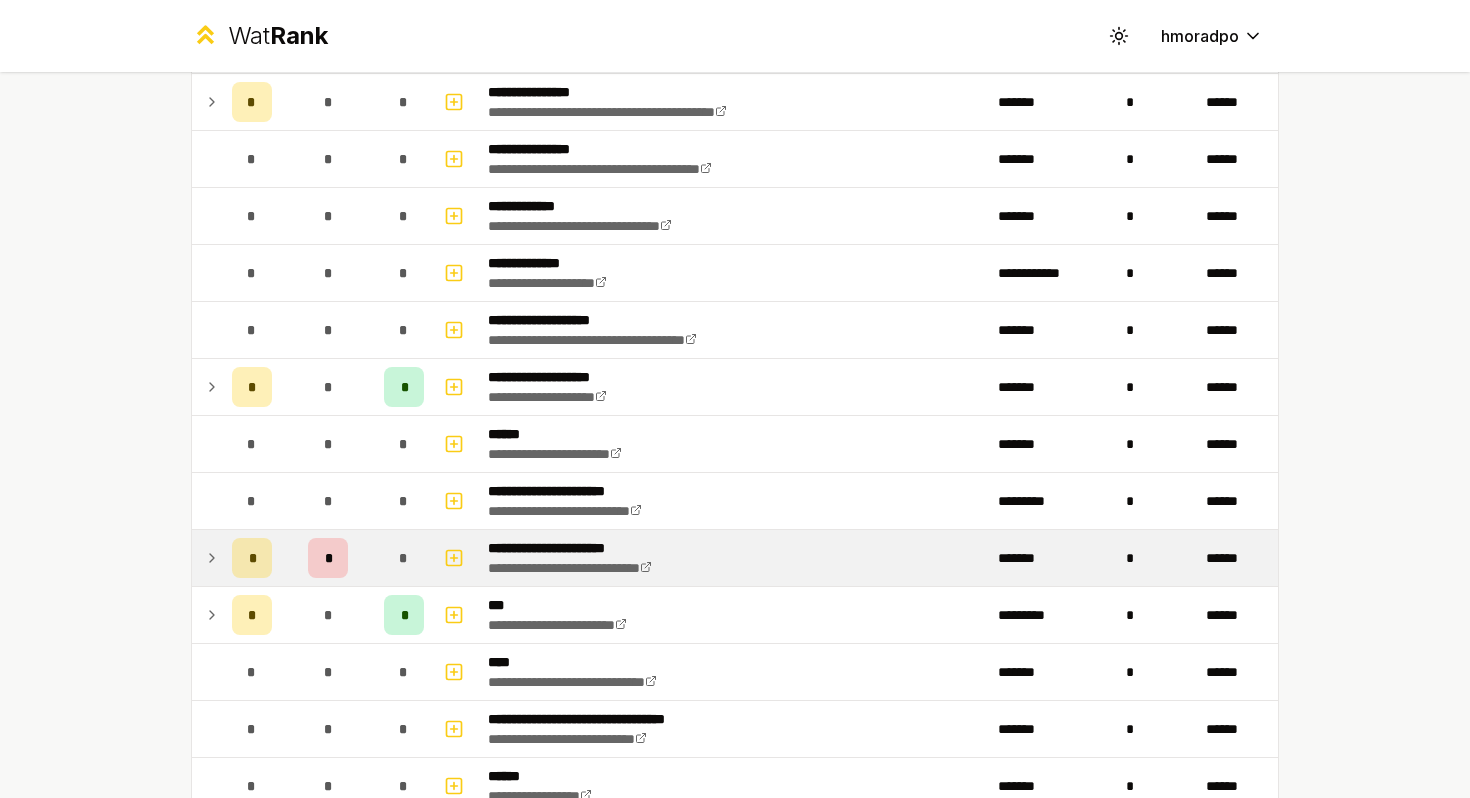 click 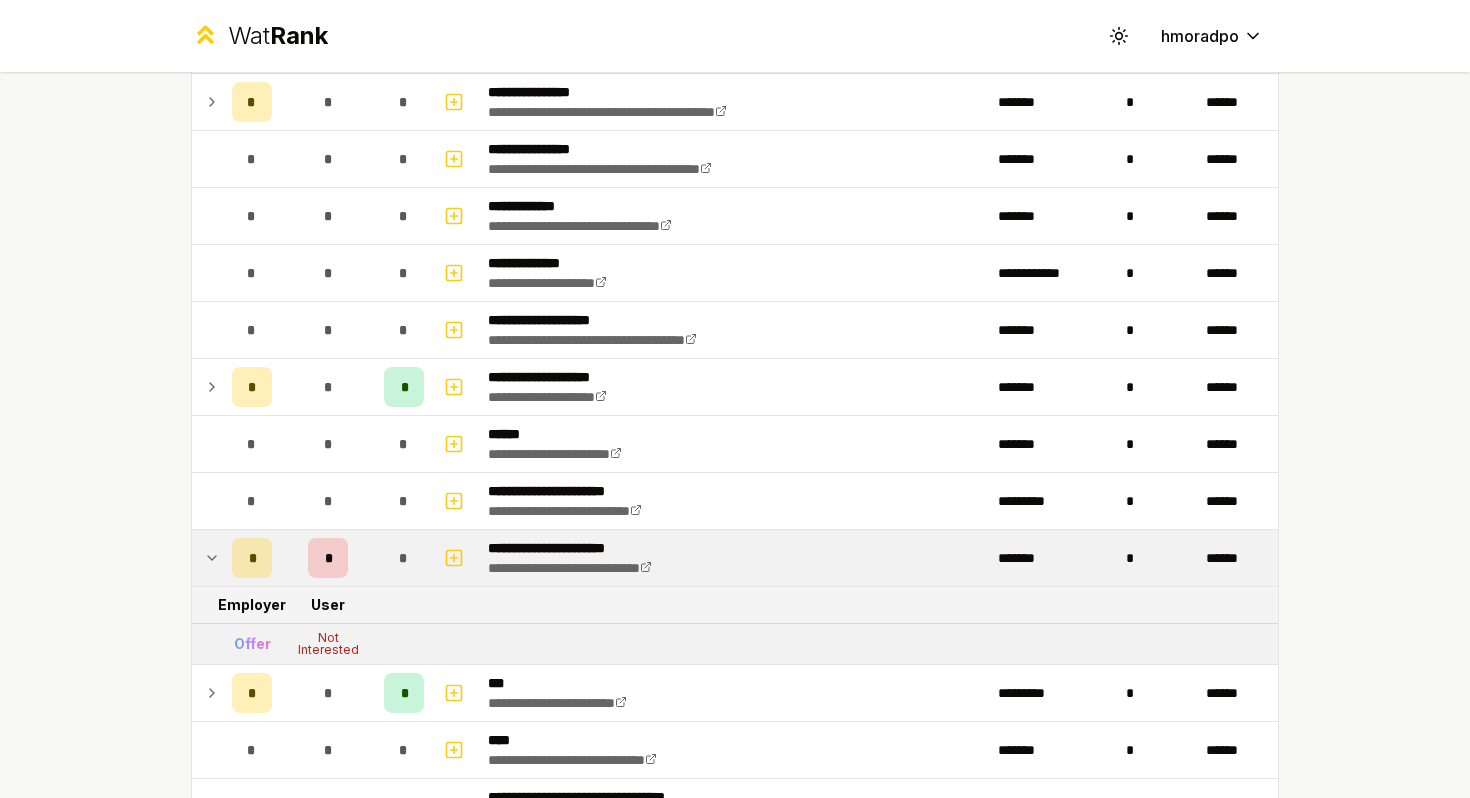 click 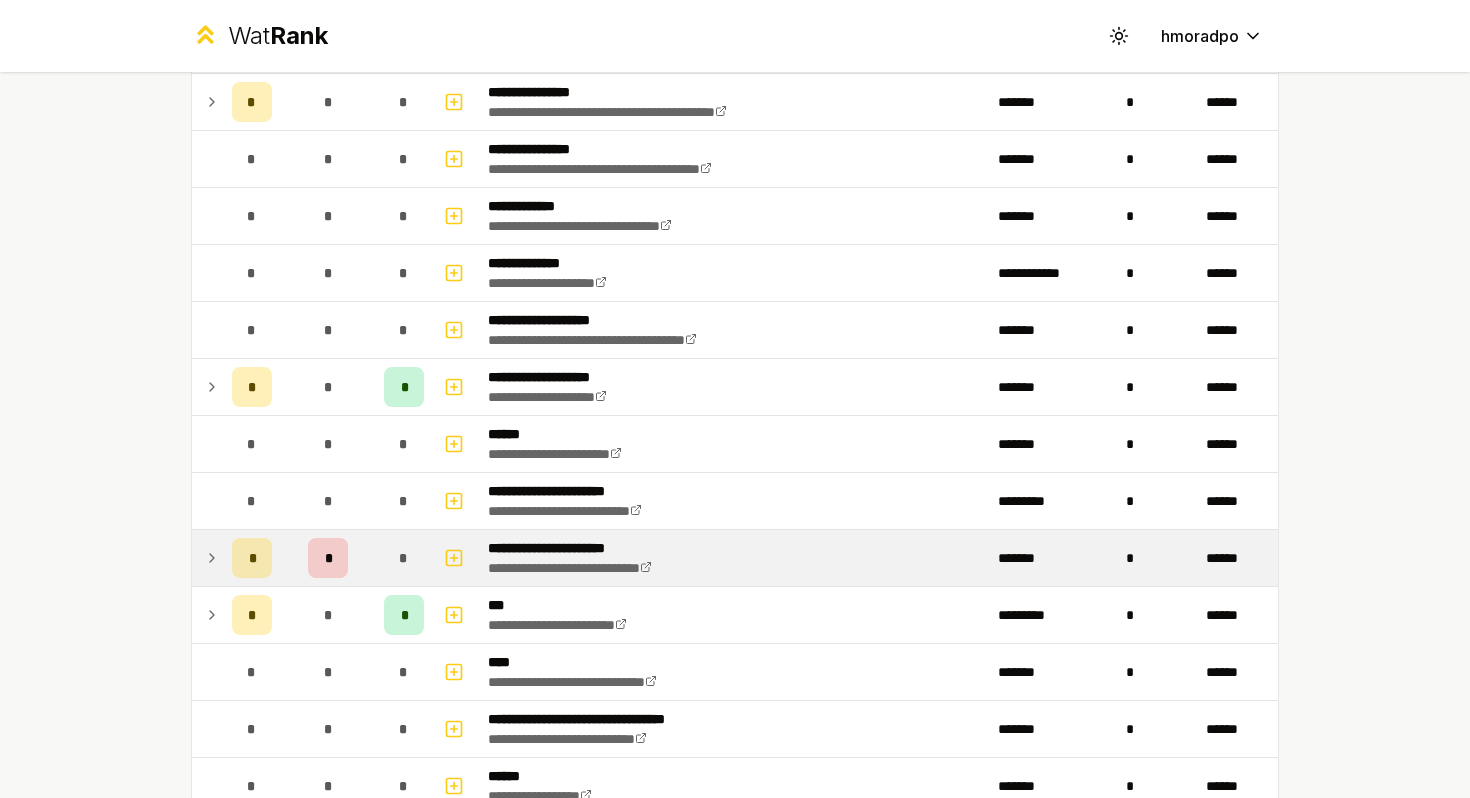 scroll, scrollTop: 1172, scrollLeft: 0, axis: vertical 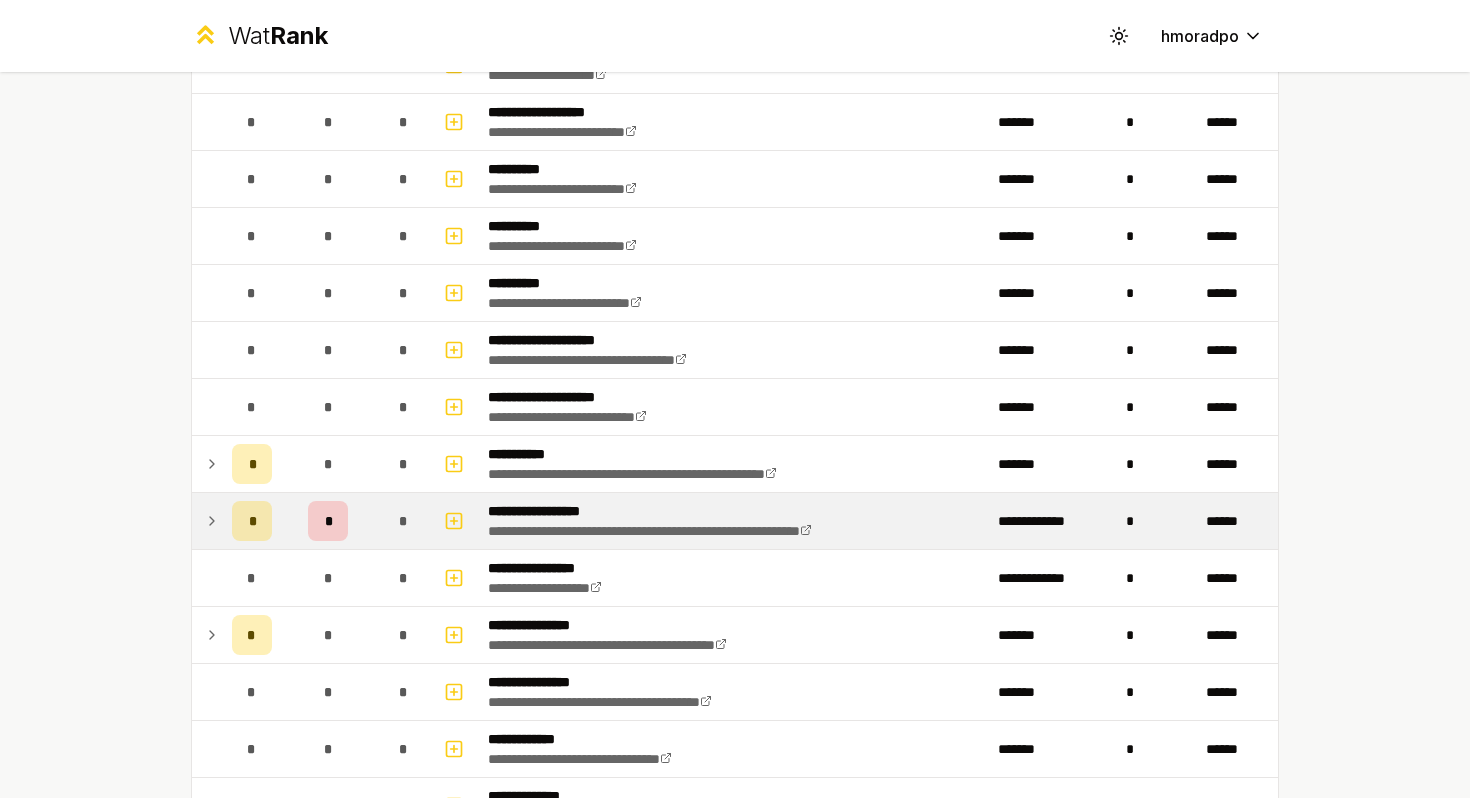 click 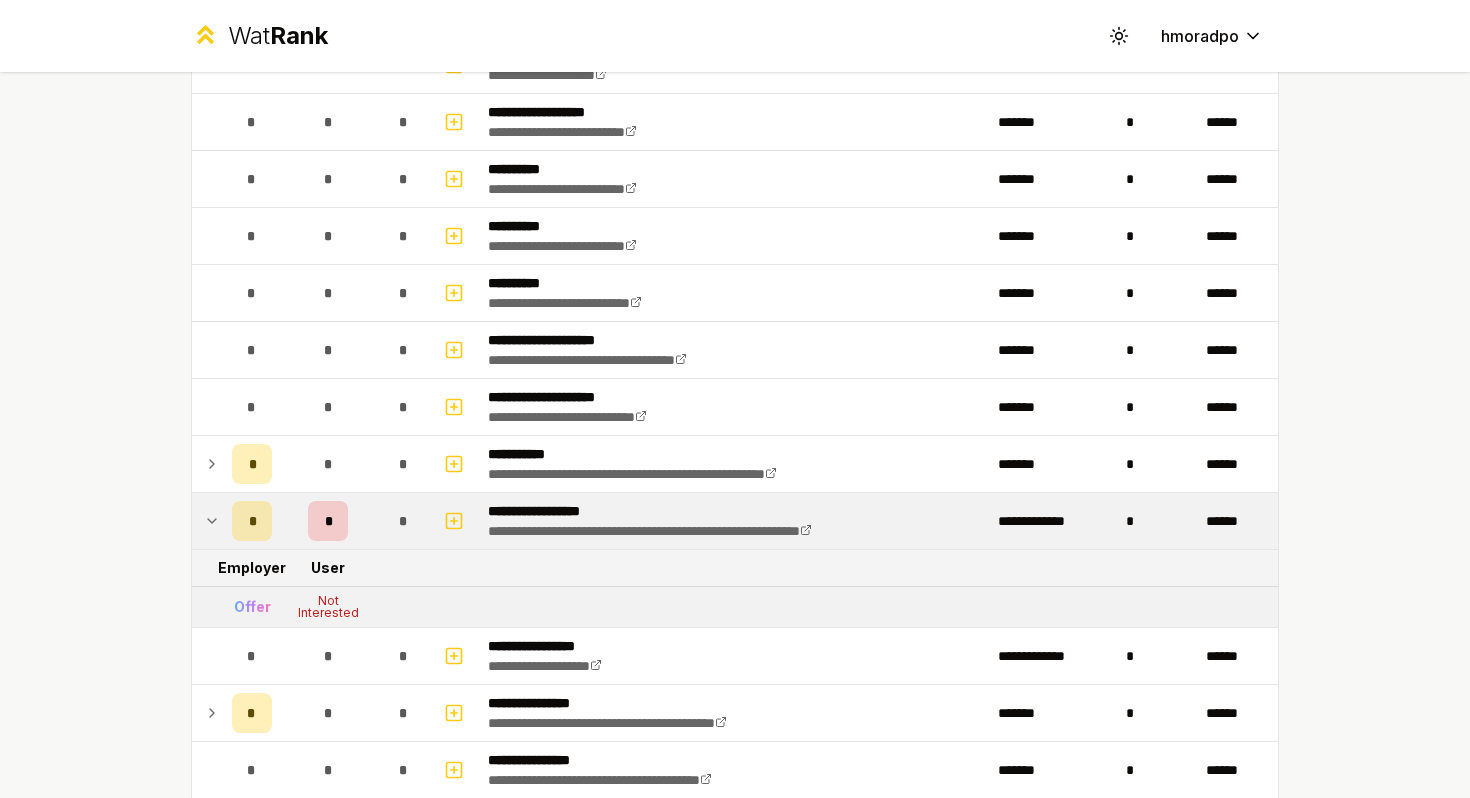 click 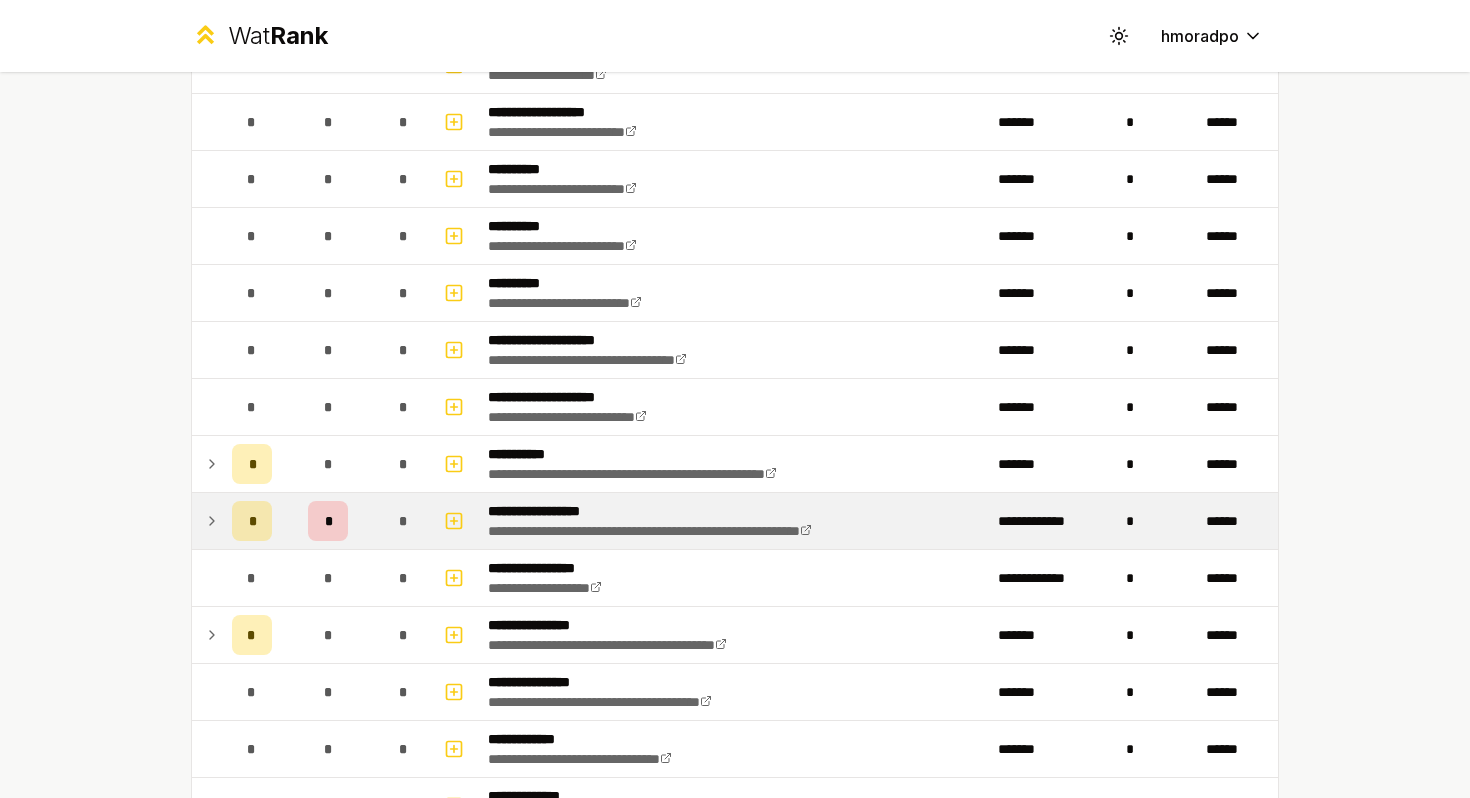 scroll, scrollTop: 0, scrollLeft: 0, axis: both 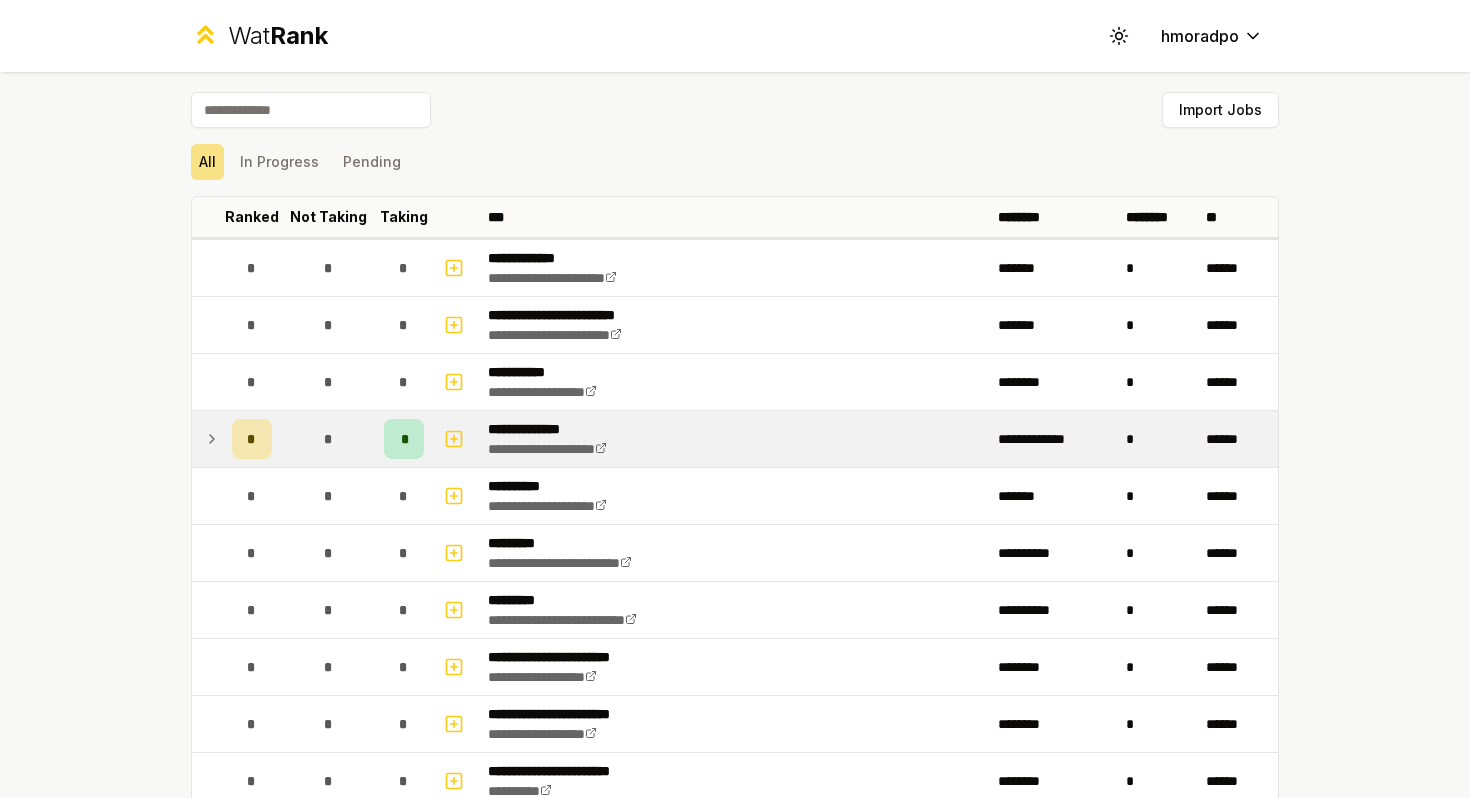 click 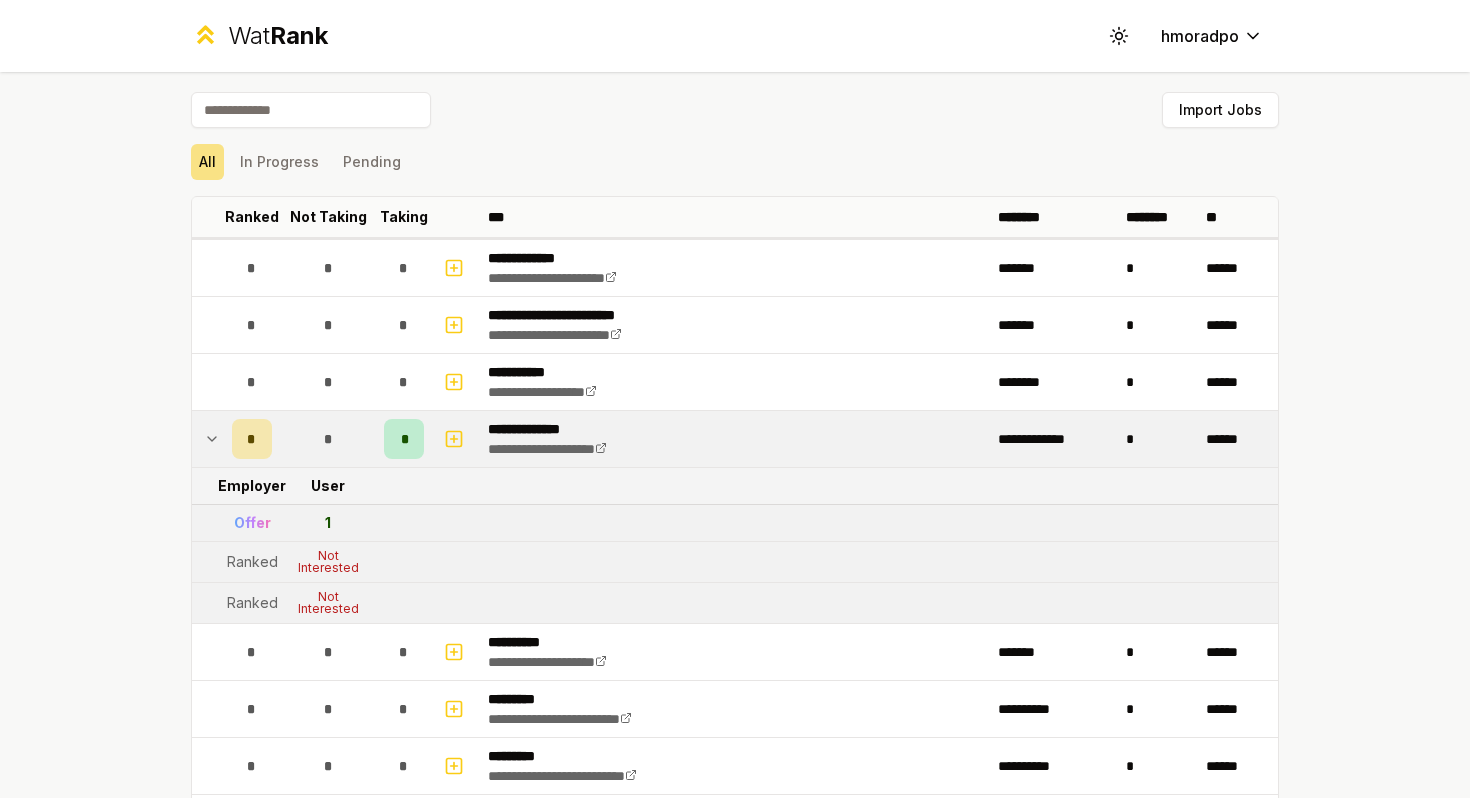 click 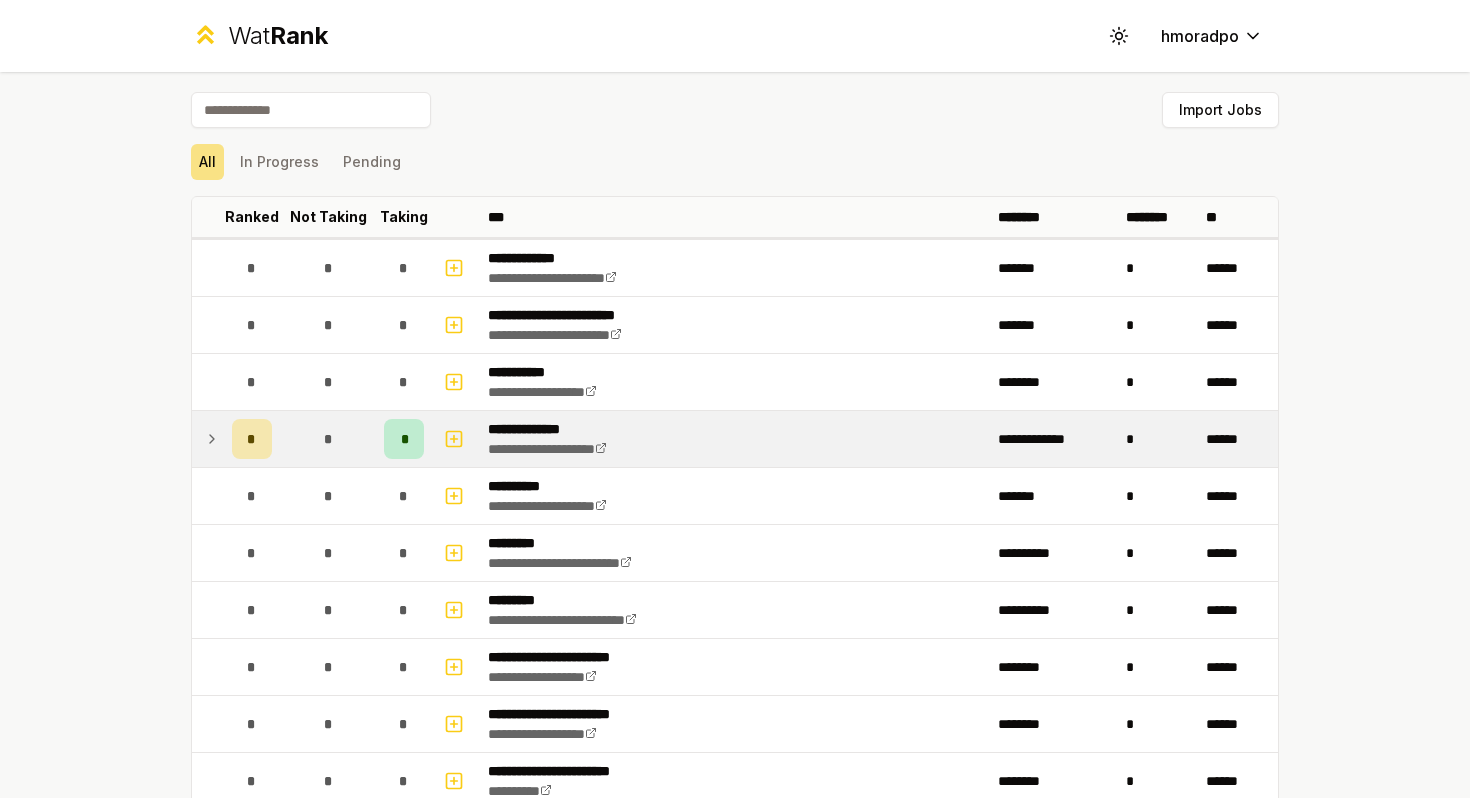 click at bounding box center (311, 110) 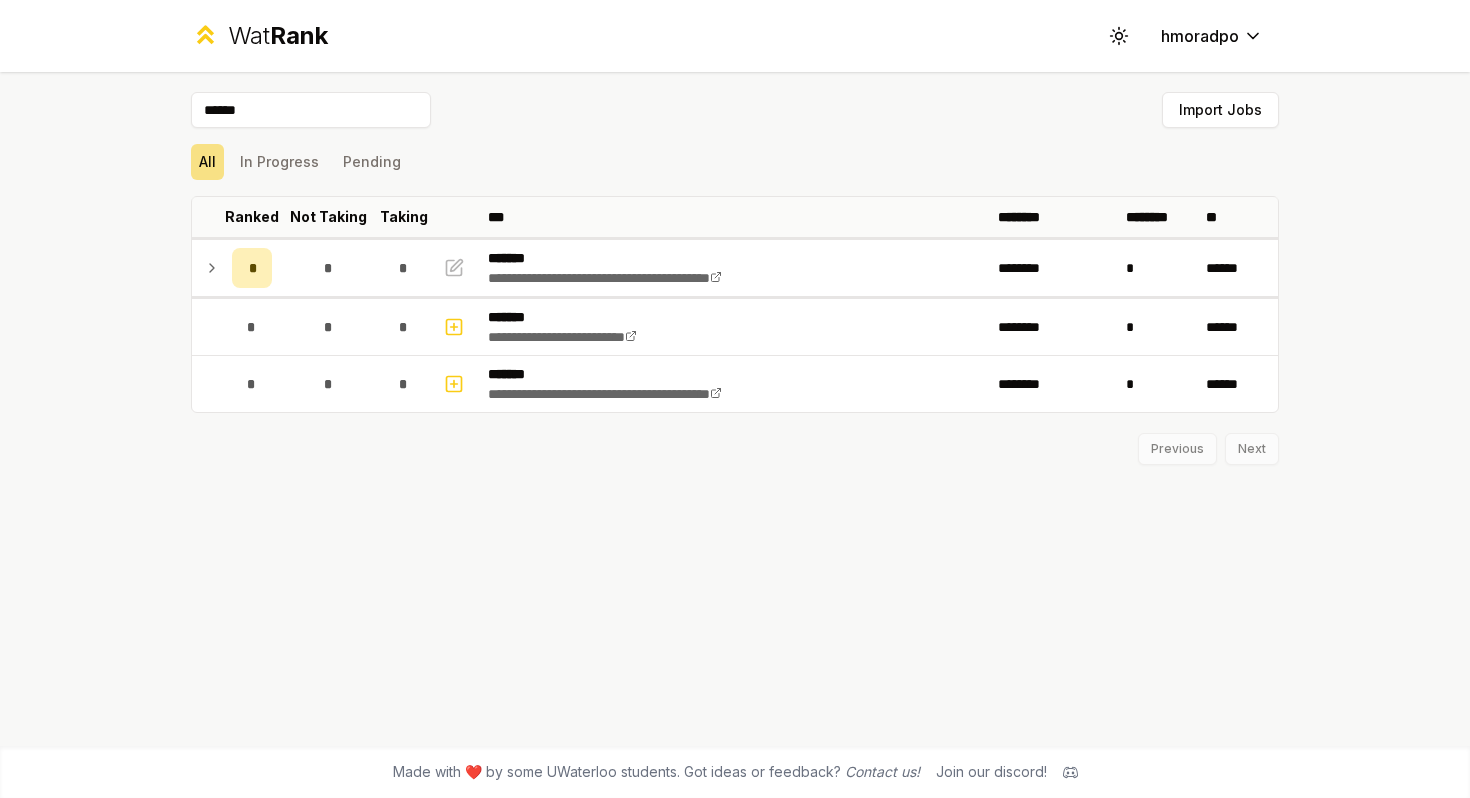 type on "*******" 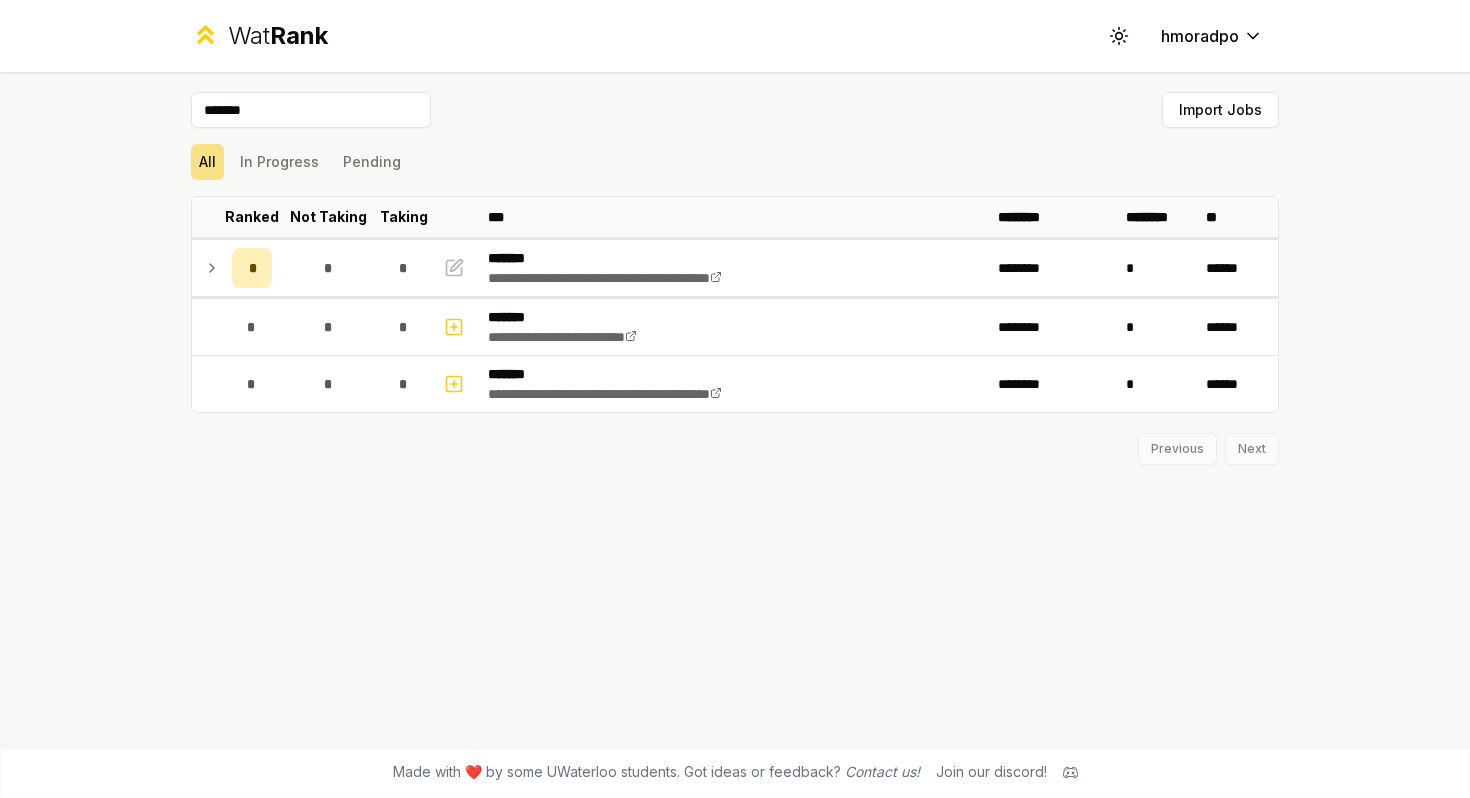 click on "*******" at bounding box center (311, 110) 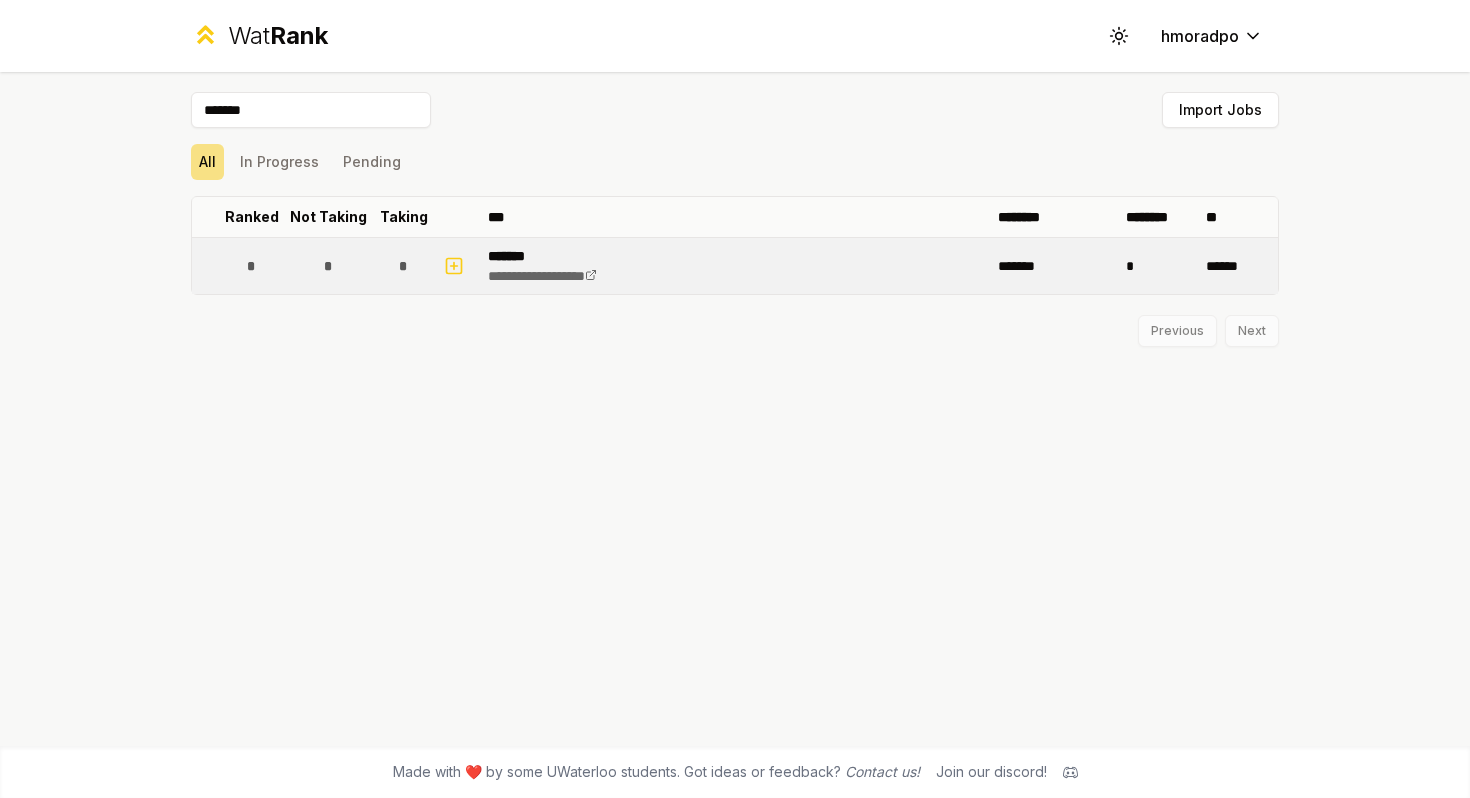 type on "*******" 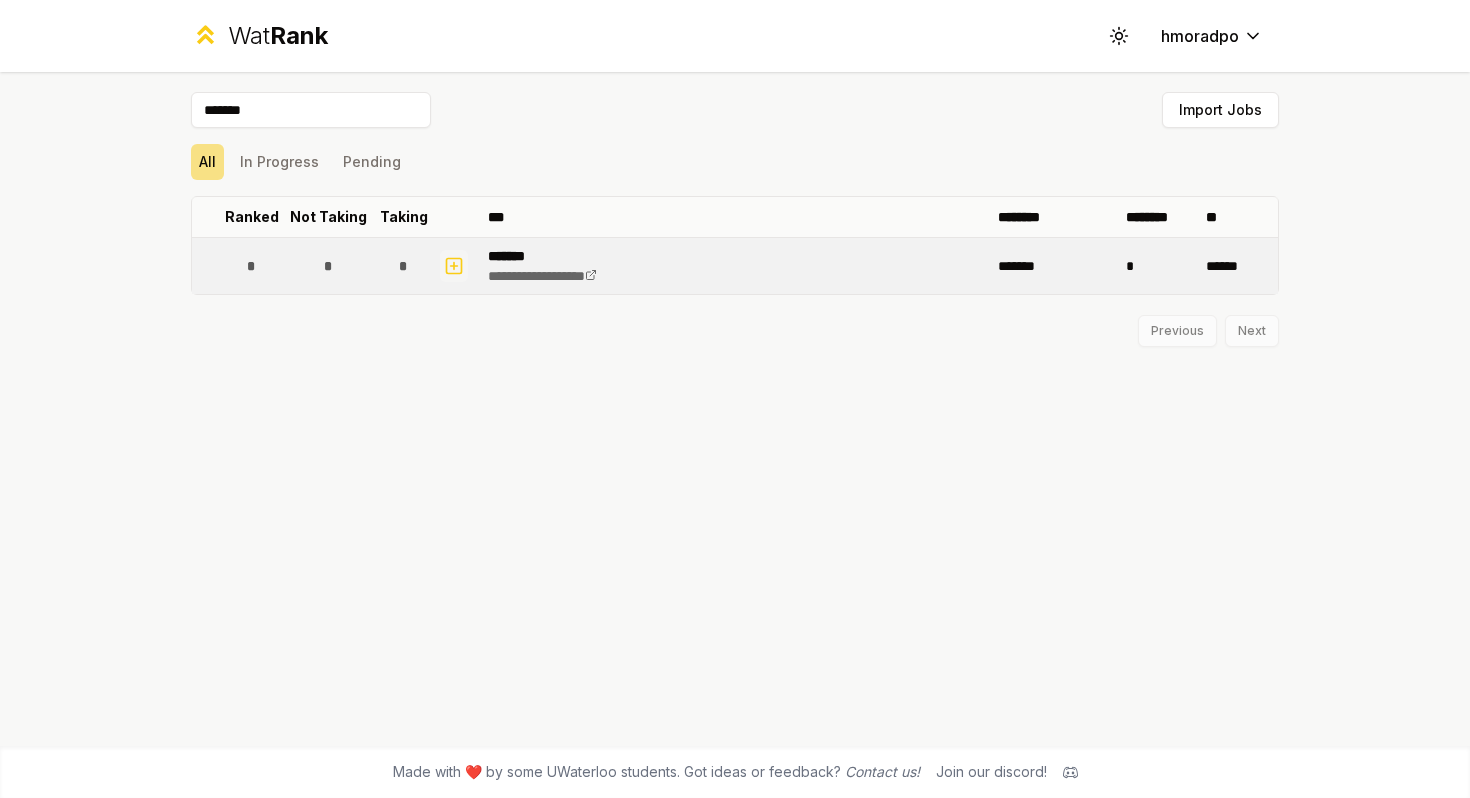 click 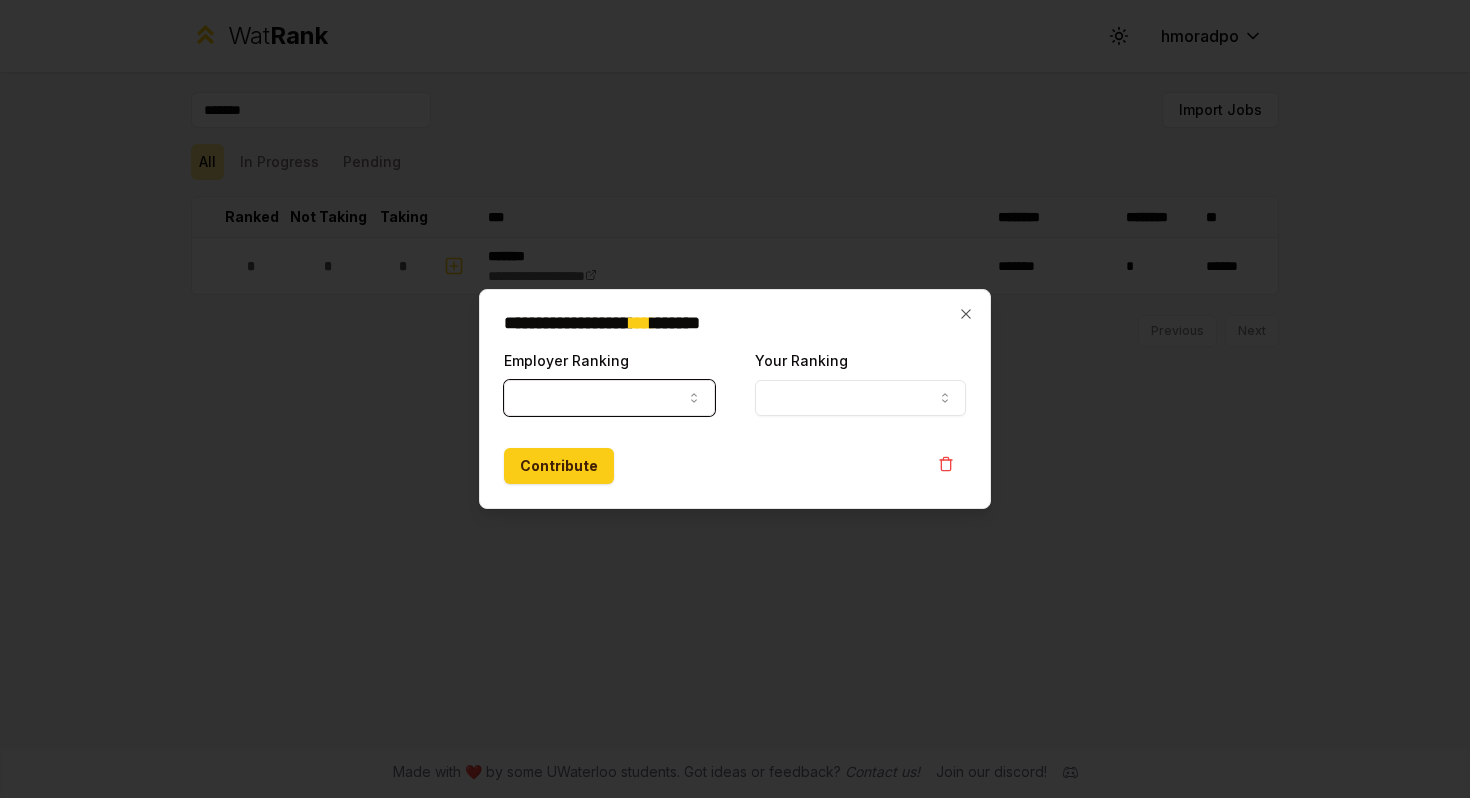 click on "Employer Ranking" at bounding box center [609, 398] 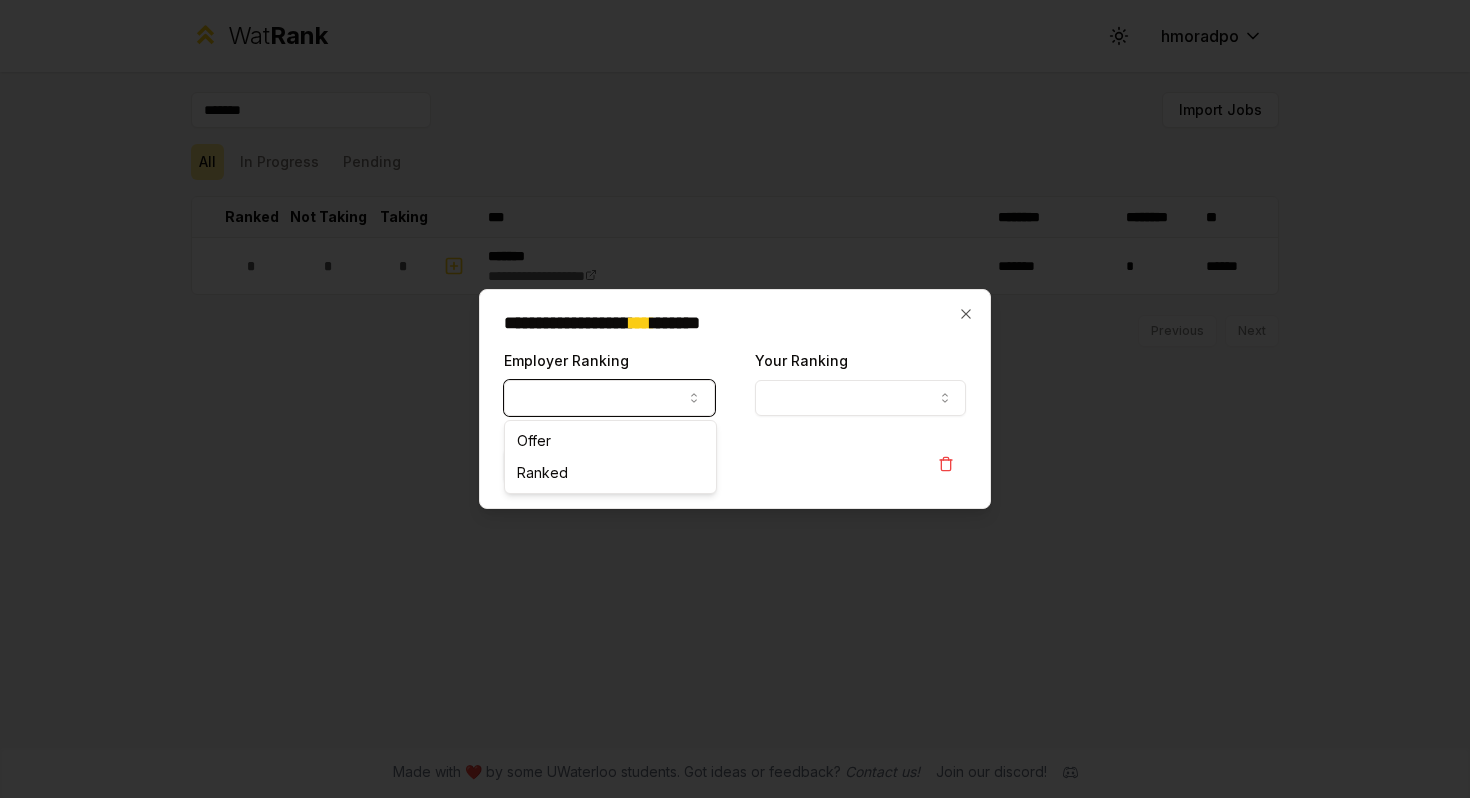 select on "******" 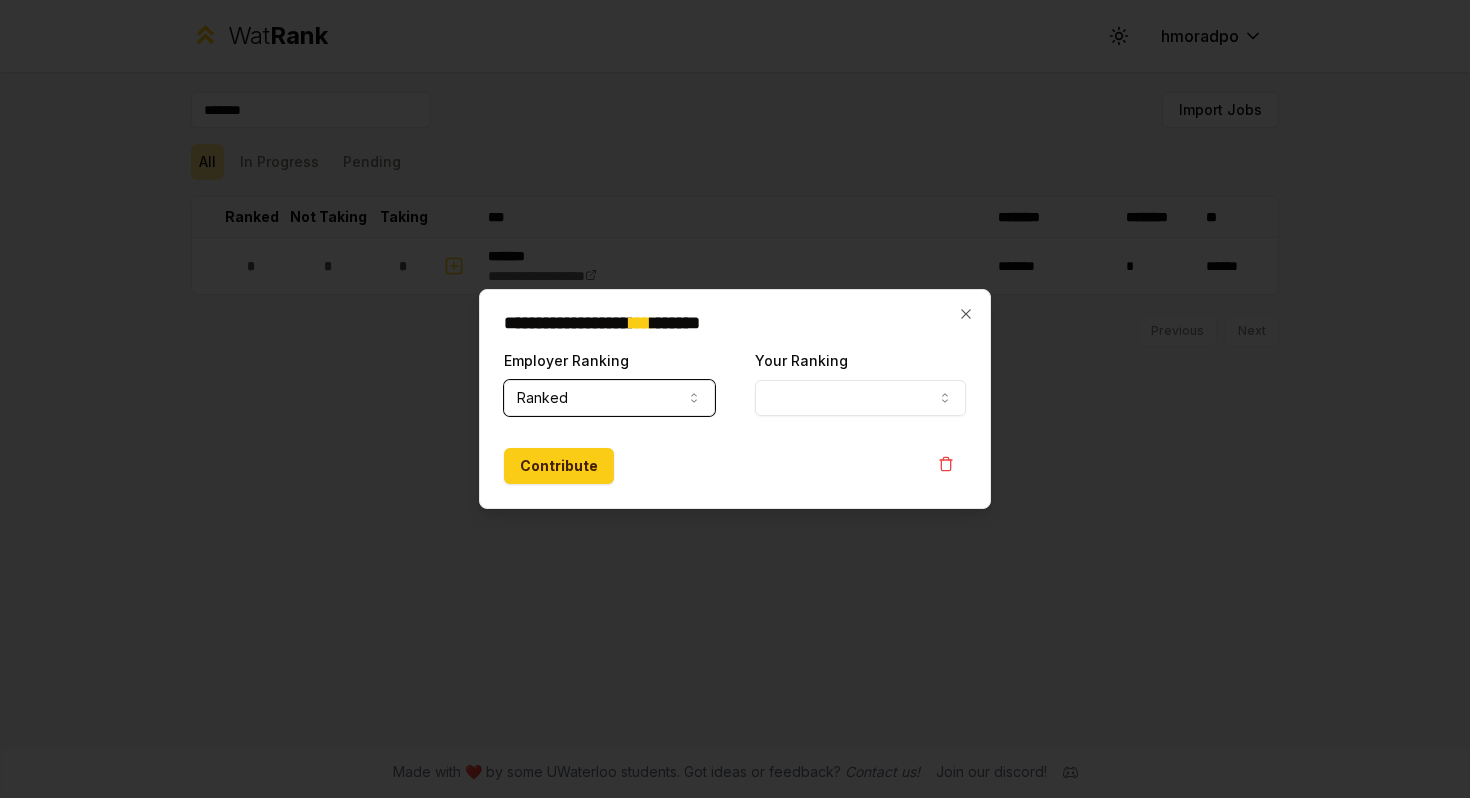 click on "Your Ranking" at bounding box center (860, 398) 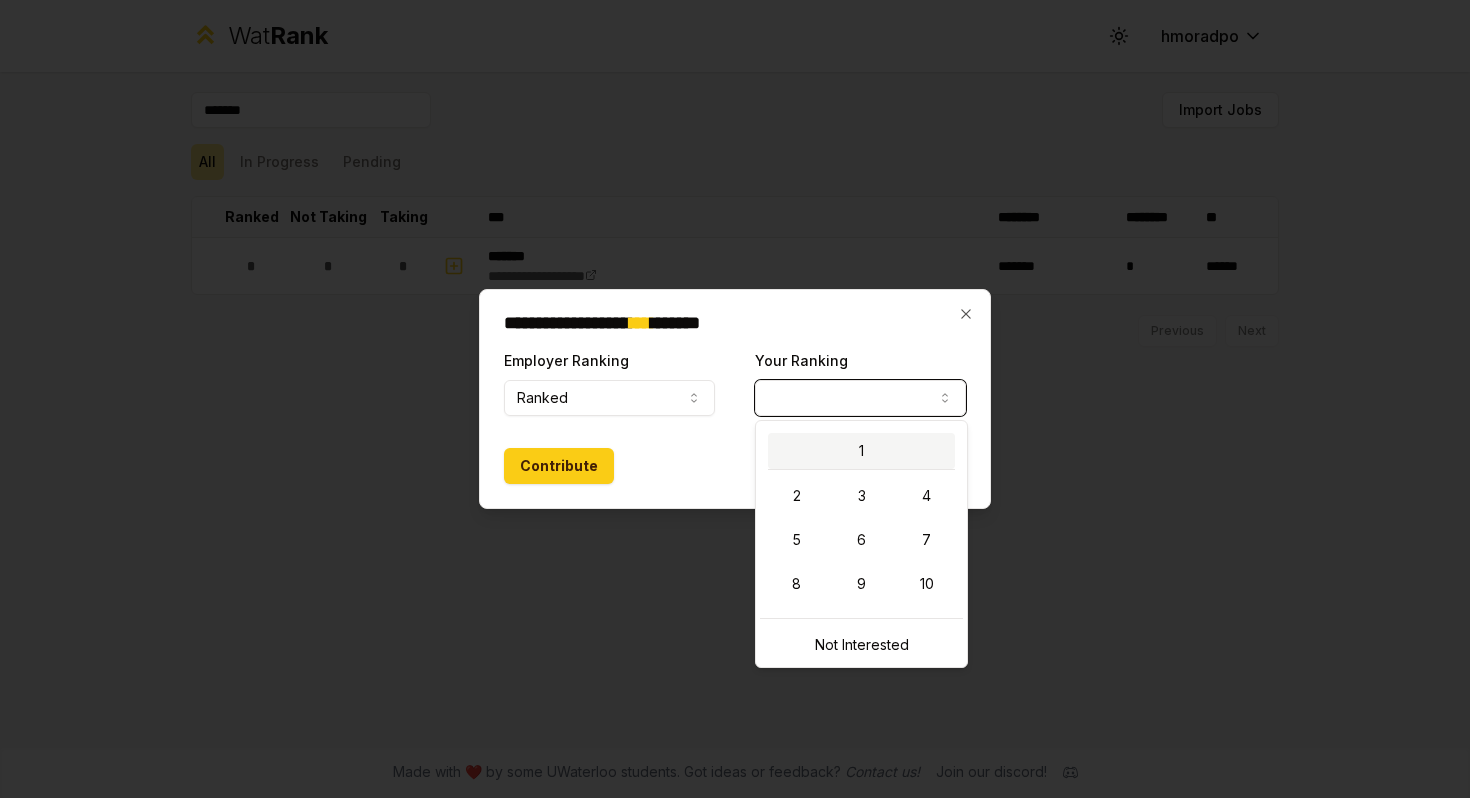 select on "*" 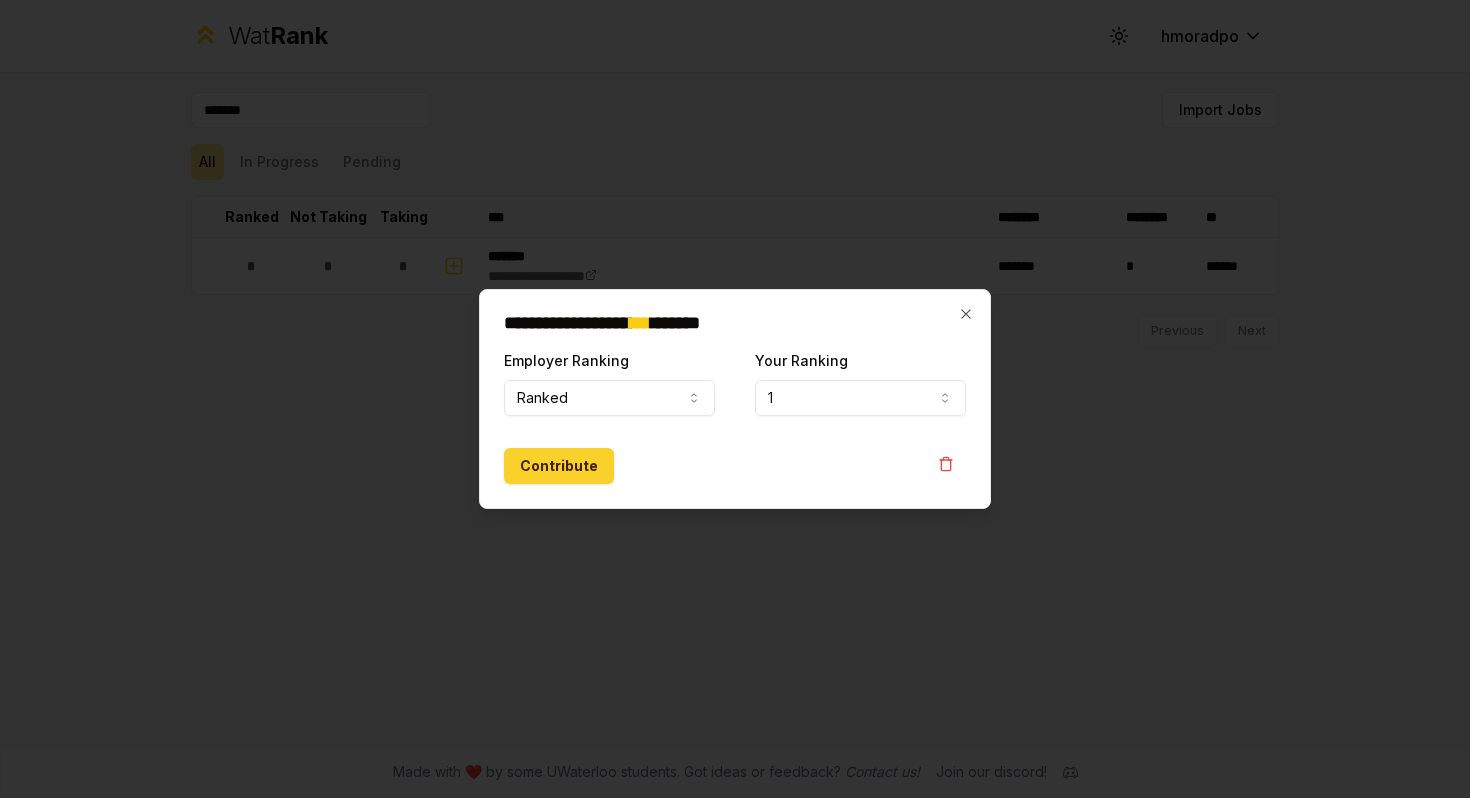 click on "Contribute" at bounding box center (559, 466) 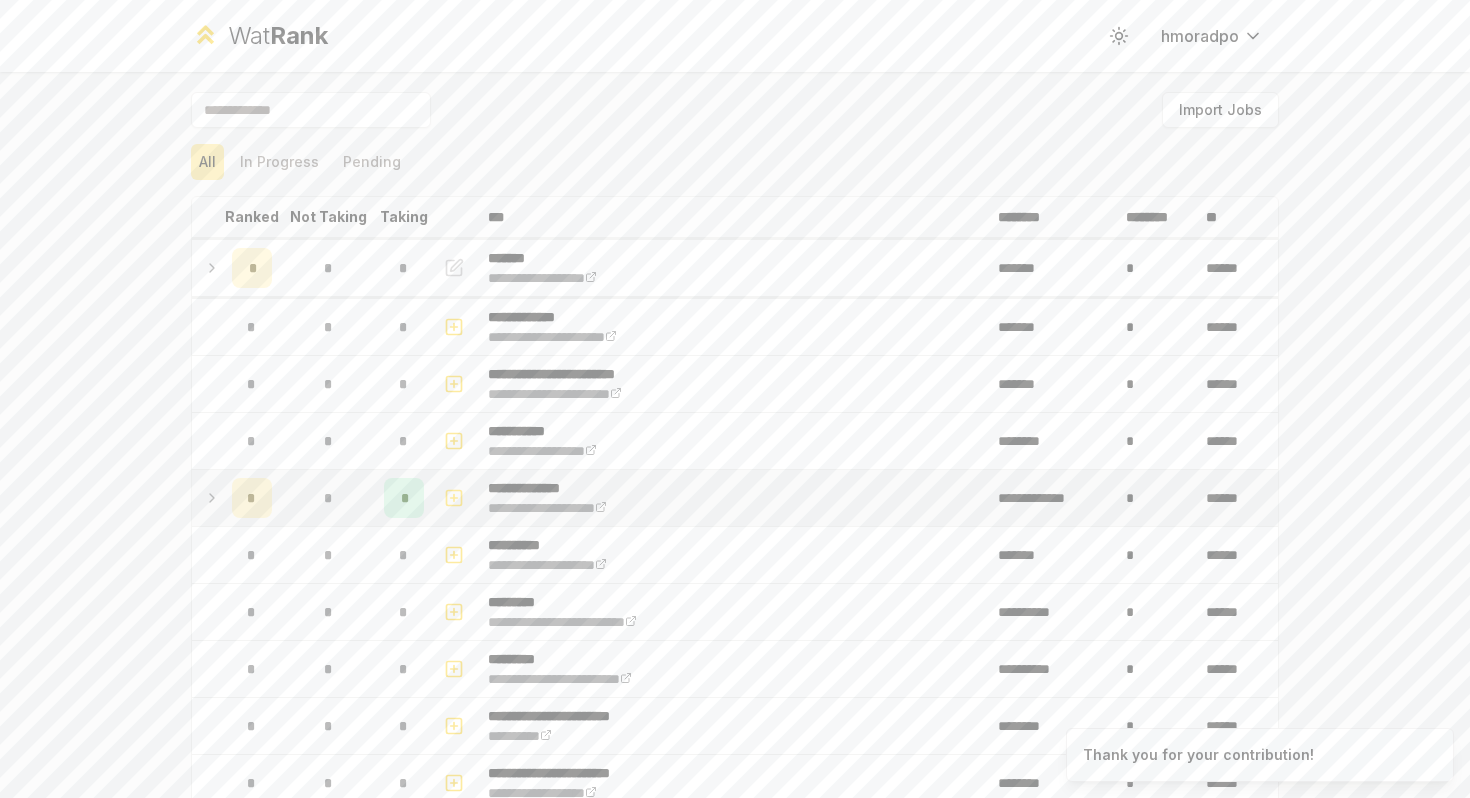 click 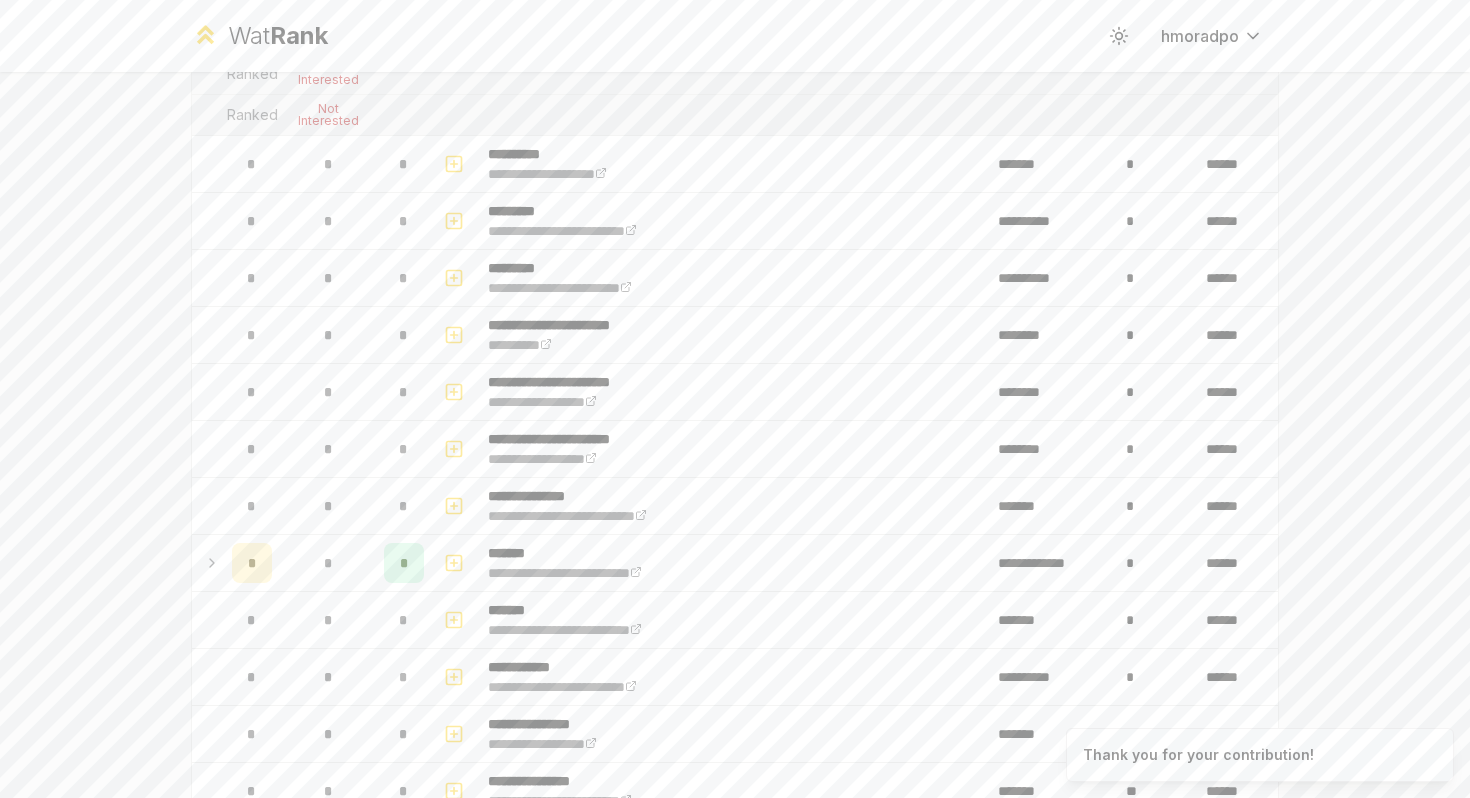 scroll, scrollTop: 672, scrollLeft: 0, axis: vertical 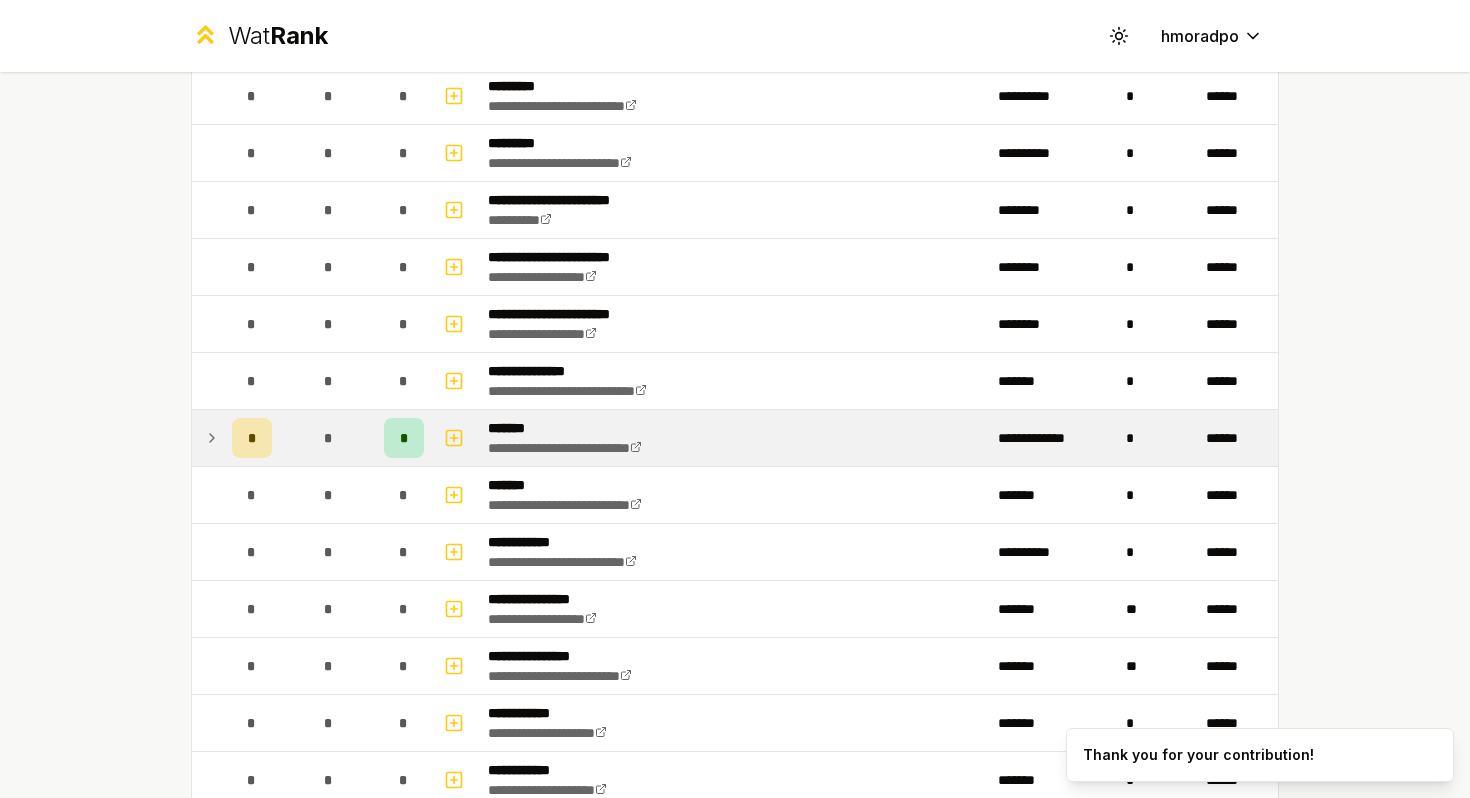 click at bounding box center (208, 438) 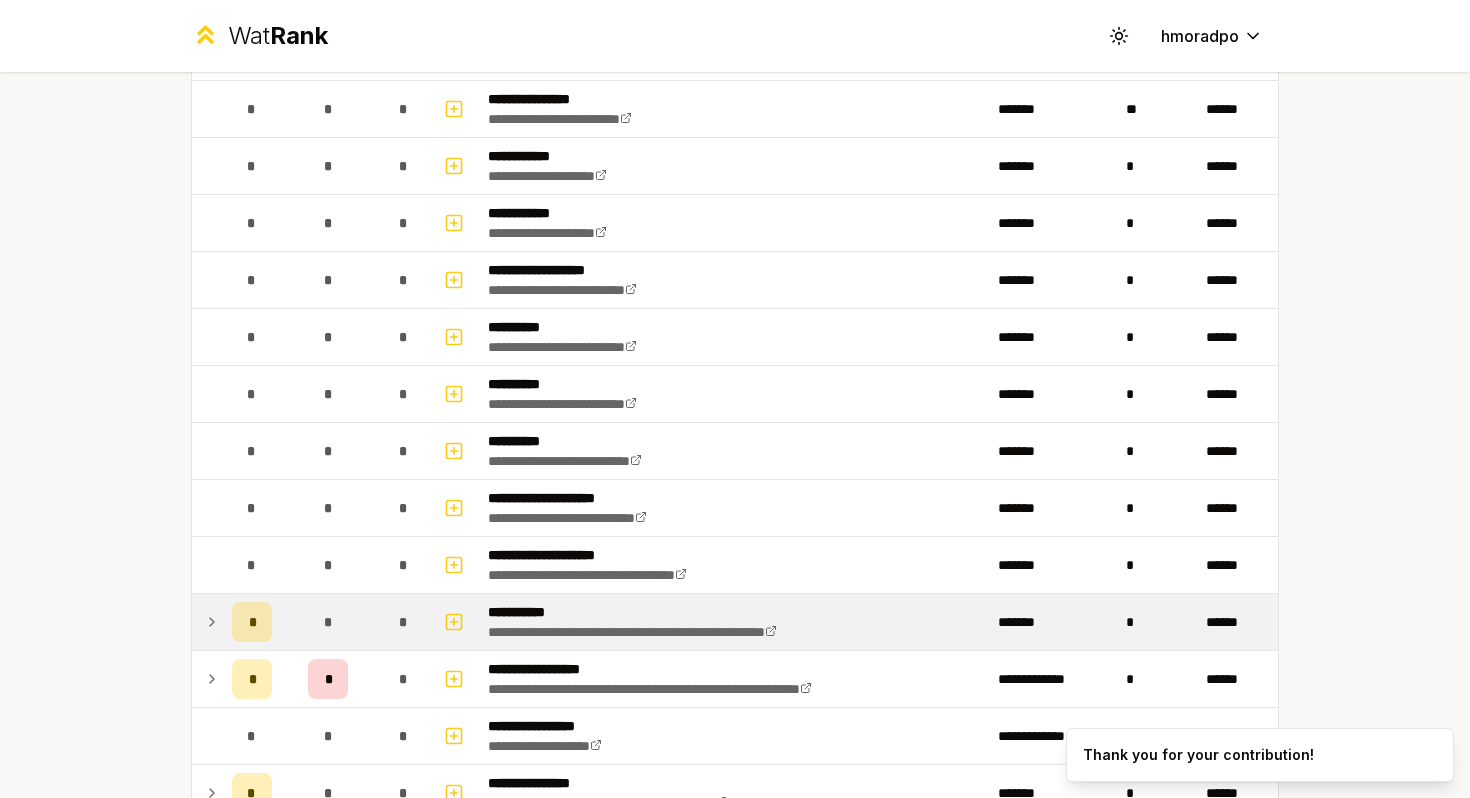click at bounding box center [208, 622] 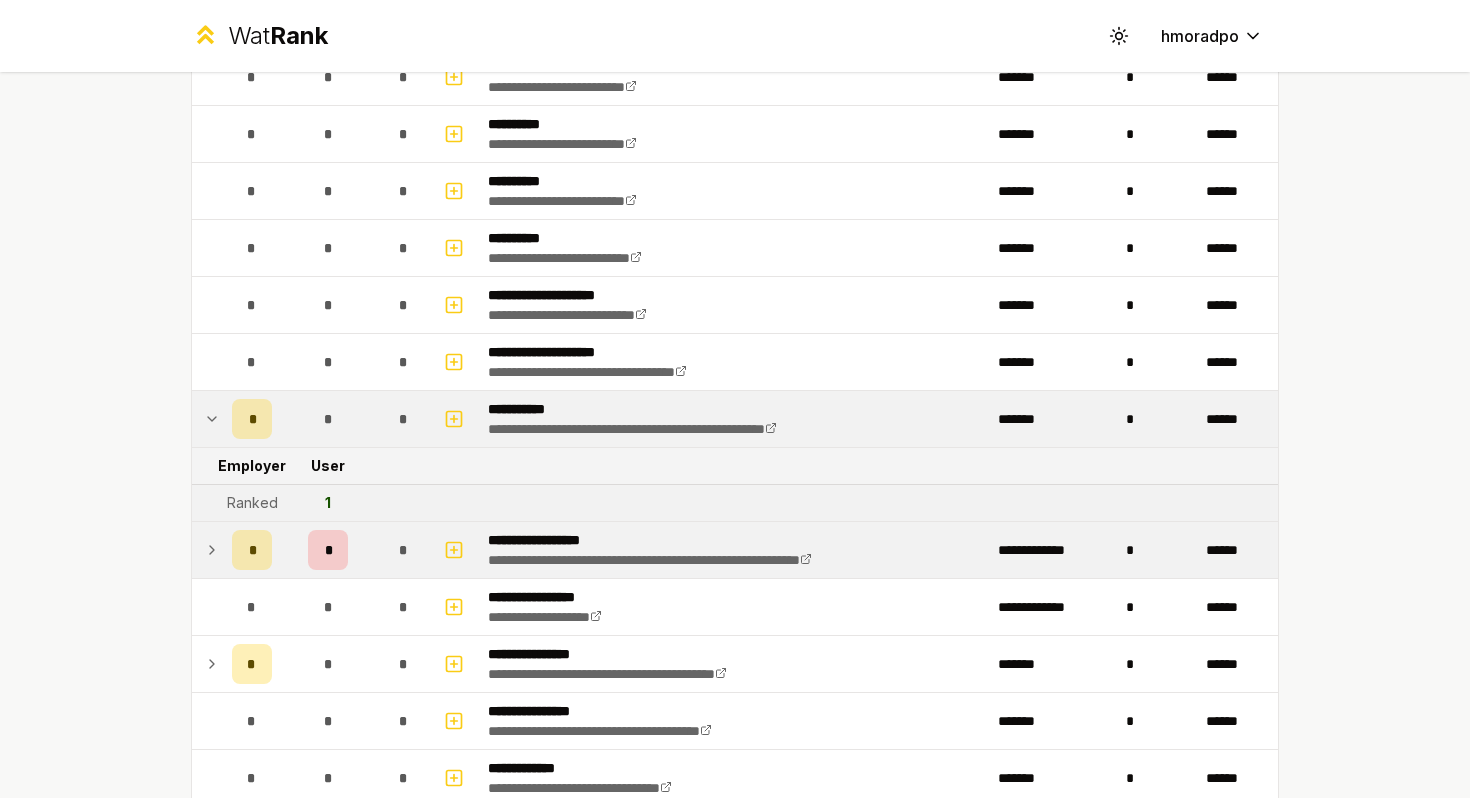 scroll, scrollTop: 1553, scrollLeft: 0, axis: vertical 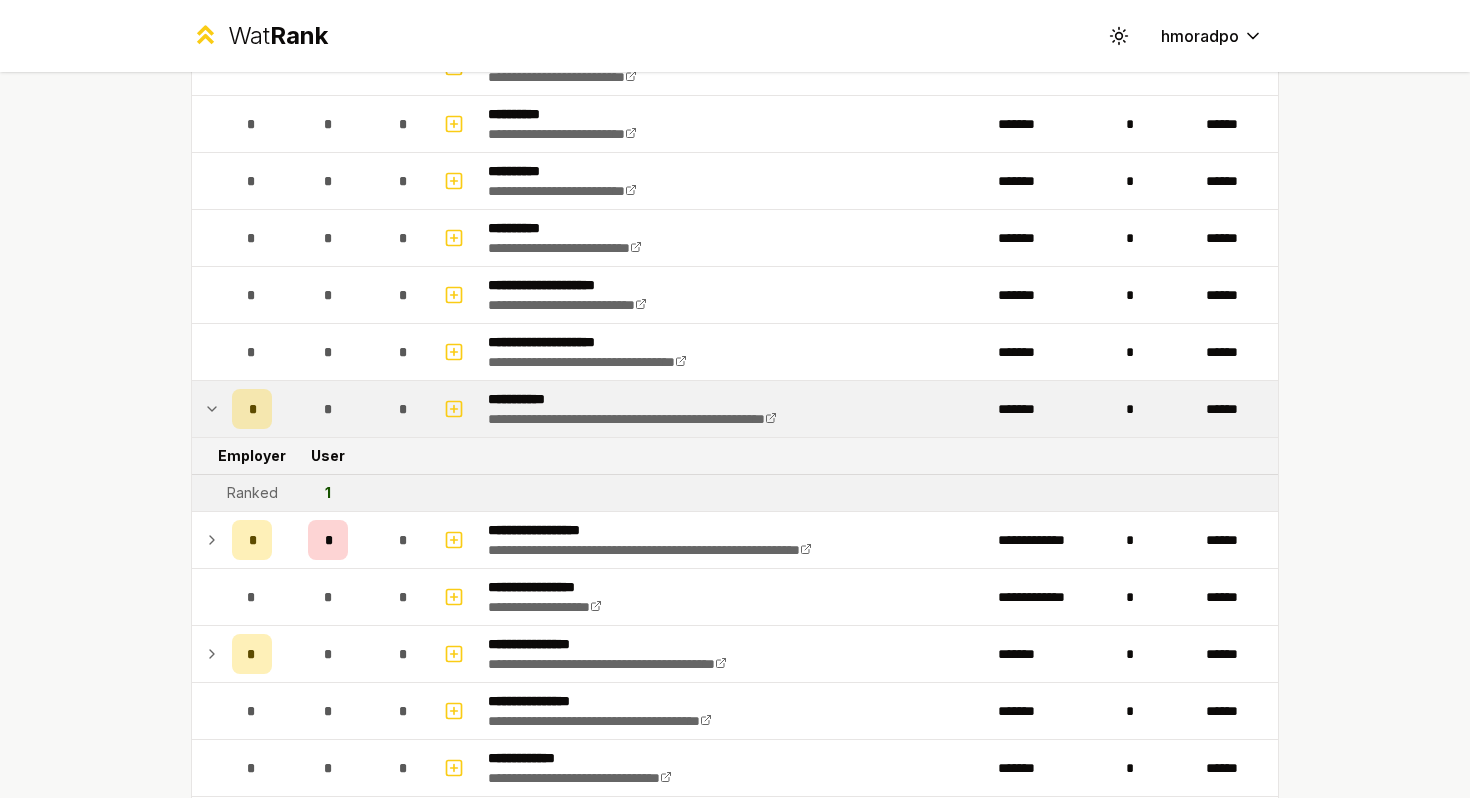 click at bounding box center [208, 409] 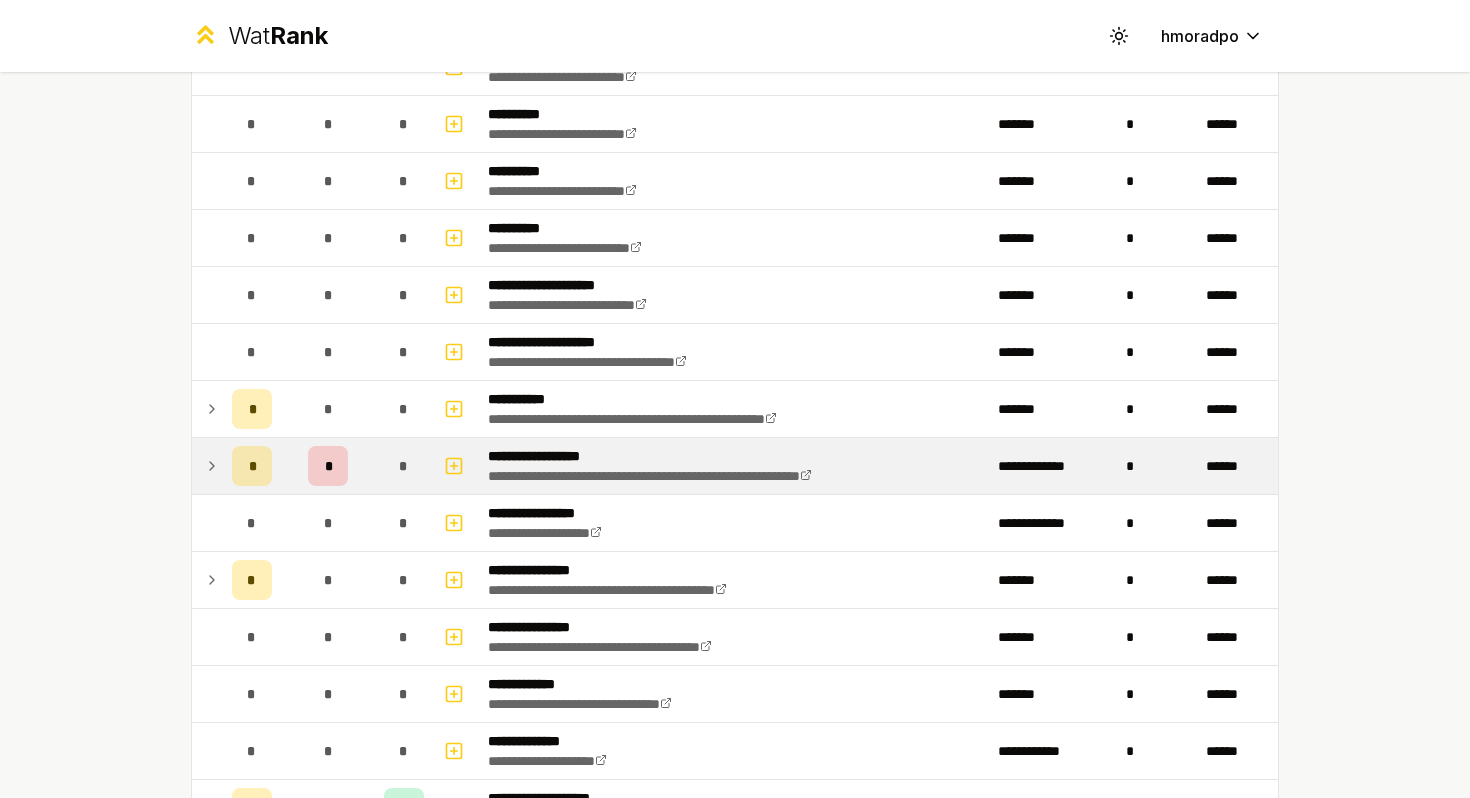 click 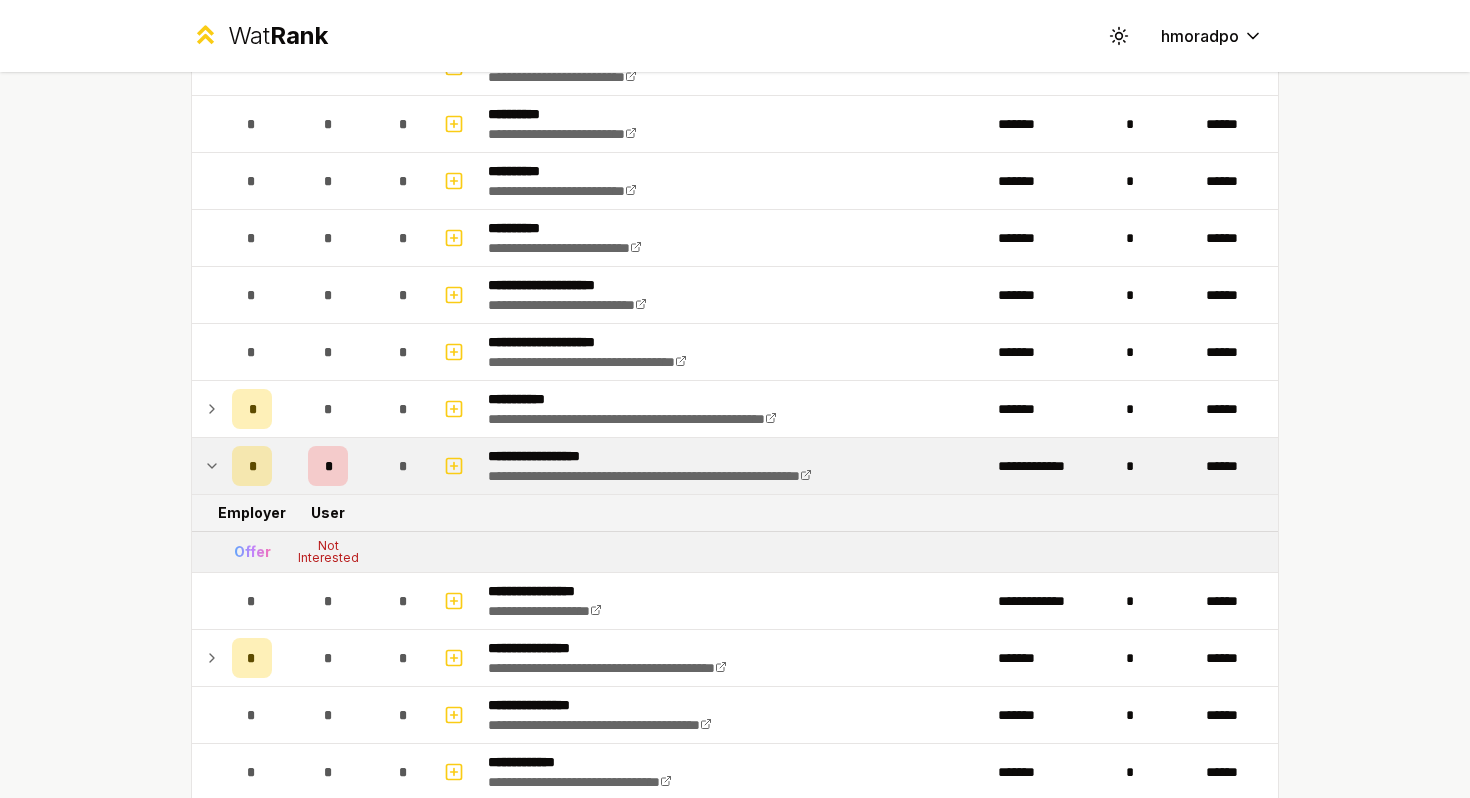 click 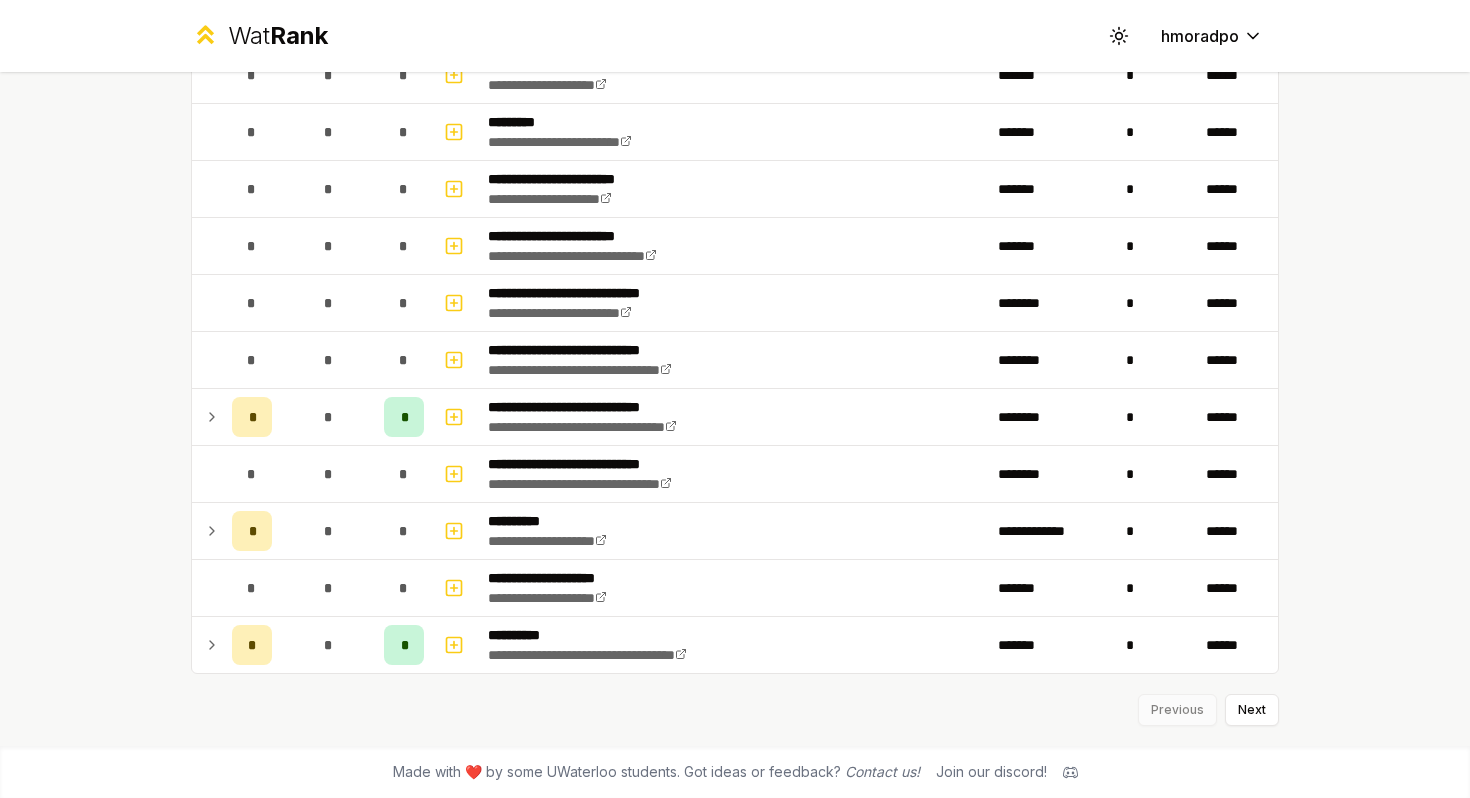 scroll, scrollTop: 5528, scrollLeft: 0, axis: vertical 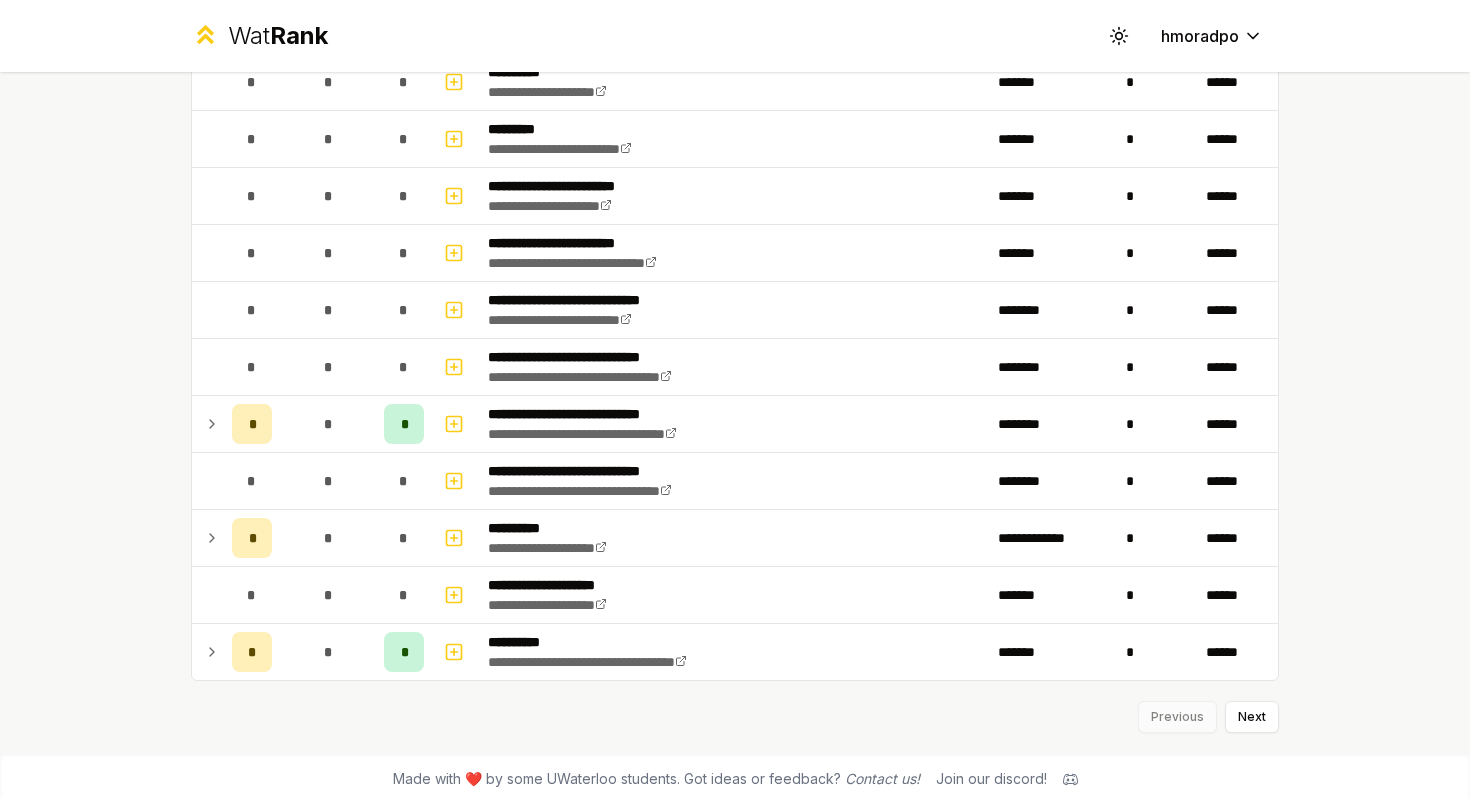 click on "**********" at bounding box center [735, -2352] 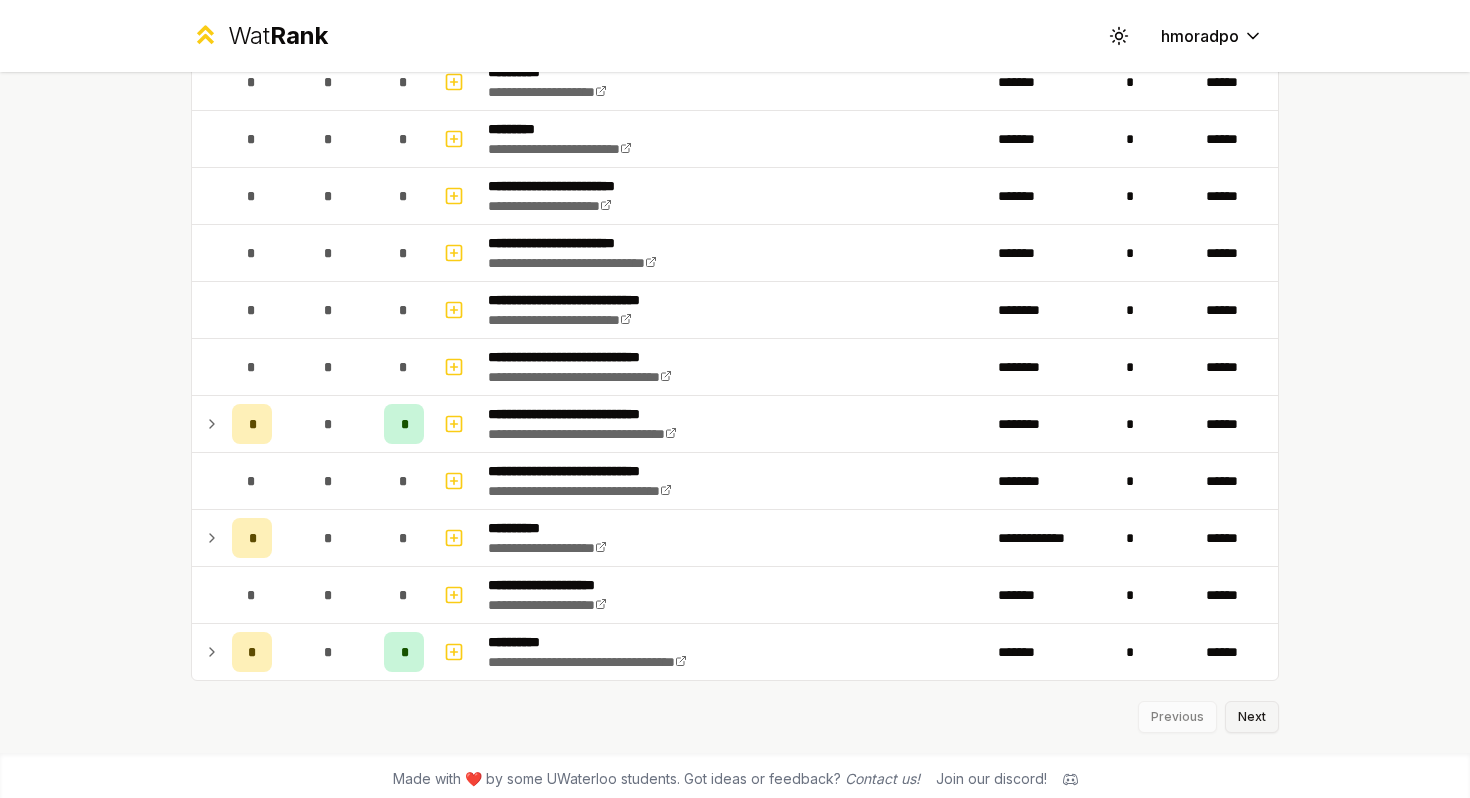 click on "Next" at bounding box center [1252, 717] 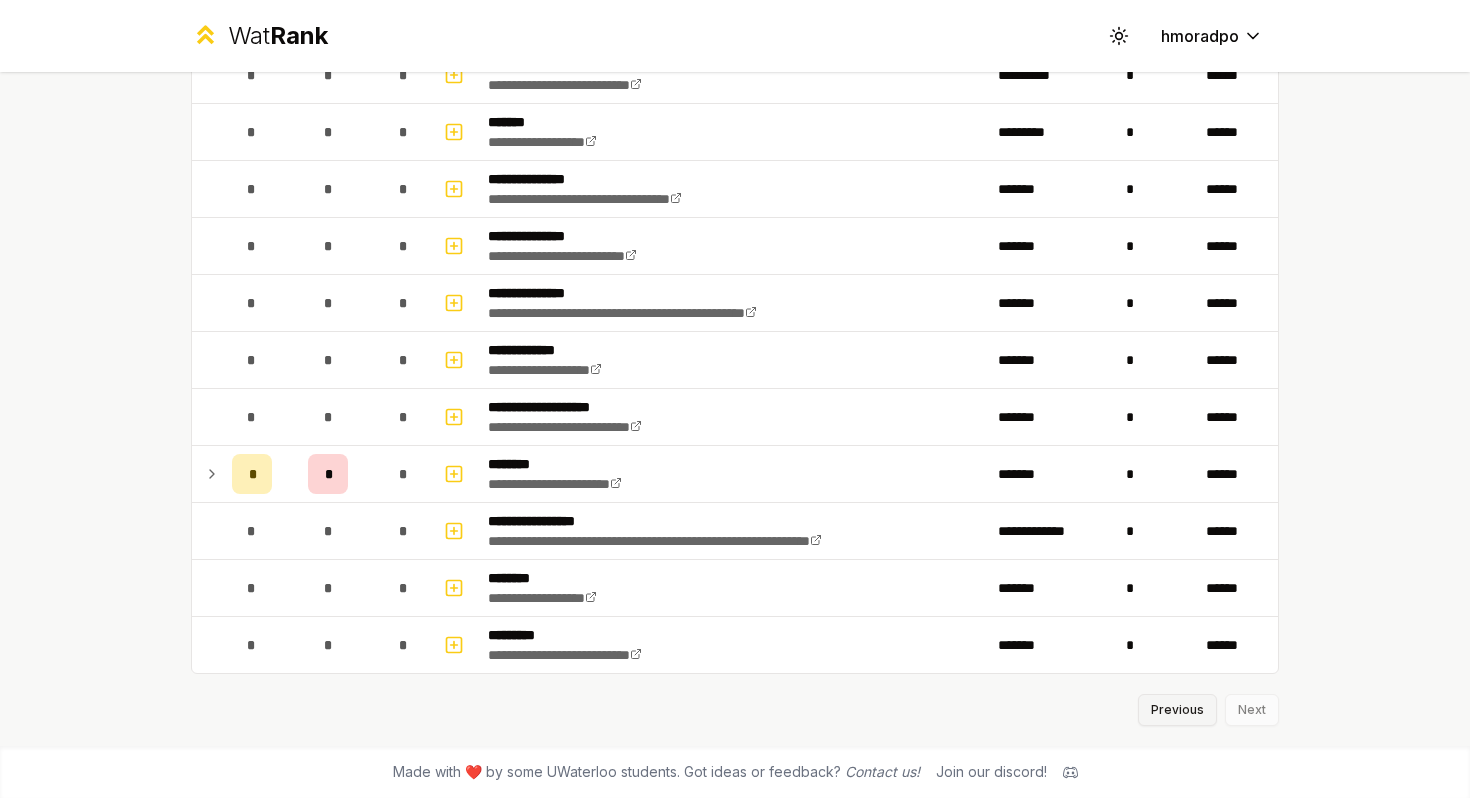 click on "Previous" at bounding box center (1177, 710) 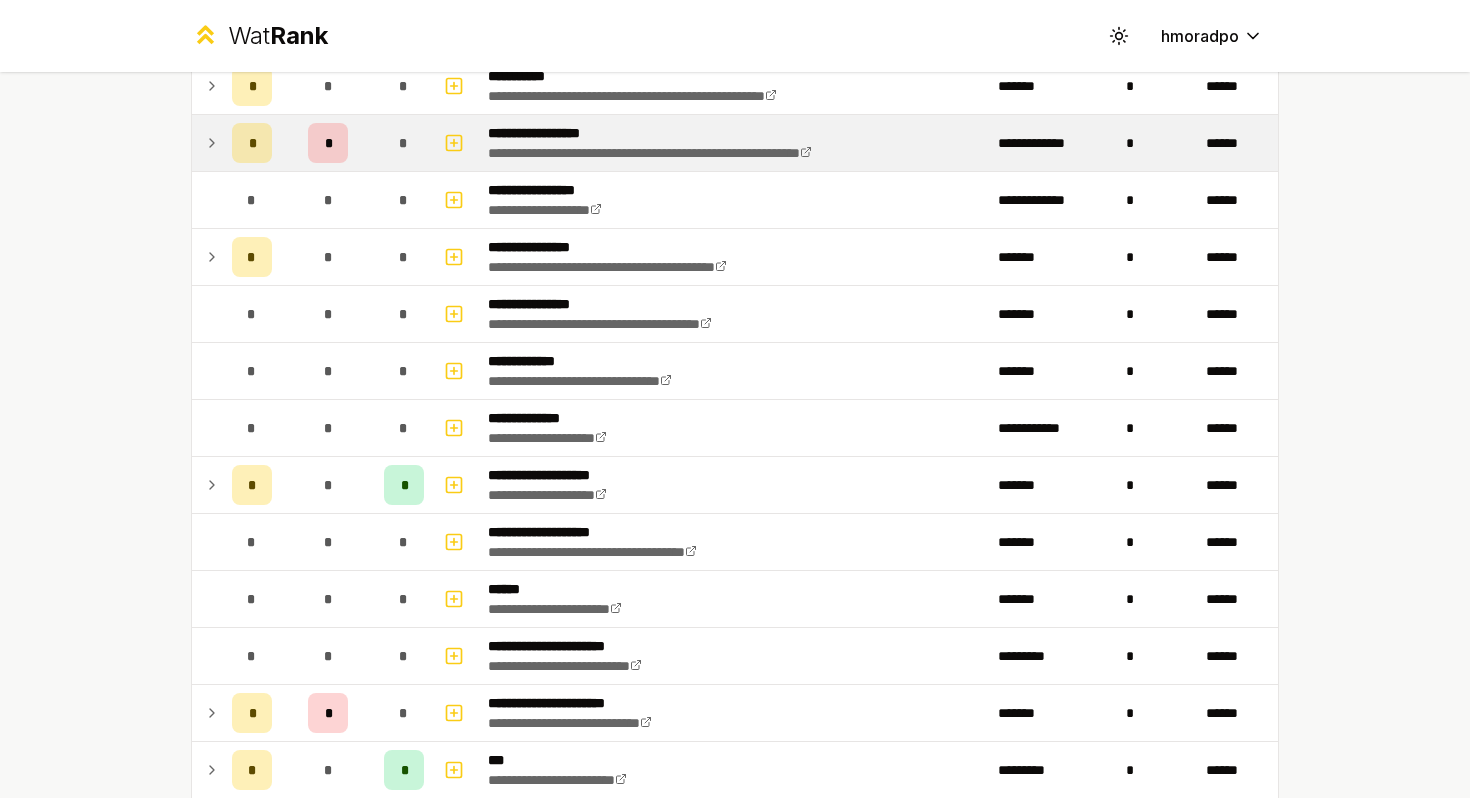 scroll, scrollTop: 0, scrollLeft: 0, axis: both 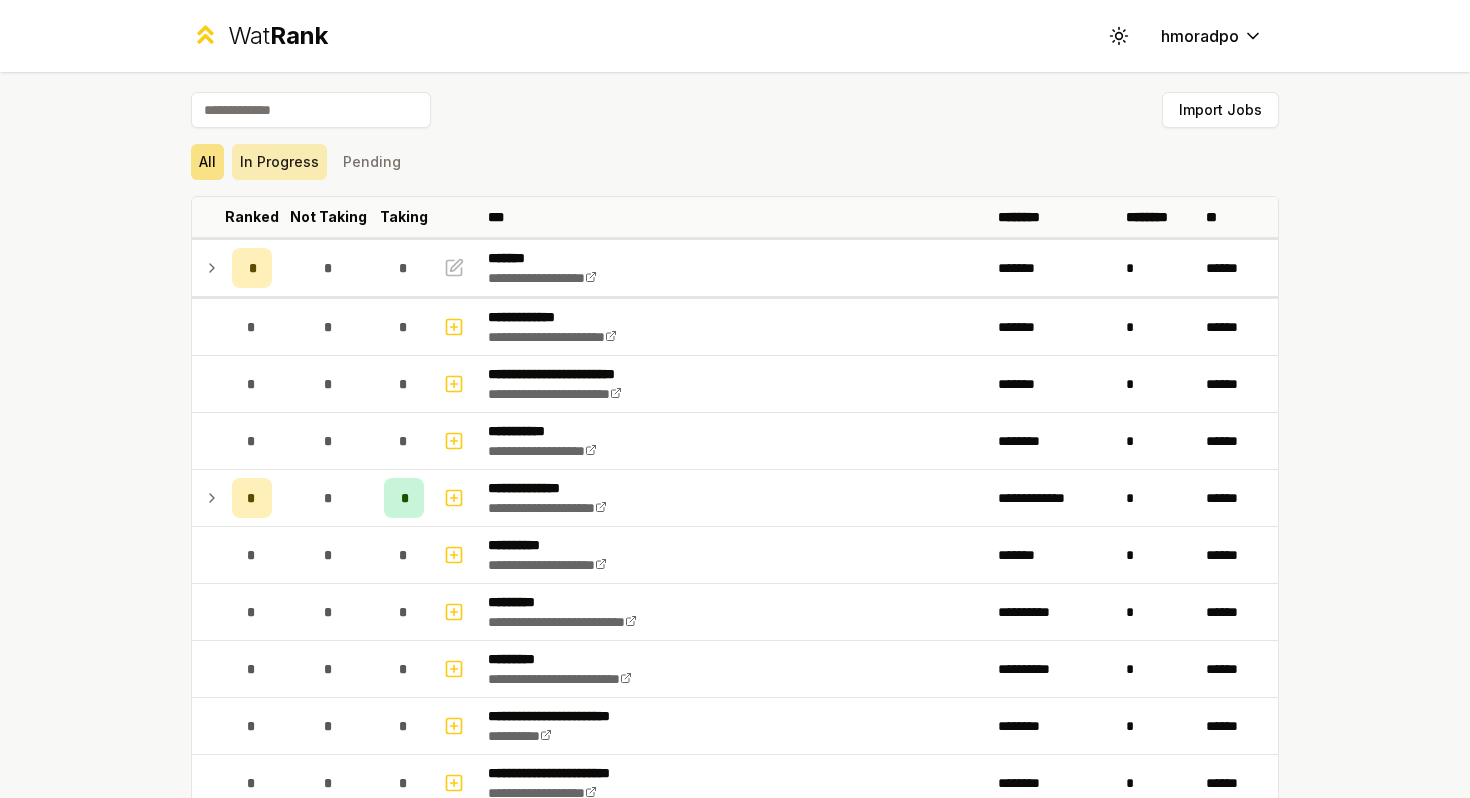 click on "In Progress" at bounding box center (279, 162) 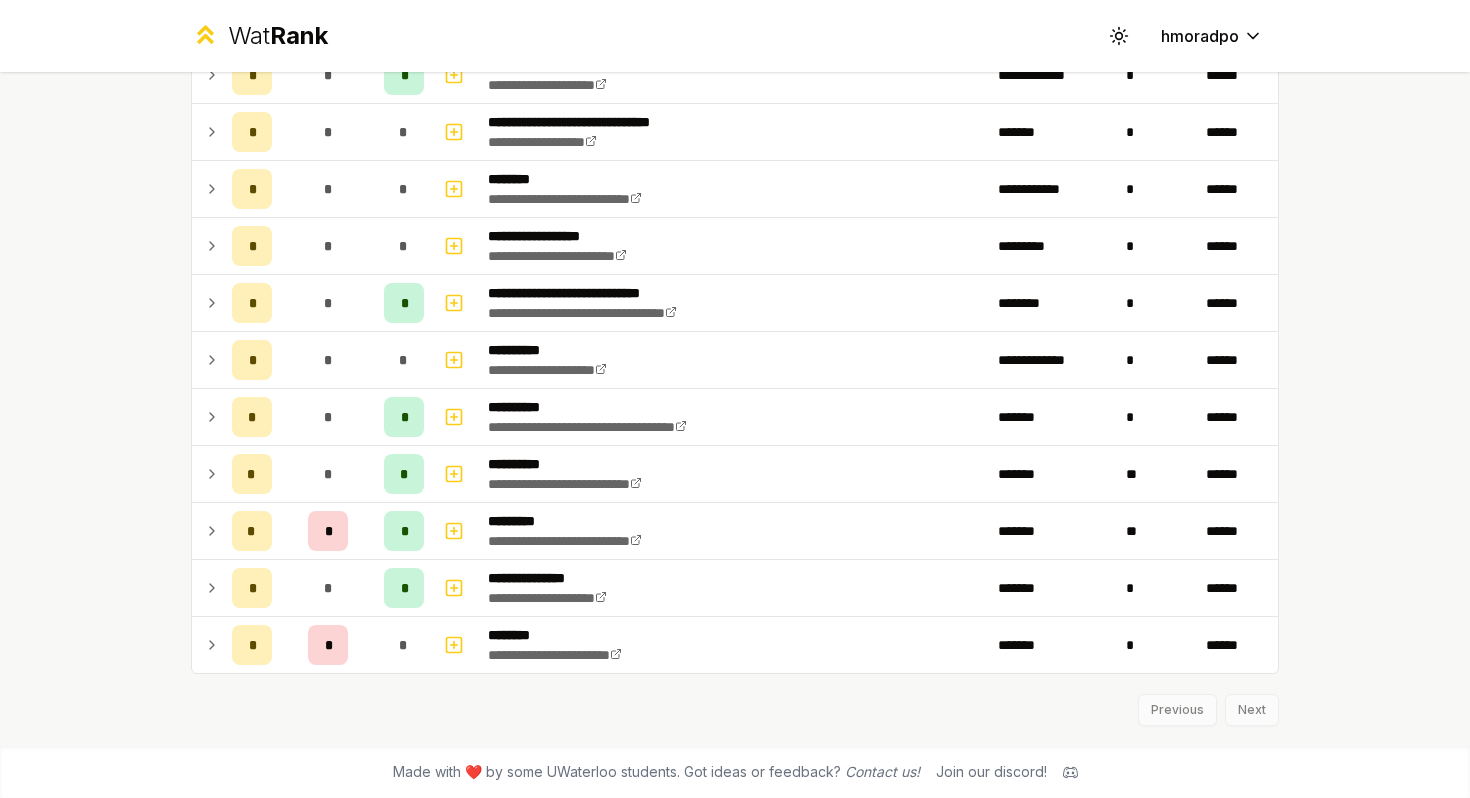 scroll, scrollTop: 0, scrollLeft: 0, axis: both 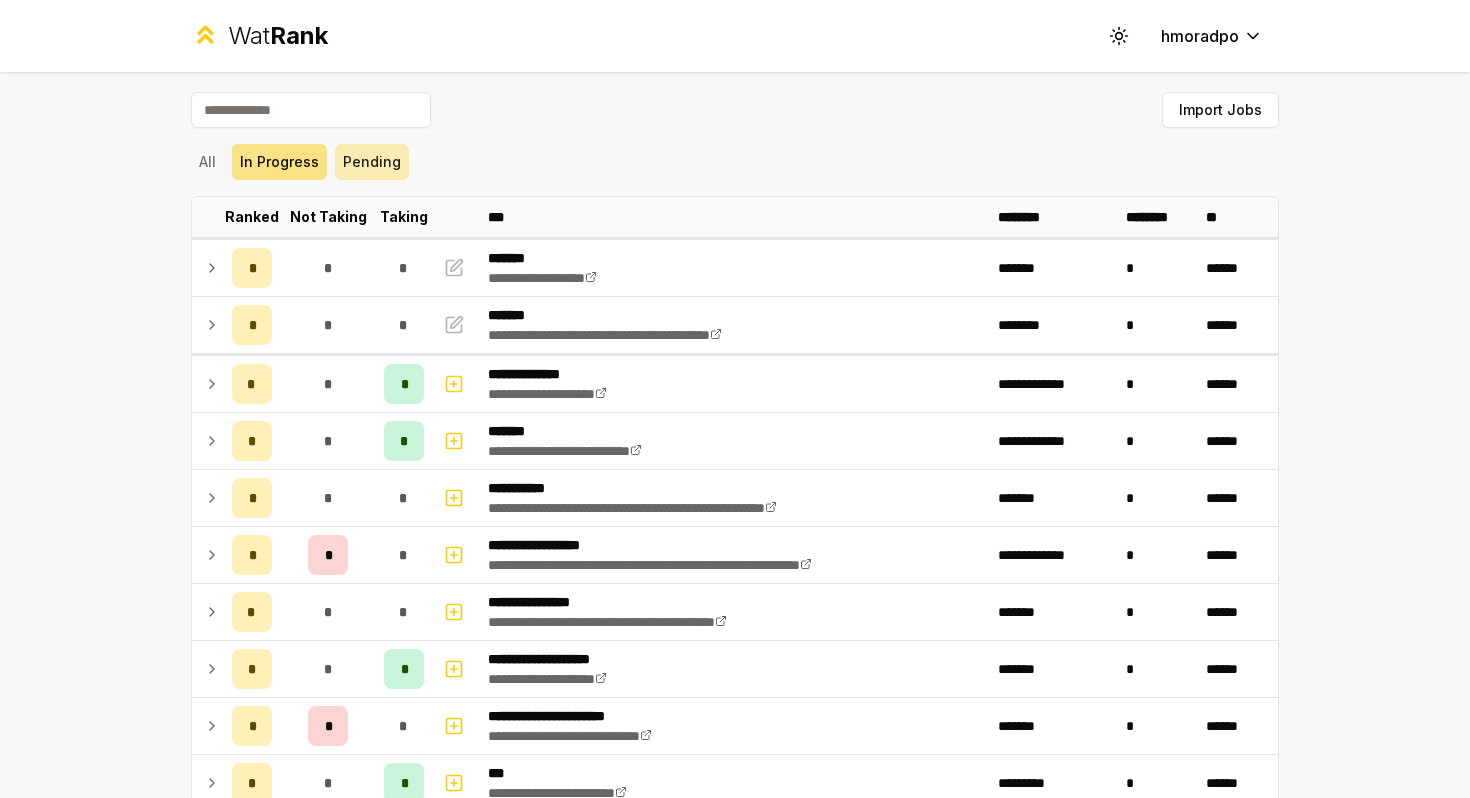 click on "Pending" at bounding box center (372, 162) 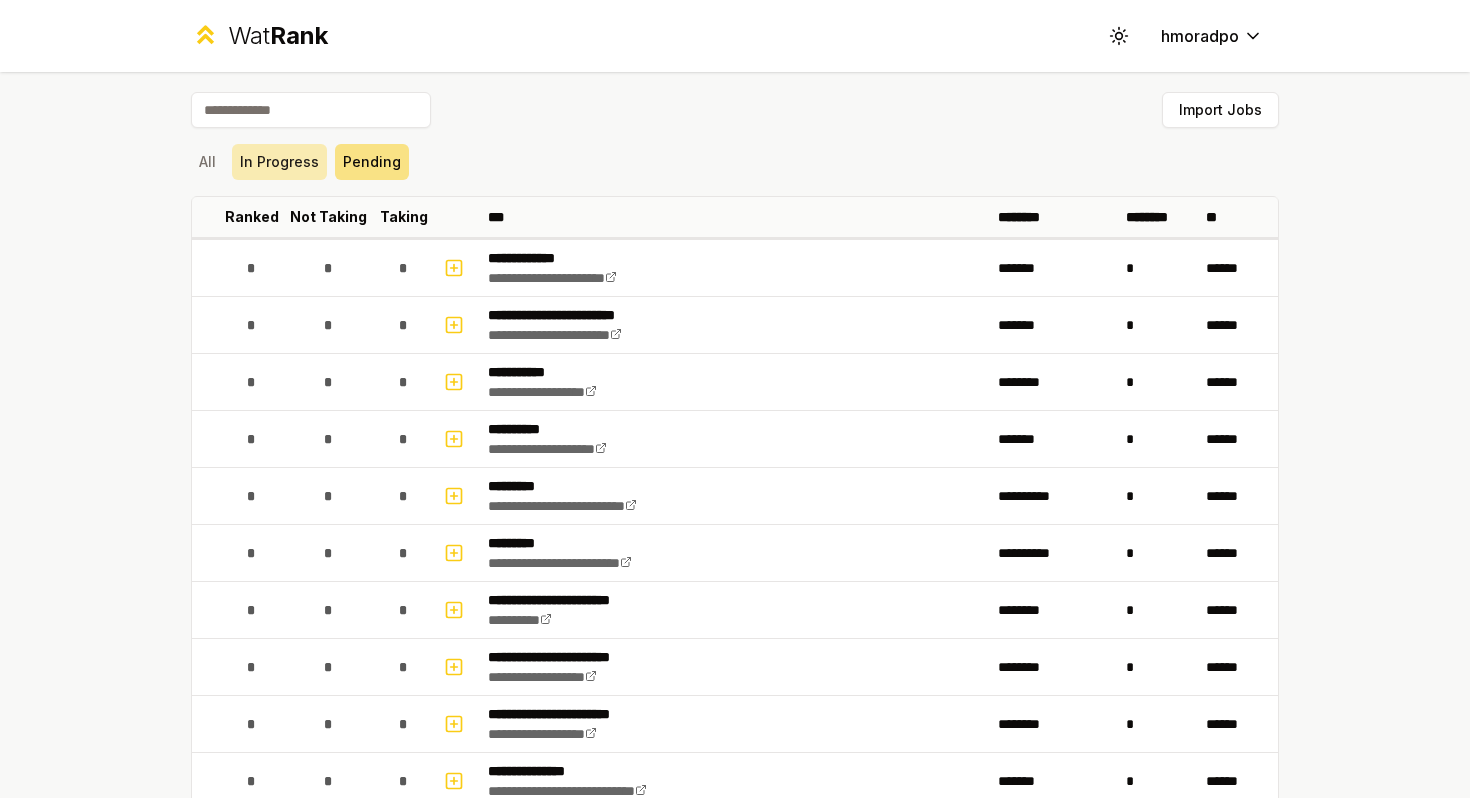 click on "In Progress" at bounding box center [279, 162] 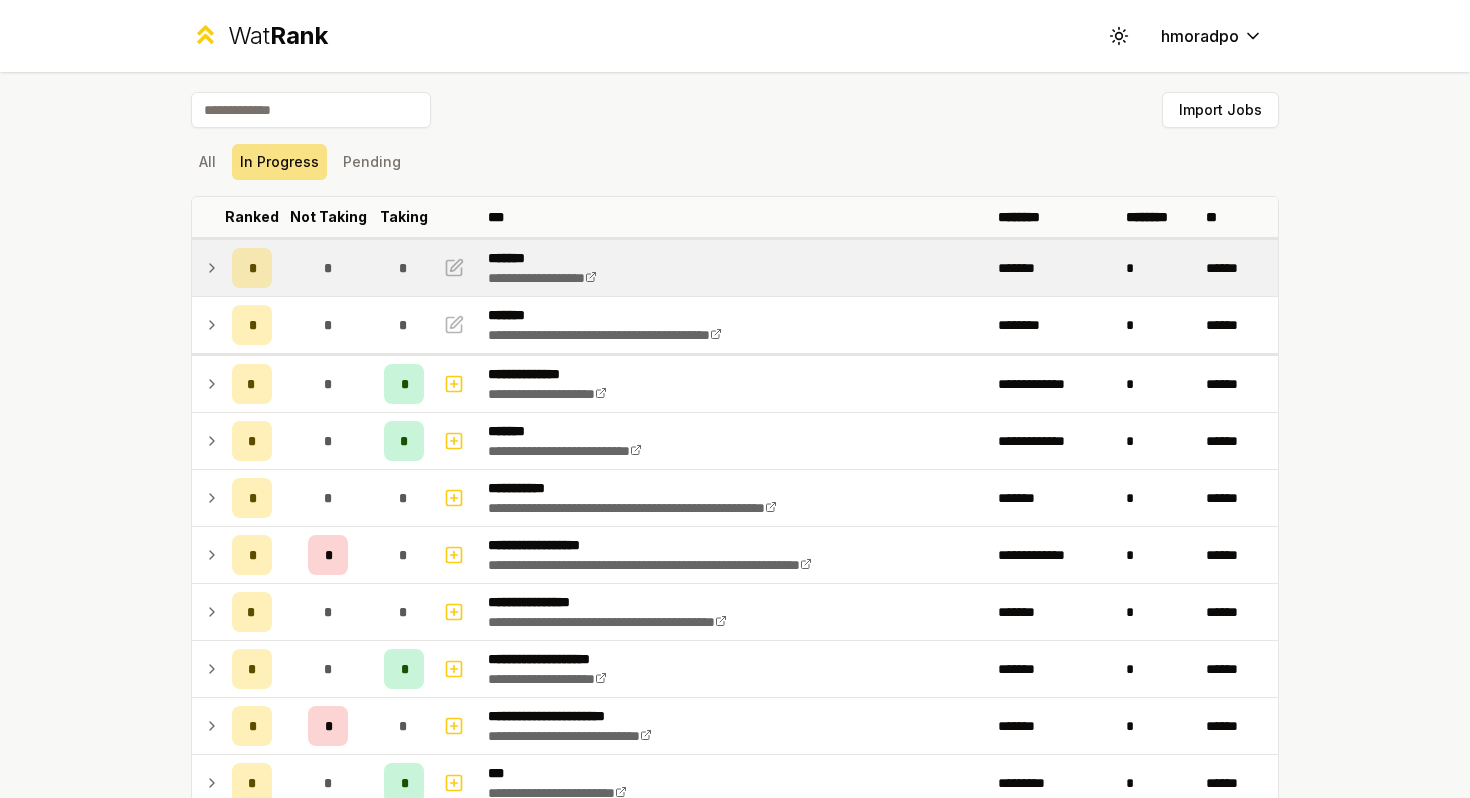 click on "*" at bounding box center [328, 268] 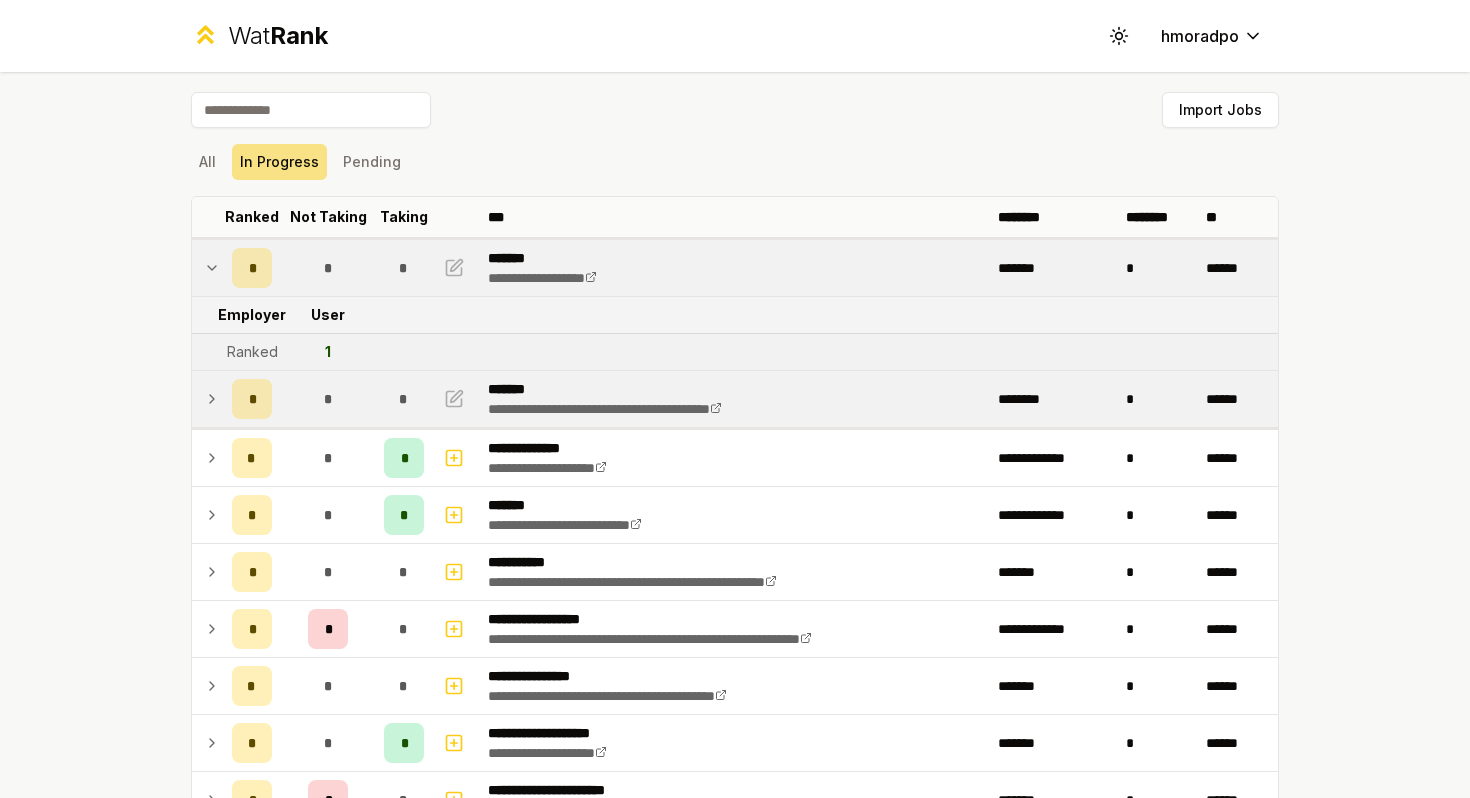 click on "*" at bounding box center (328, 399) 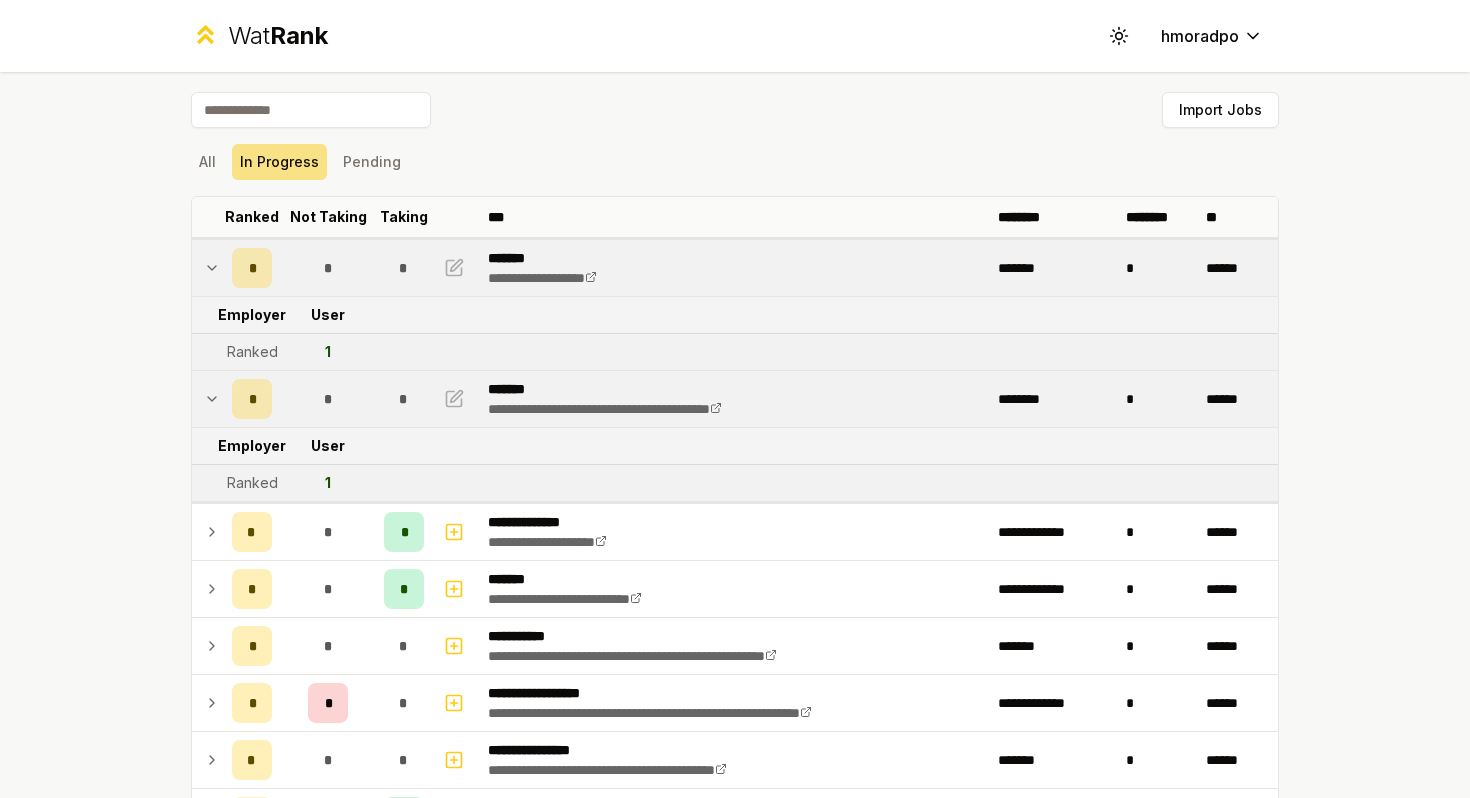 click on "*" at bounding box center (328, 399) 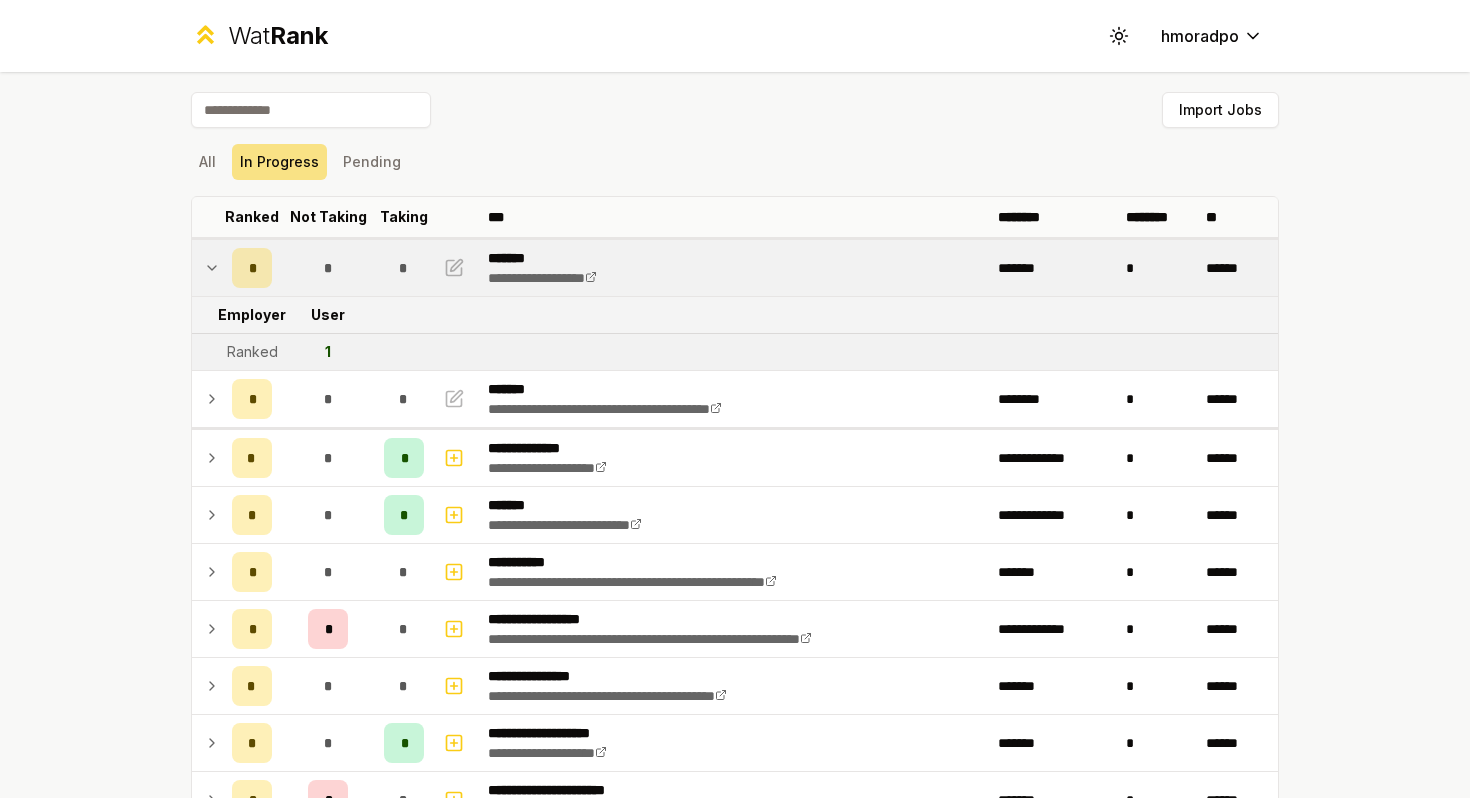 click on "*" at bounding box center (328, 268) 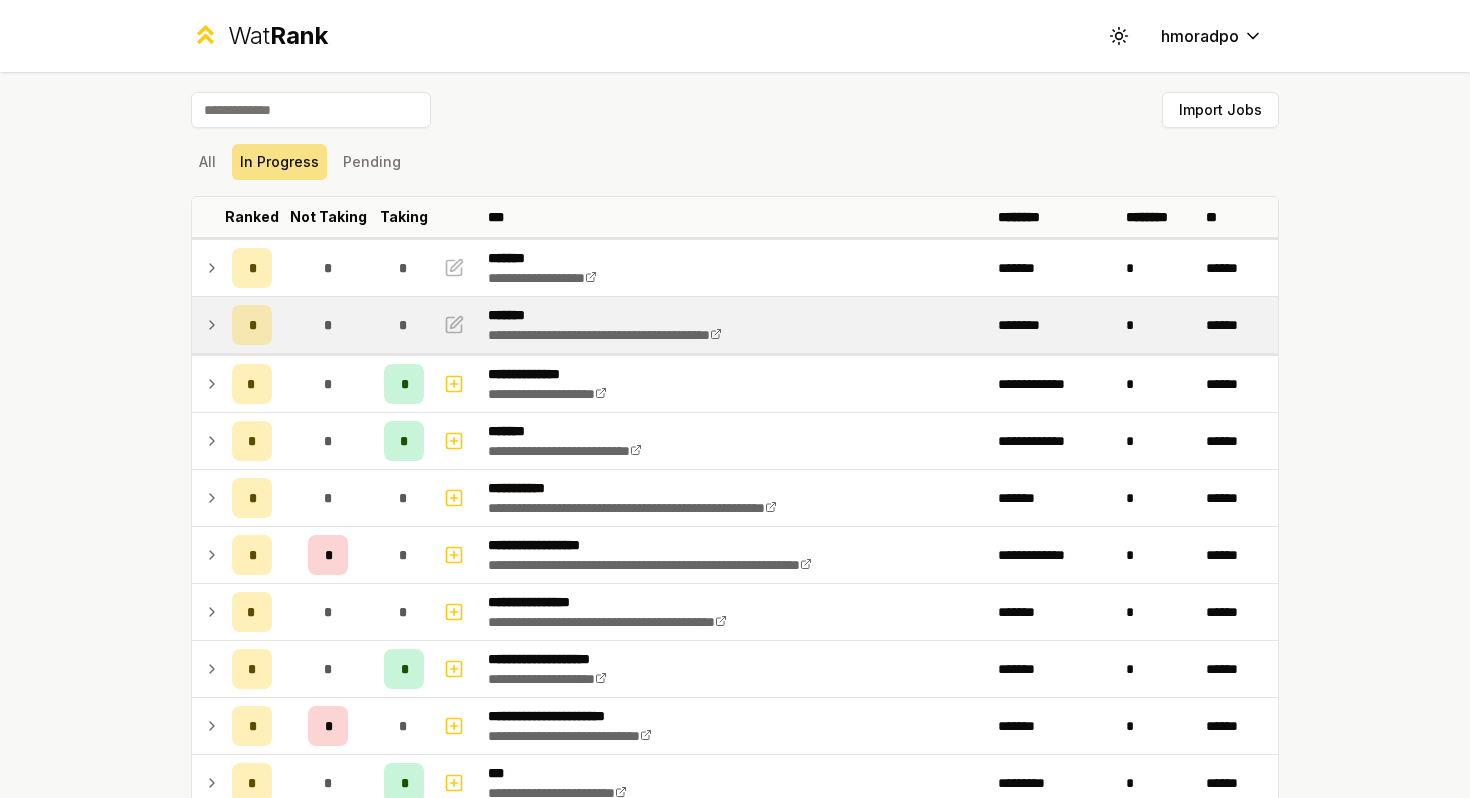 click on "*" at bounding box center (328, 325) 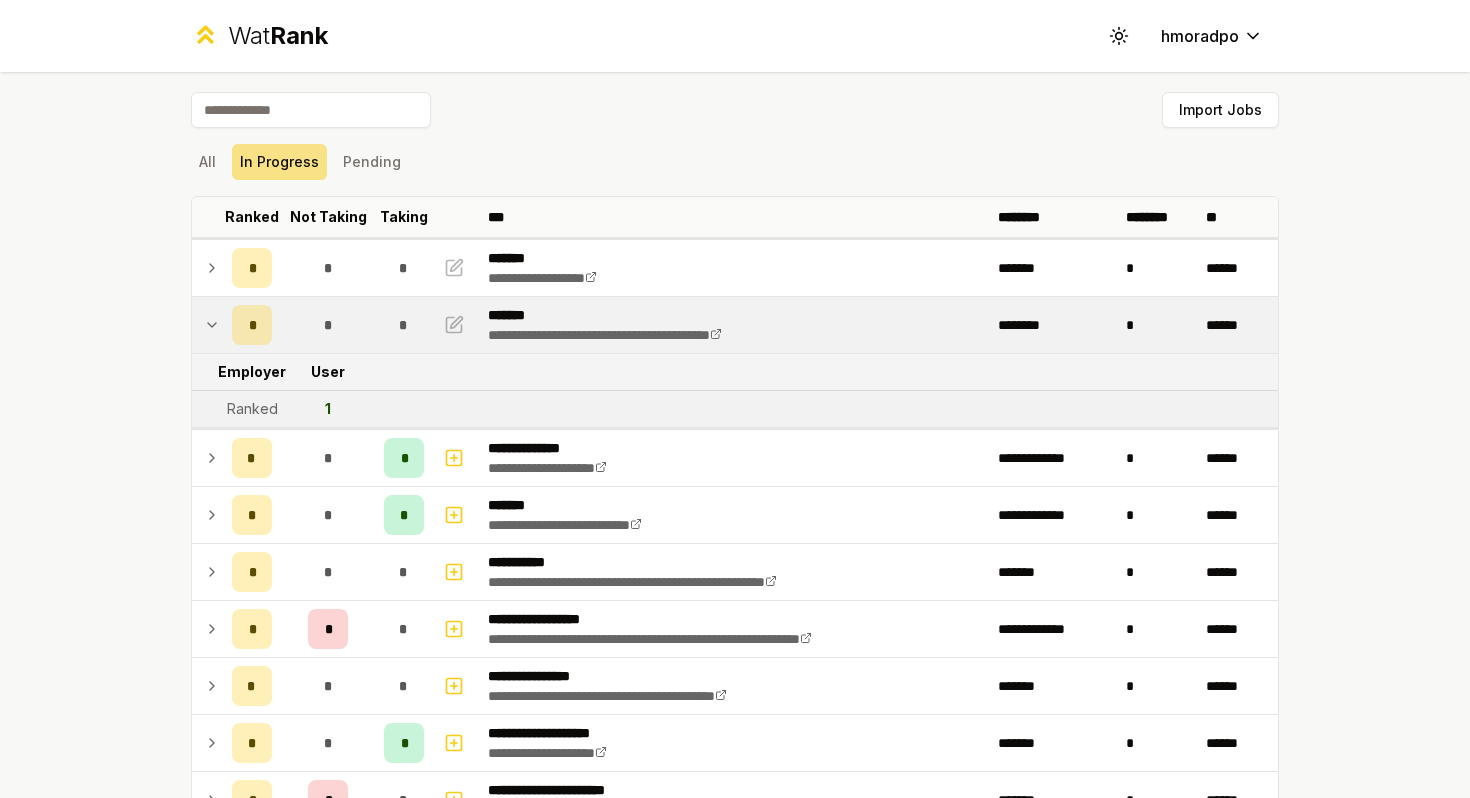 click on "*" at bounding box center [328, 325] 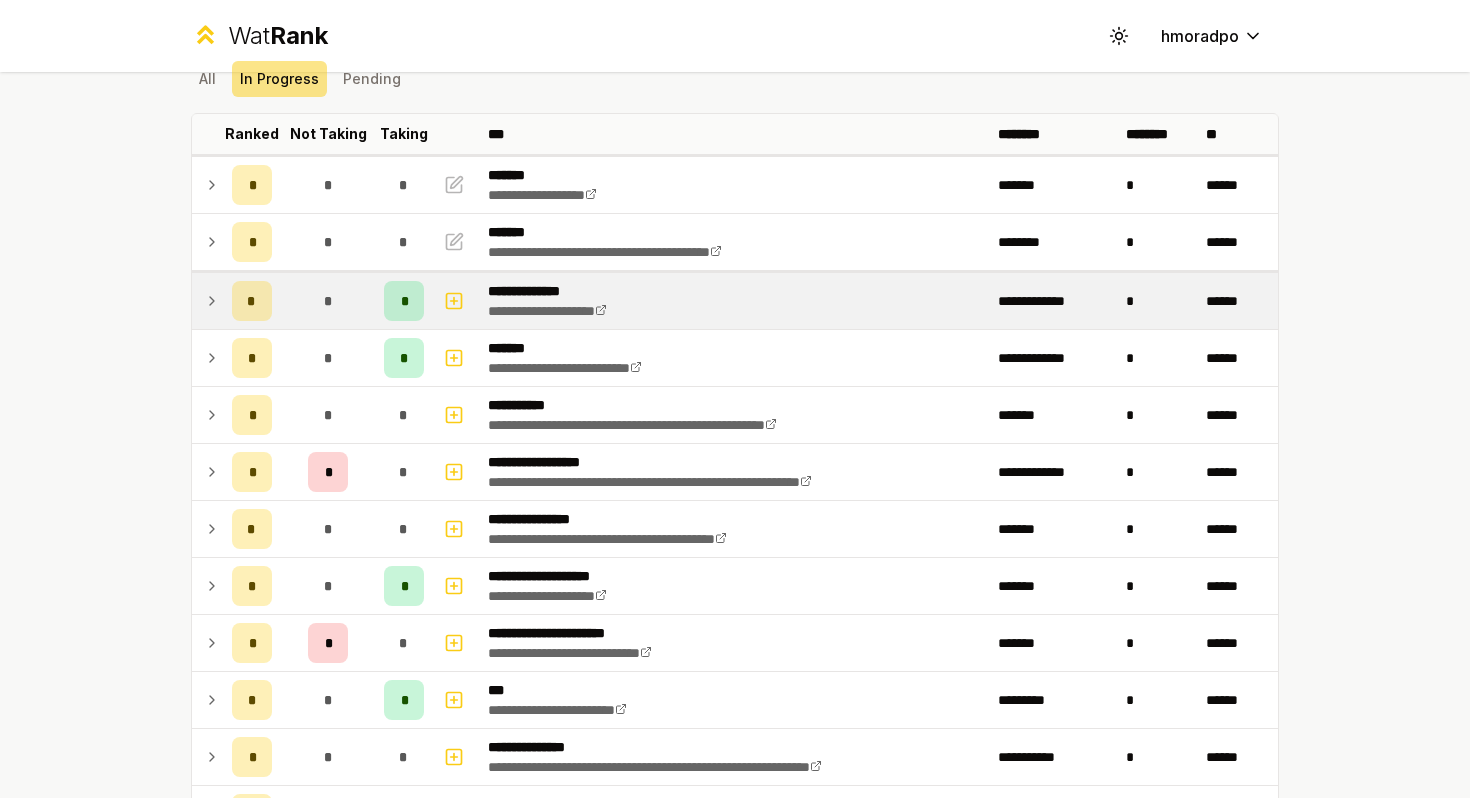 scroll, scrollTop: 98, scrollLeft: 0, axis: vertical 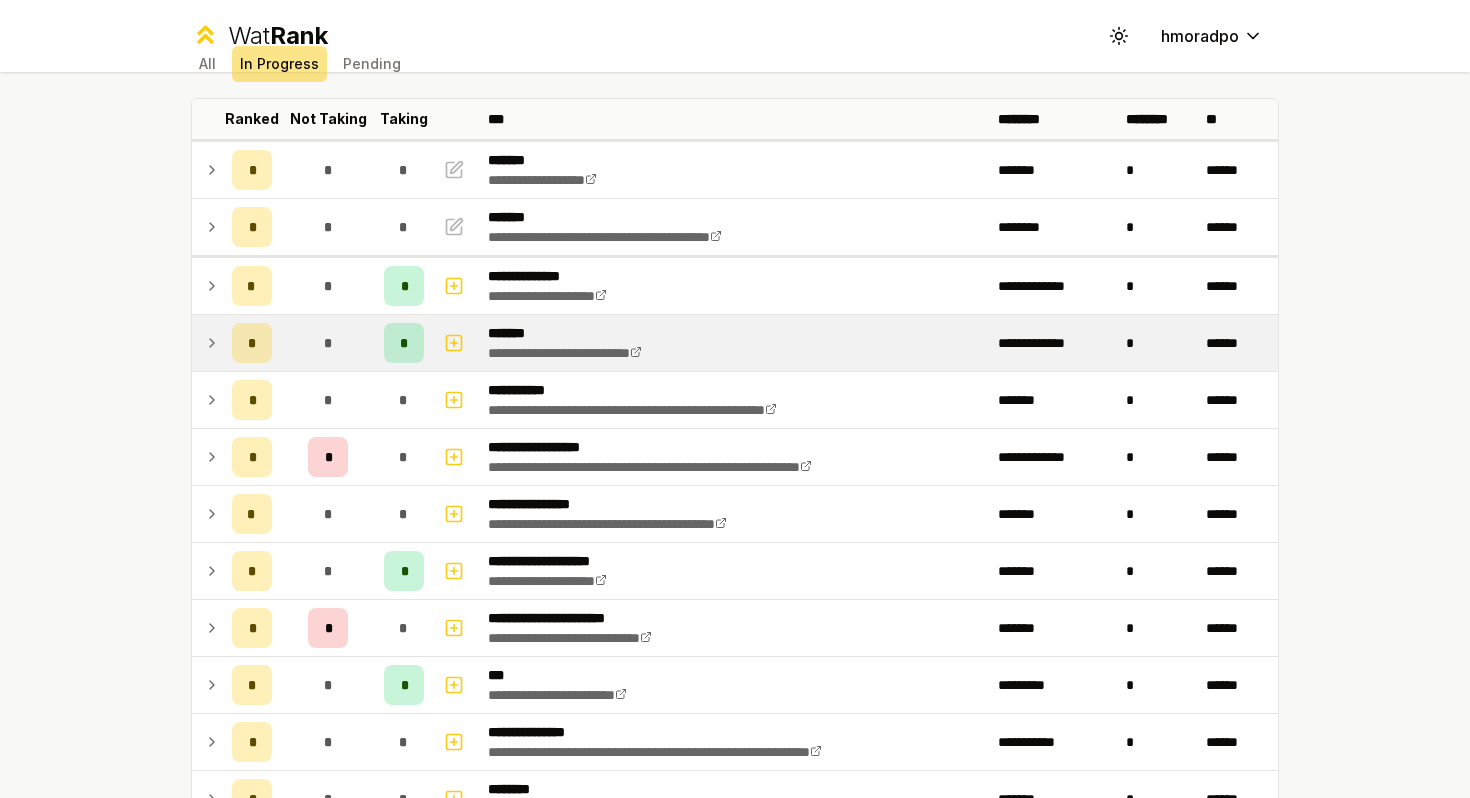 click on "*" at bounding box center (328, 343) 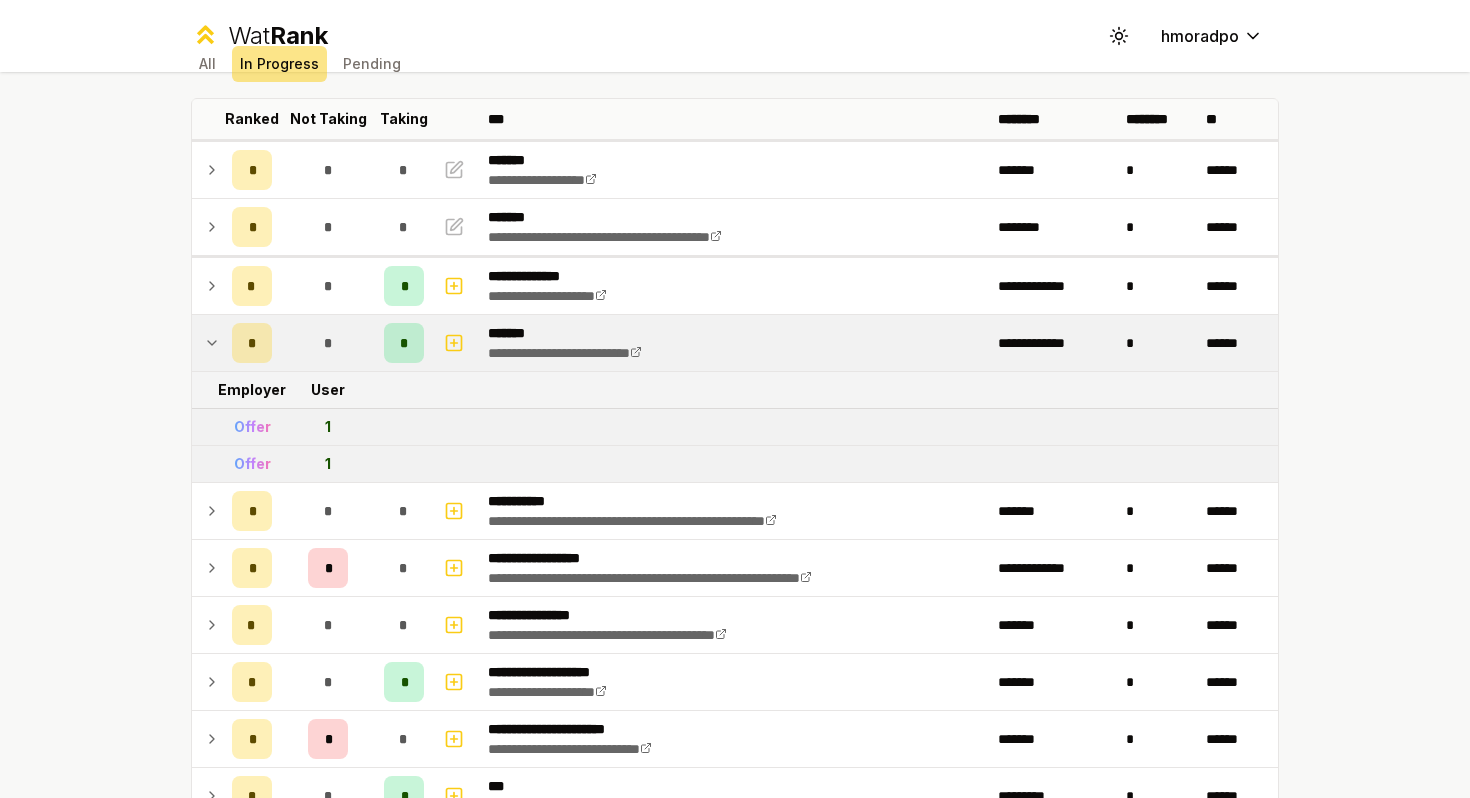 click on "*" at bounding box center [328, 343] 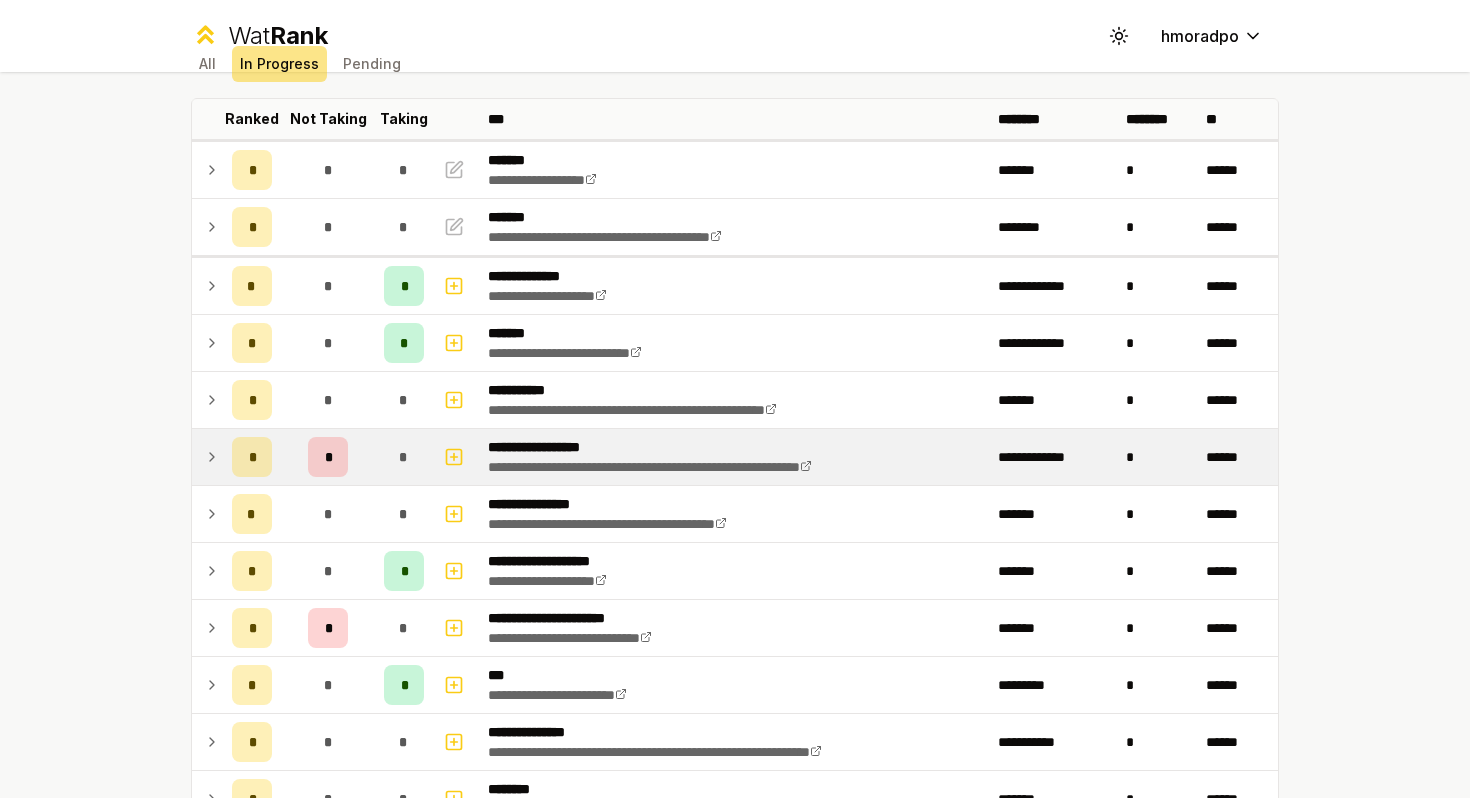 click on "*" at bounding box center (328, 457) 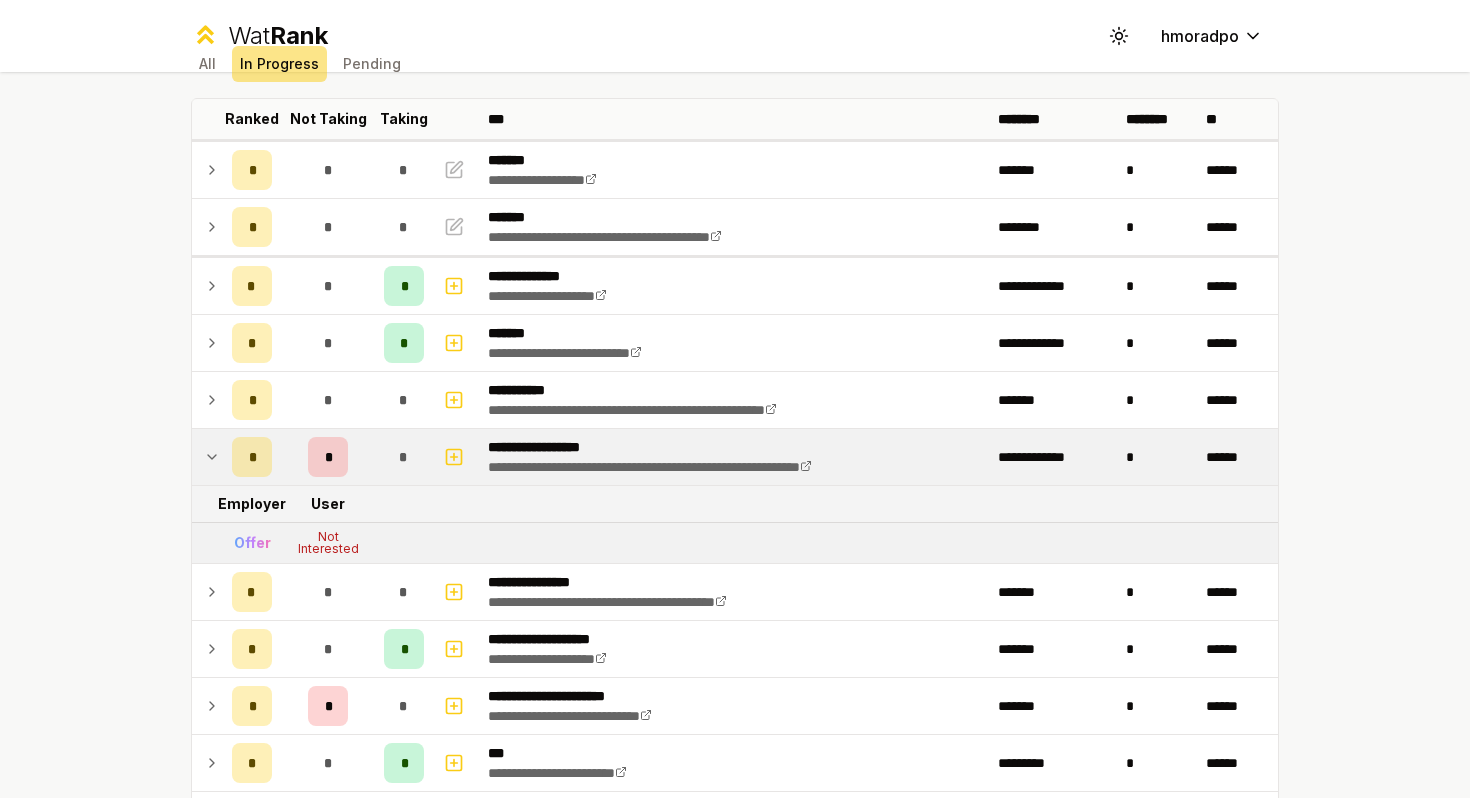 click on "*" at bounding box center (328, 457) 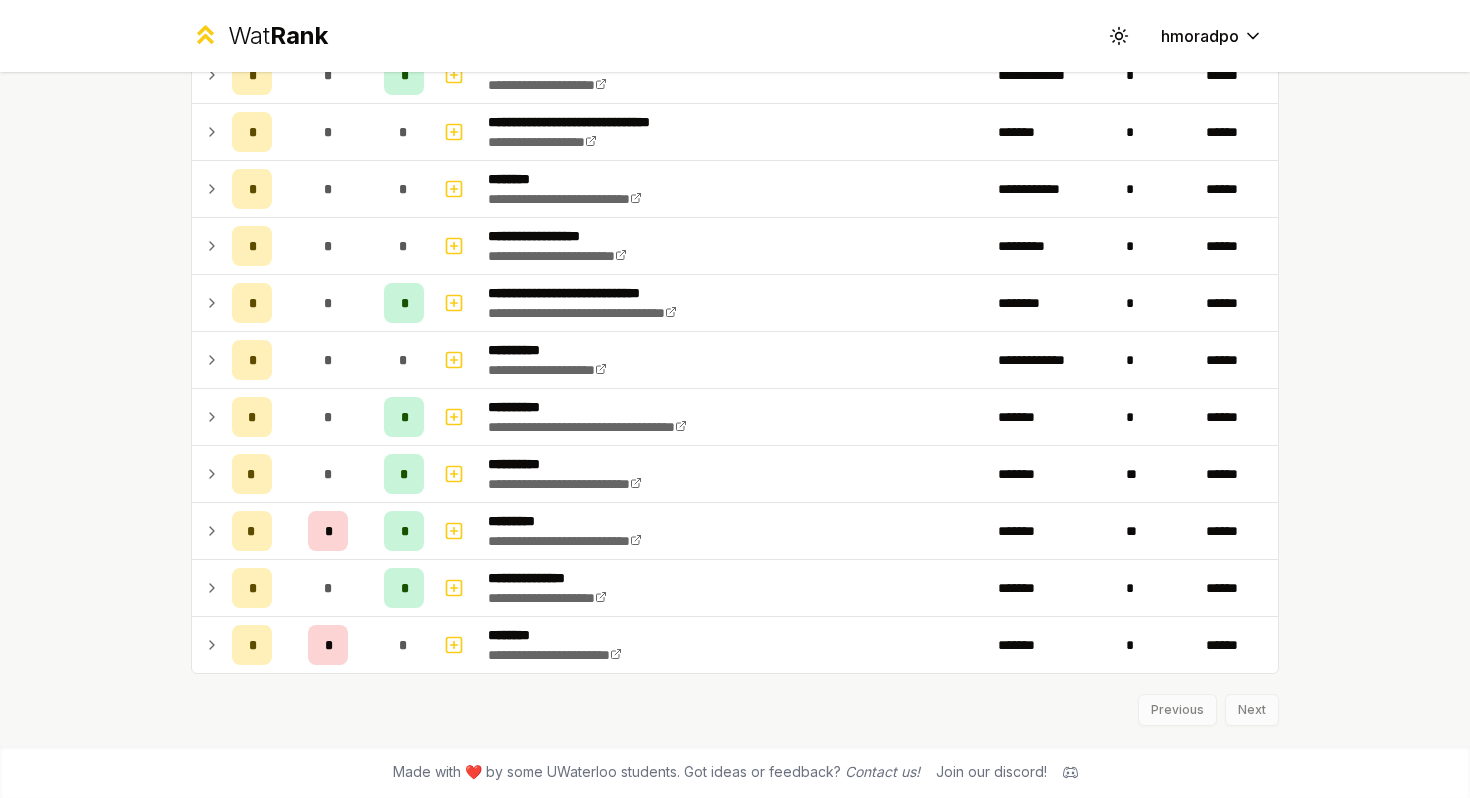scroll, scrollTop: 0, scrollLeft: 0, axis: both 